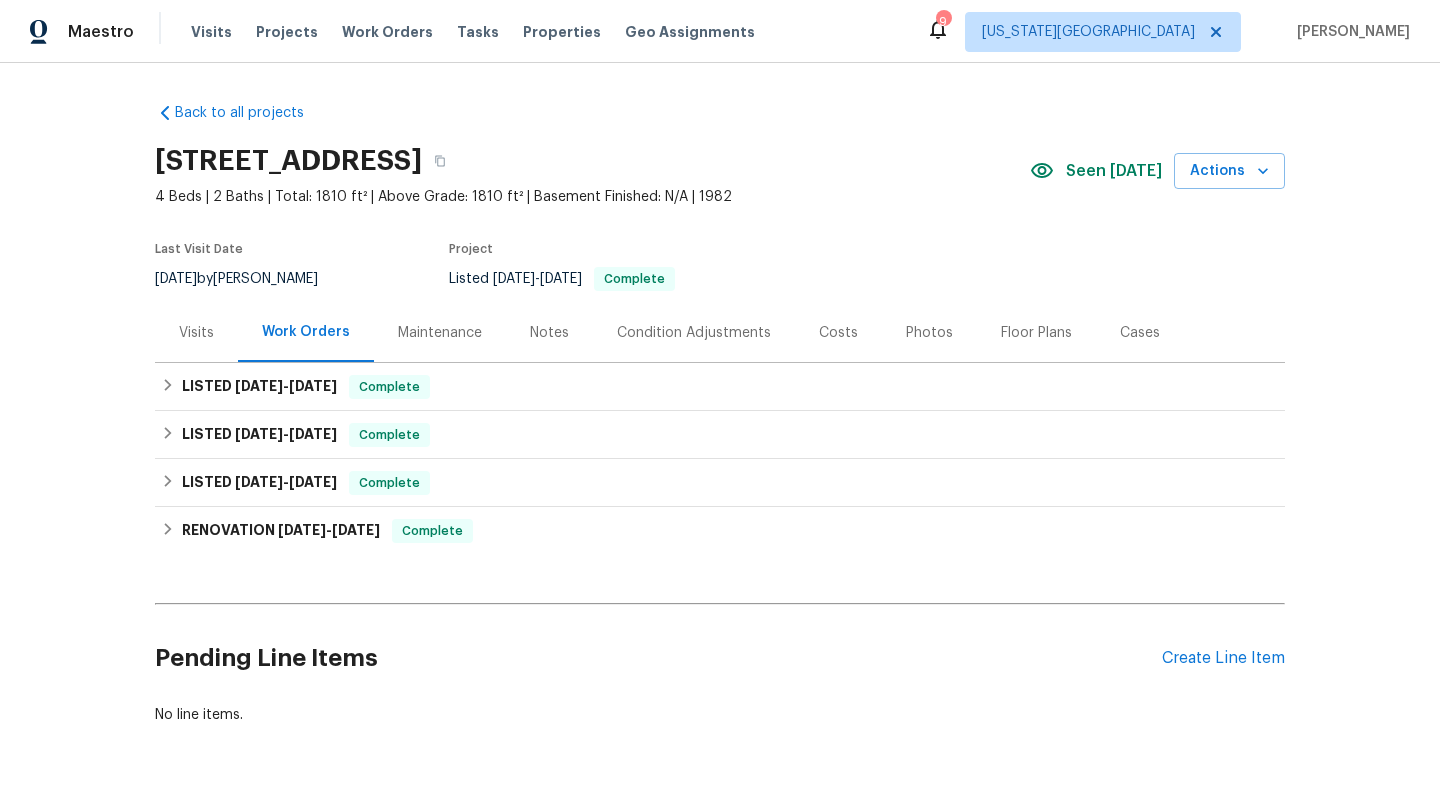 scroll, scrollTop: 0, scrollLeft: 0, axis: both 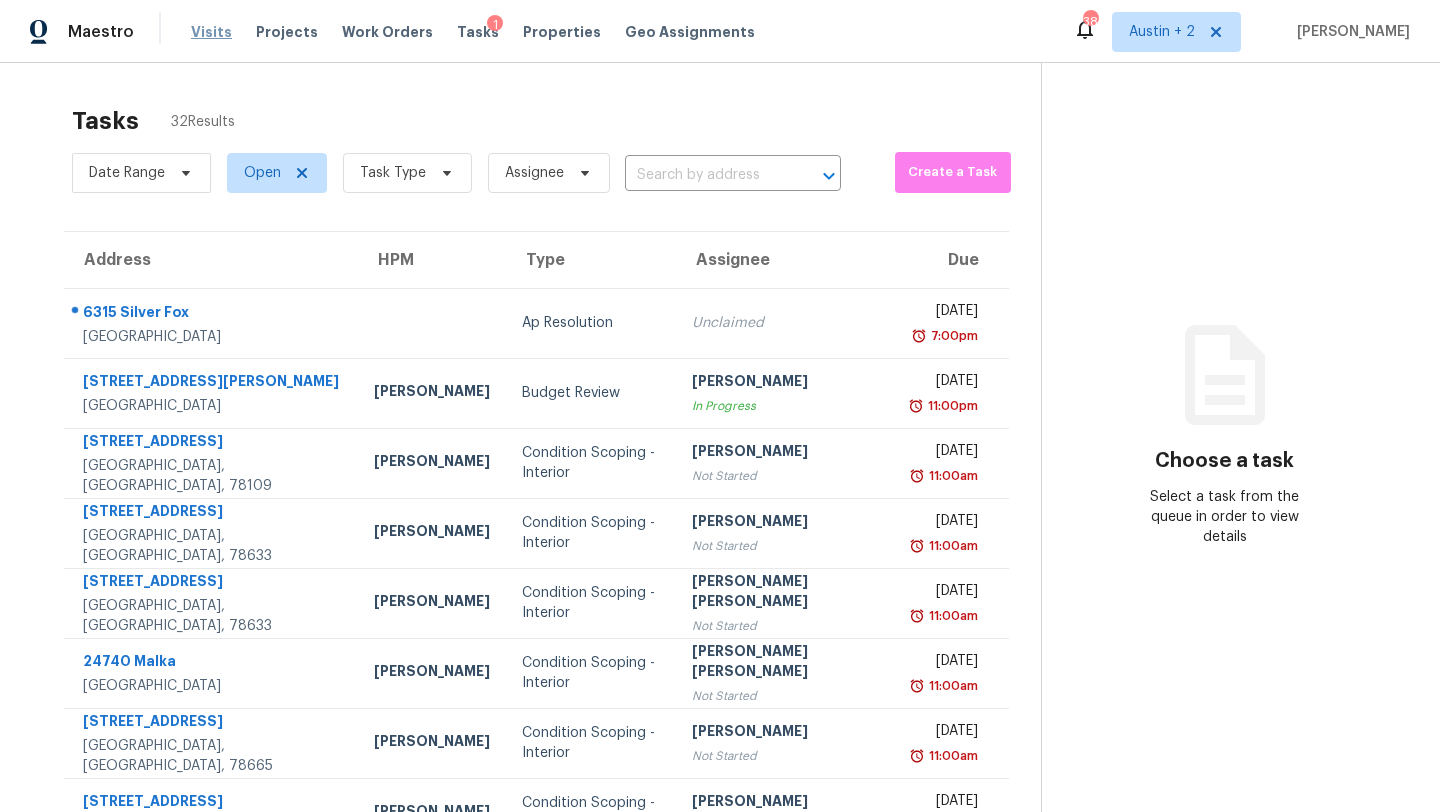 click on "Visits" at bounding box center (211, 32) 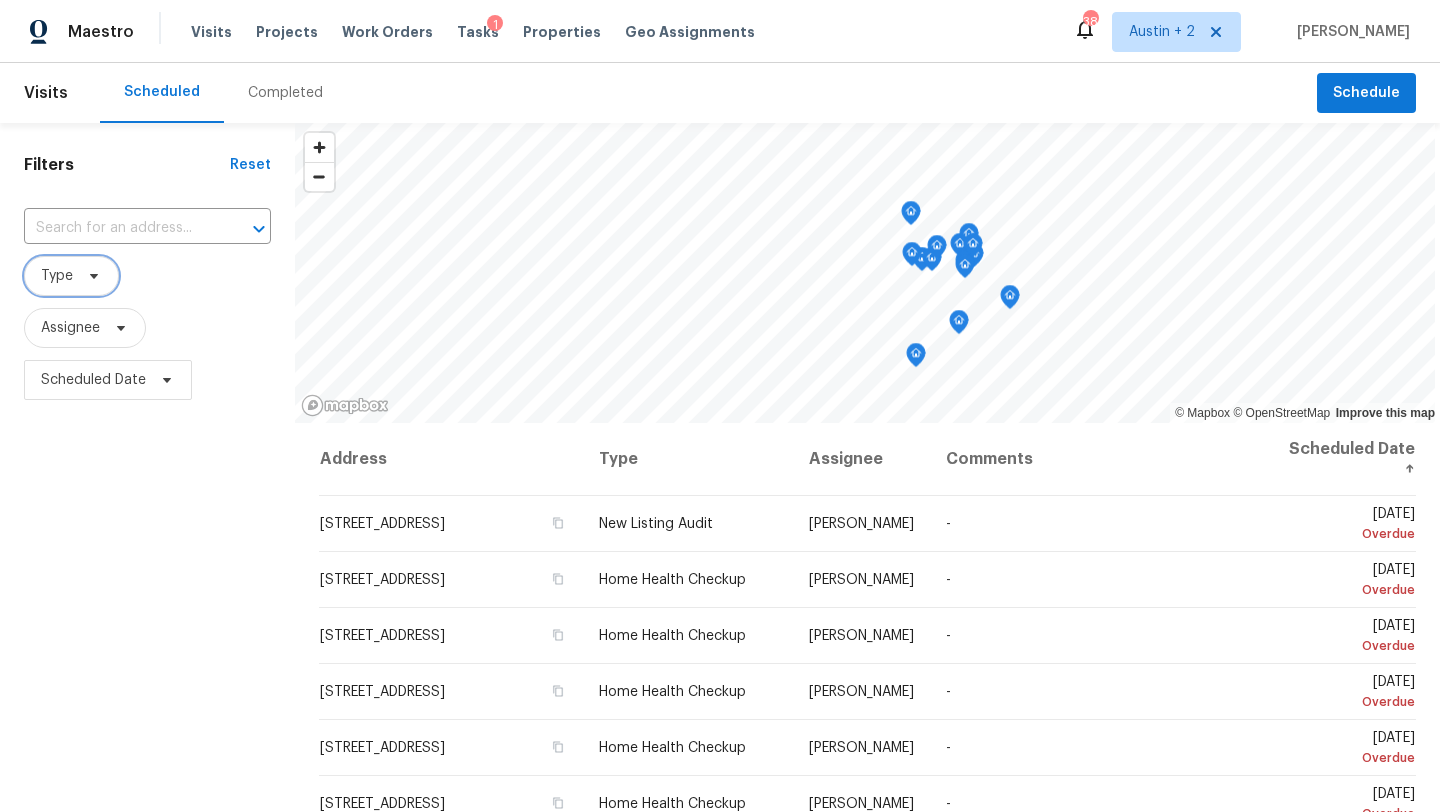 click 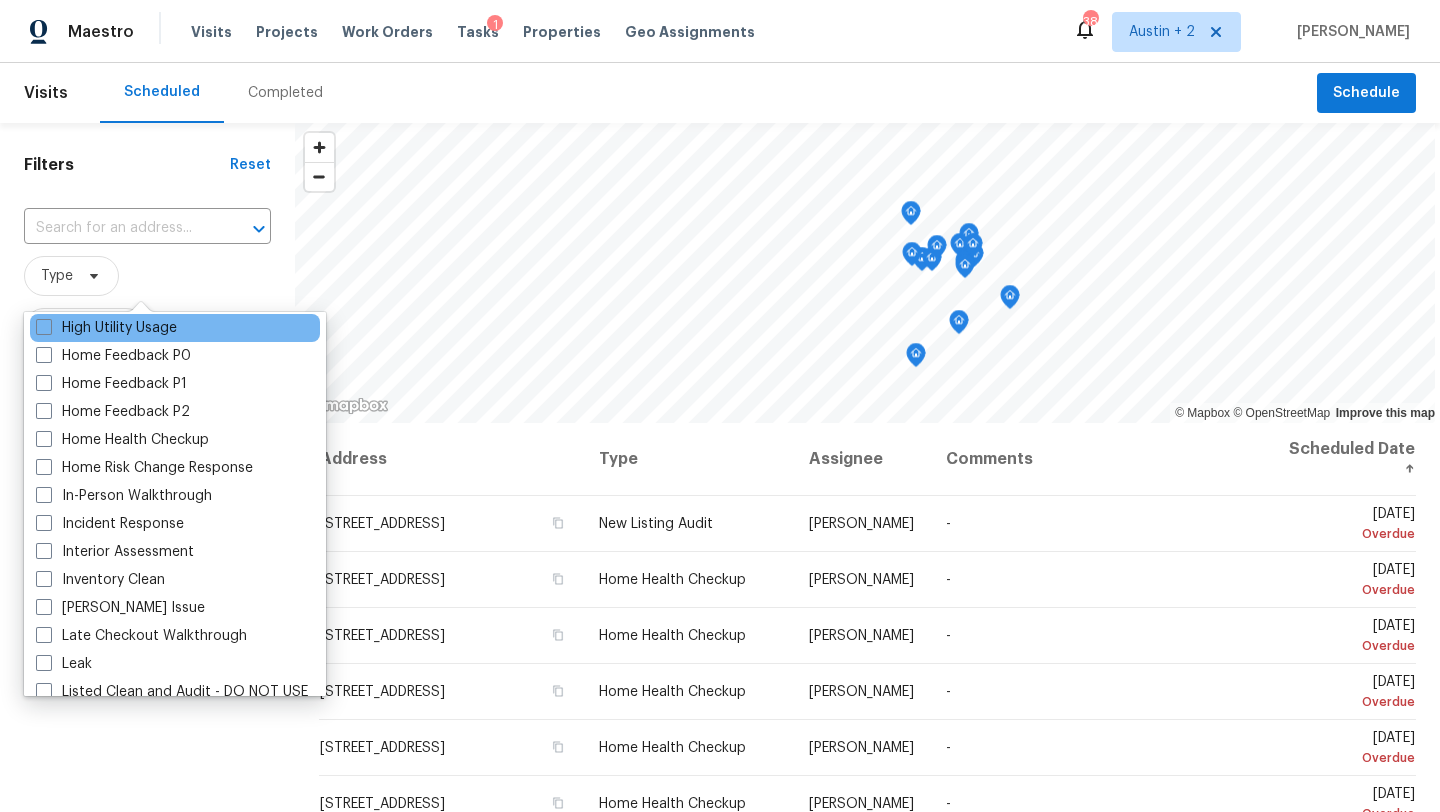 scroll, scrollTop: 619, scrollLeft: 0, axis: vertical 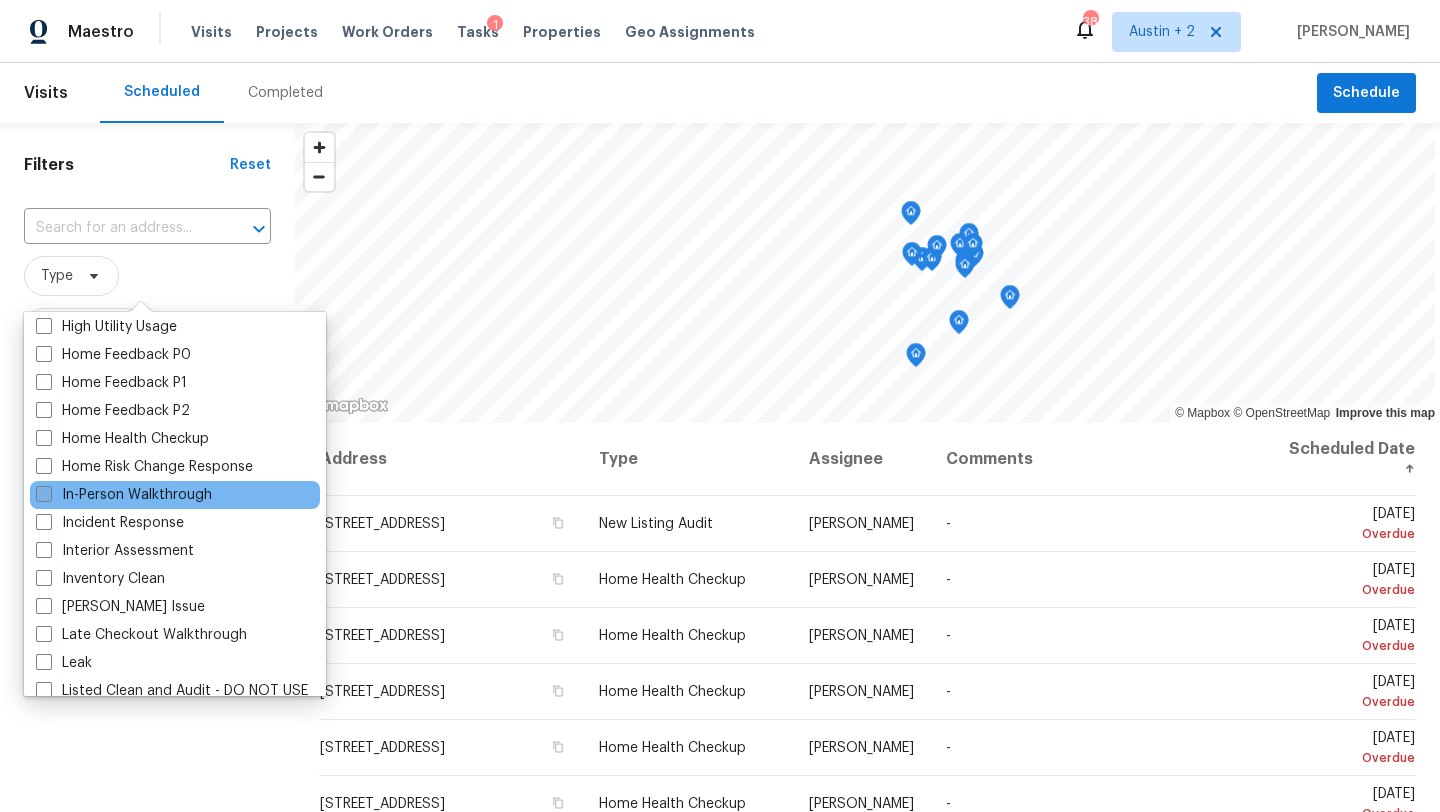 click on "In-Person Walkthrough" at bounding box center [124, 495] 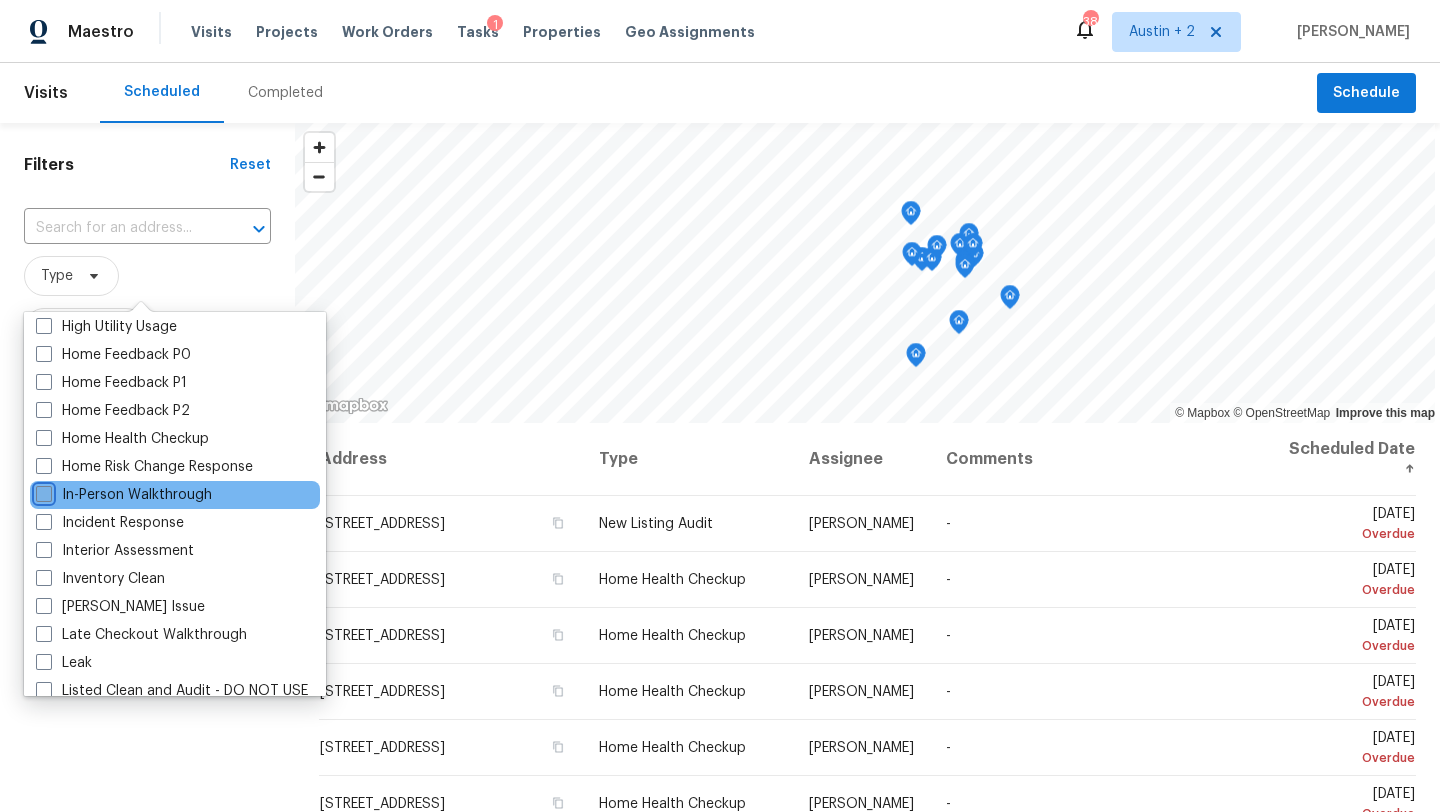 click on "In-Person Walkthrough" at bounding box center (42, 491) 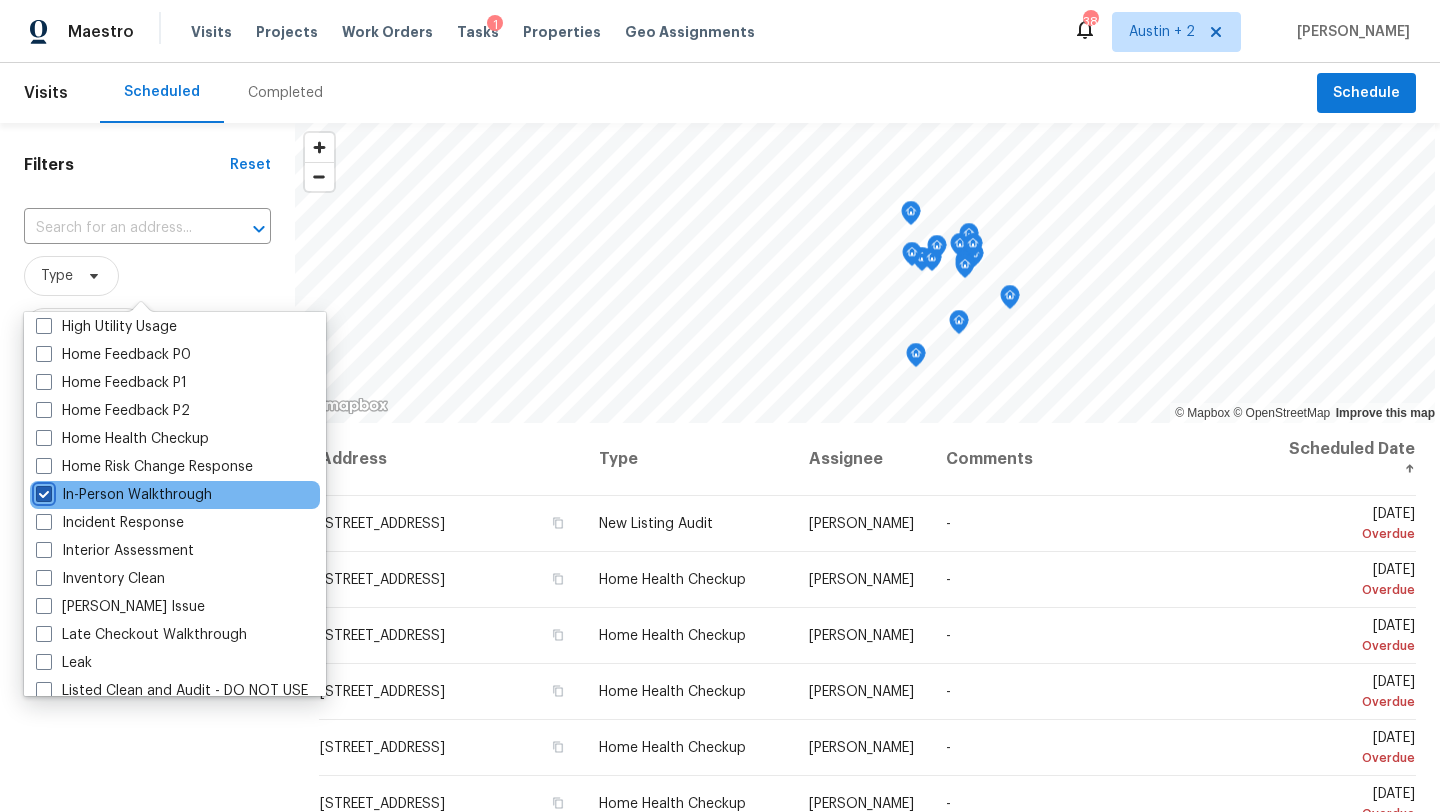 checkbox on "true" 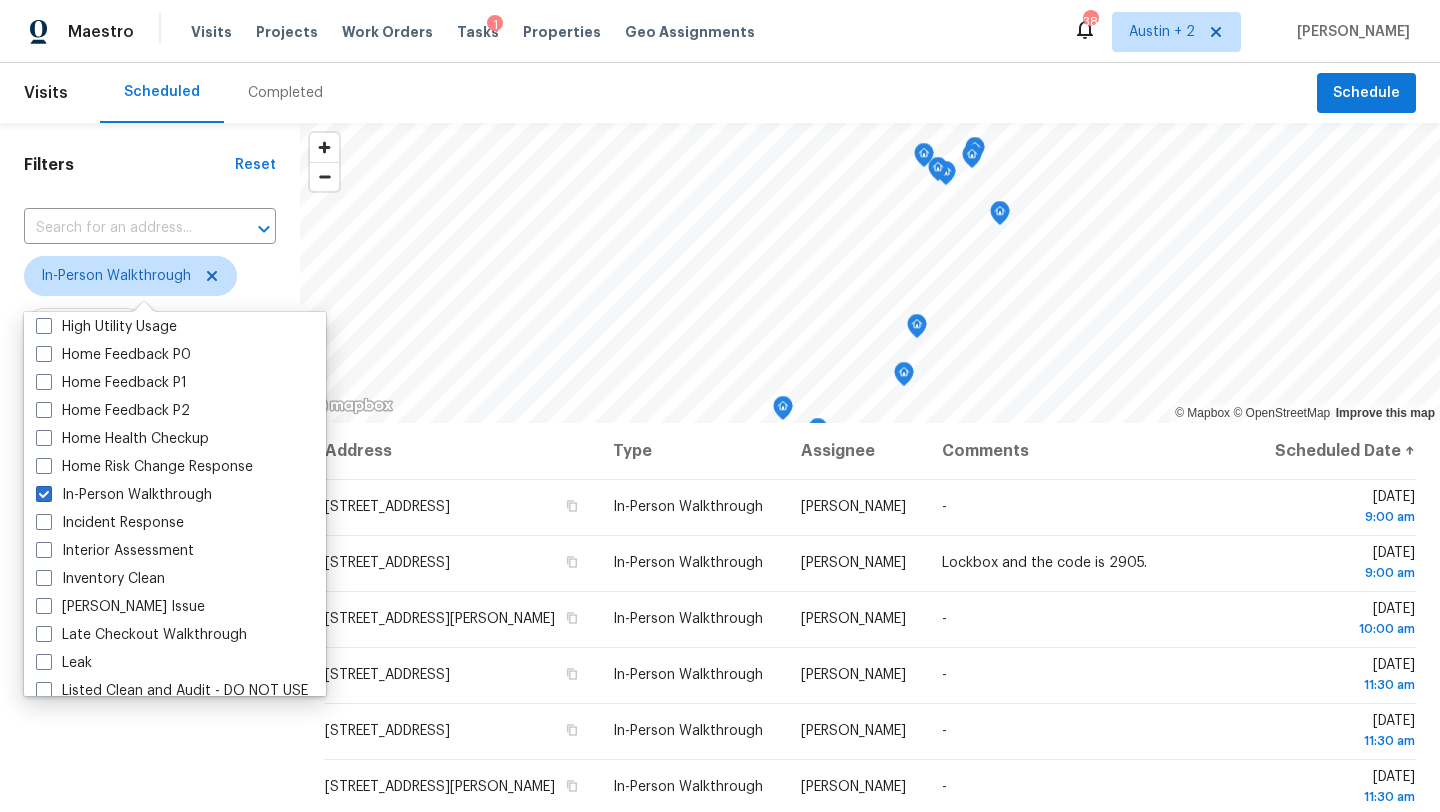 click on "Scheduled Completed" at bounding box center (708, 93) 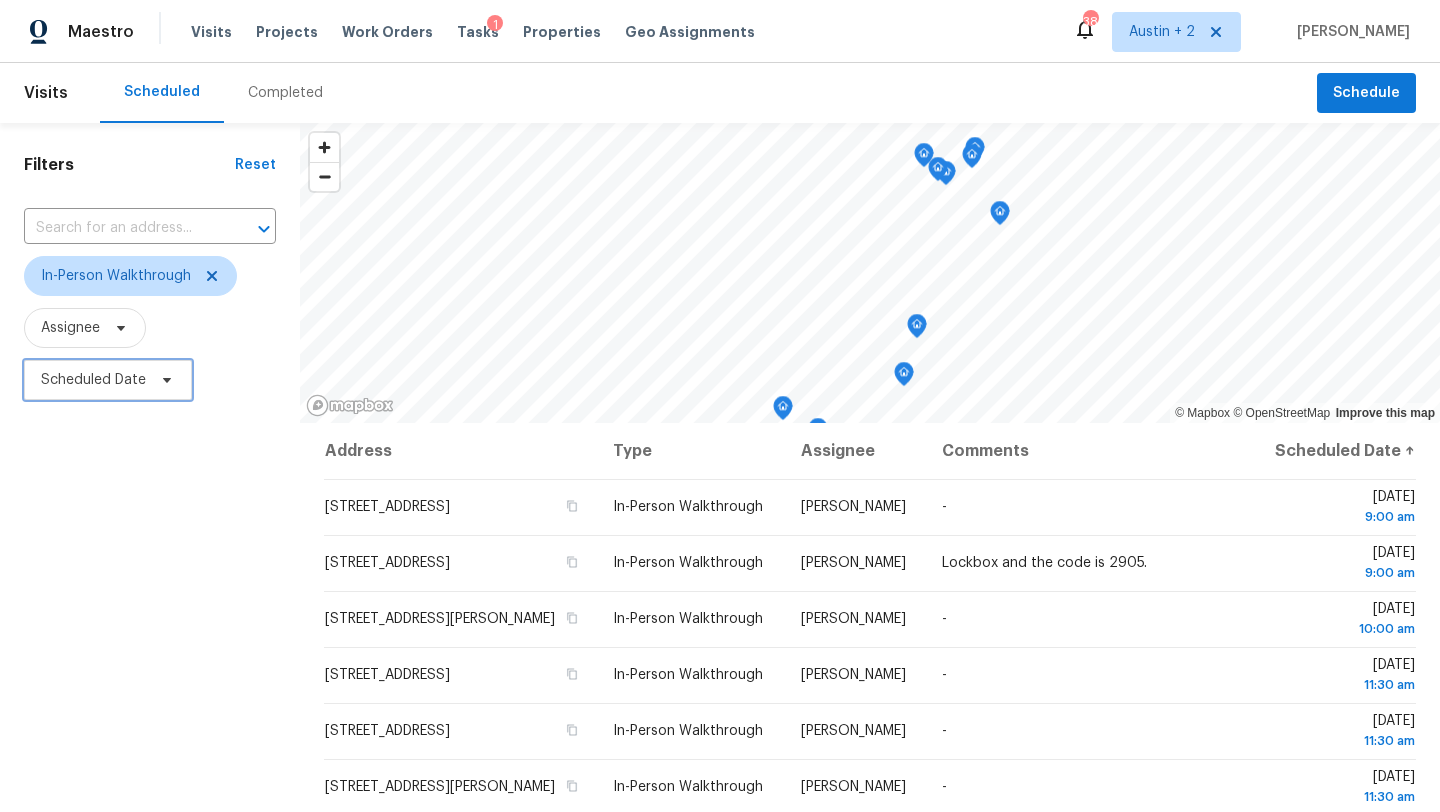 click on "Scheduled Date" at bounding box center (93, 380) 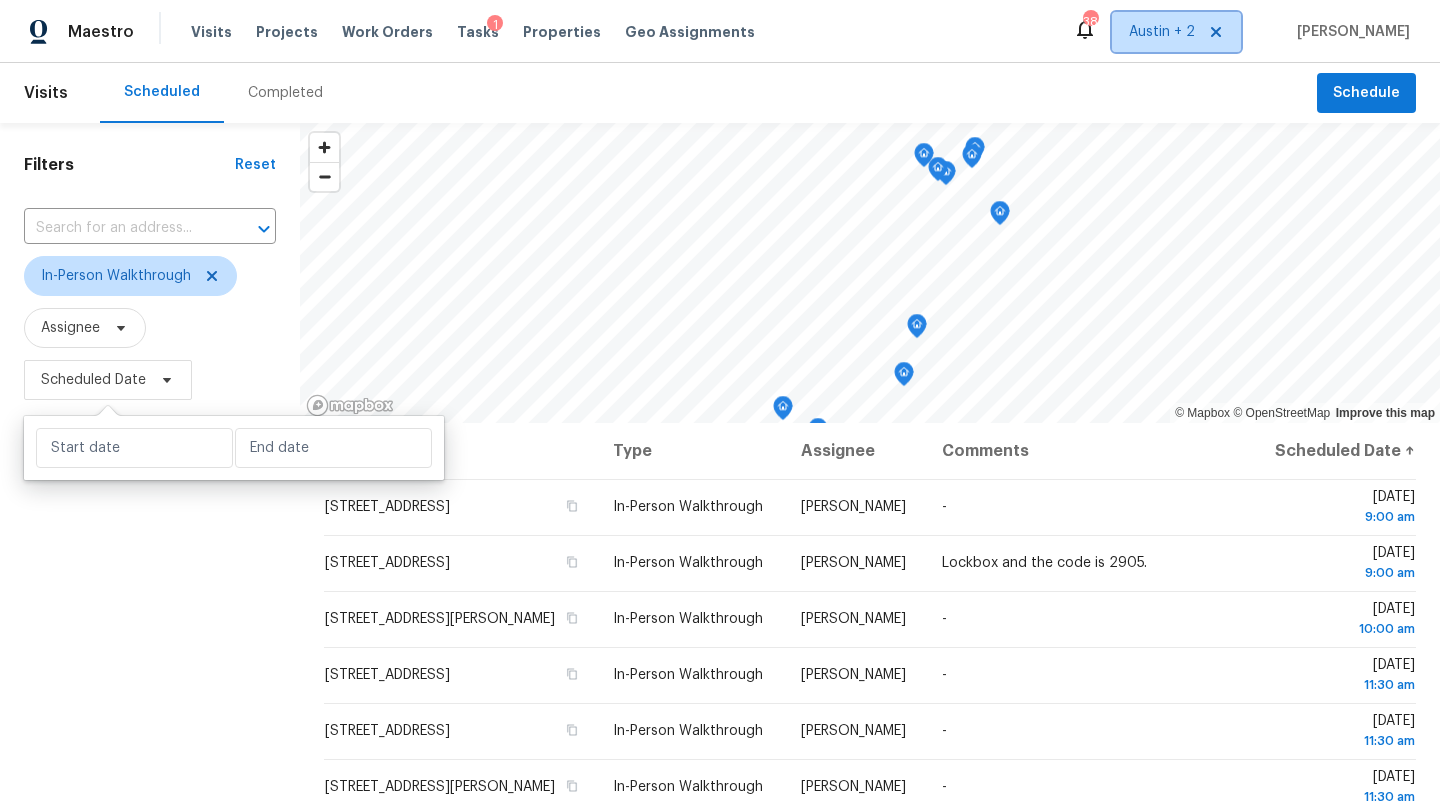 click on "Austin + 2" at bounding box center (1162, 32) 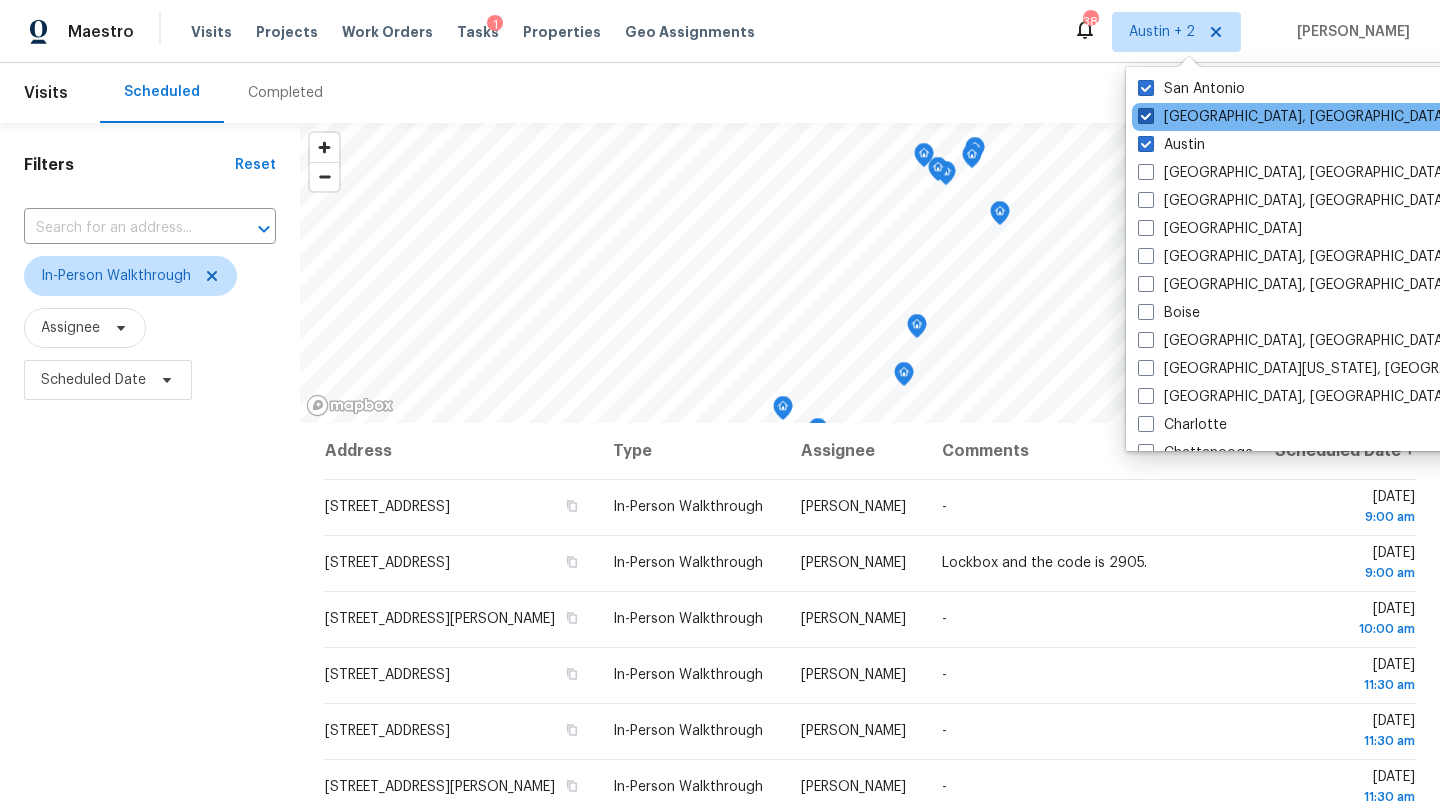 click on "Killeen, TX" at bounding box center (1293, 117) 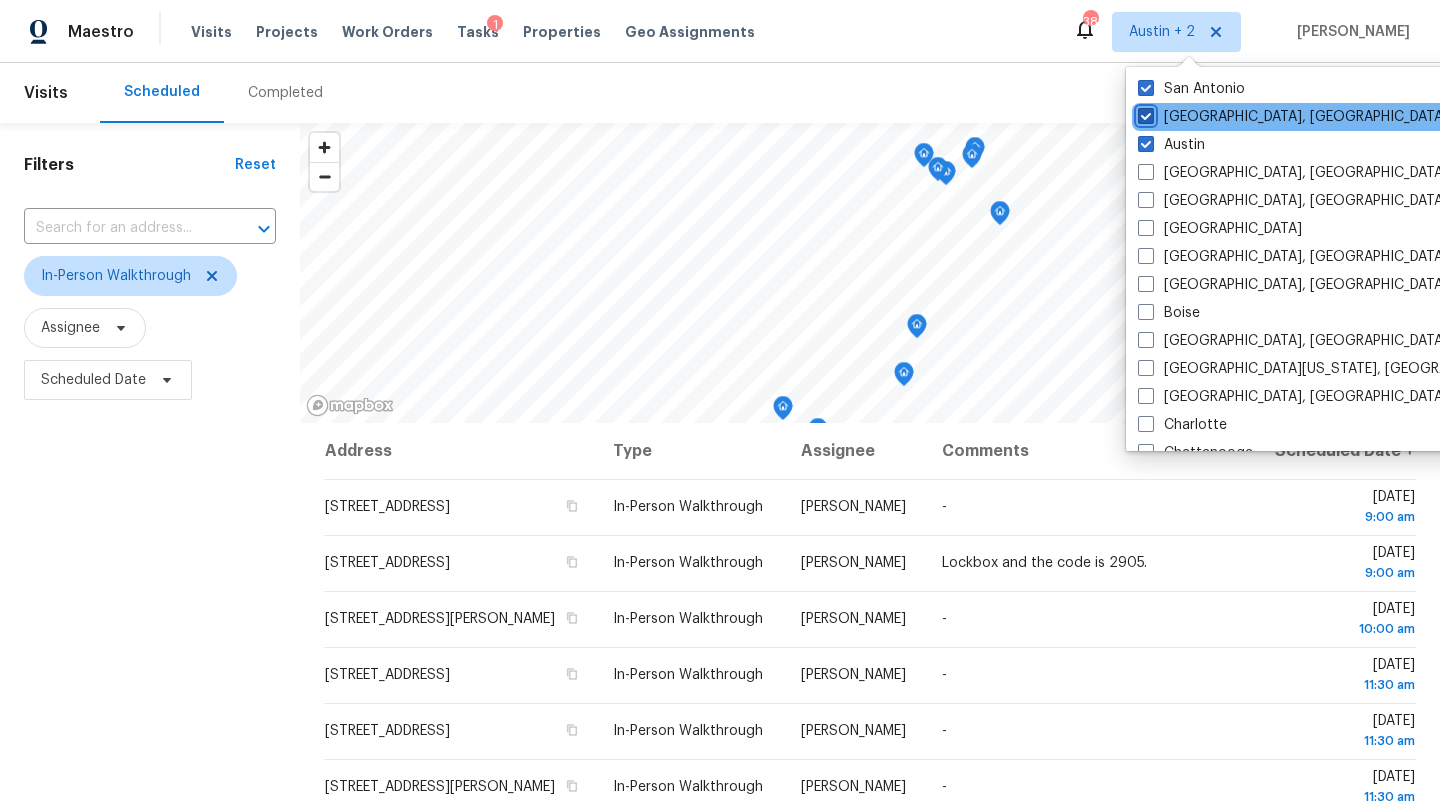click on "Killeen, TX" at bounding box center (1144, 113) 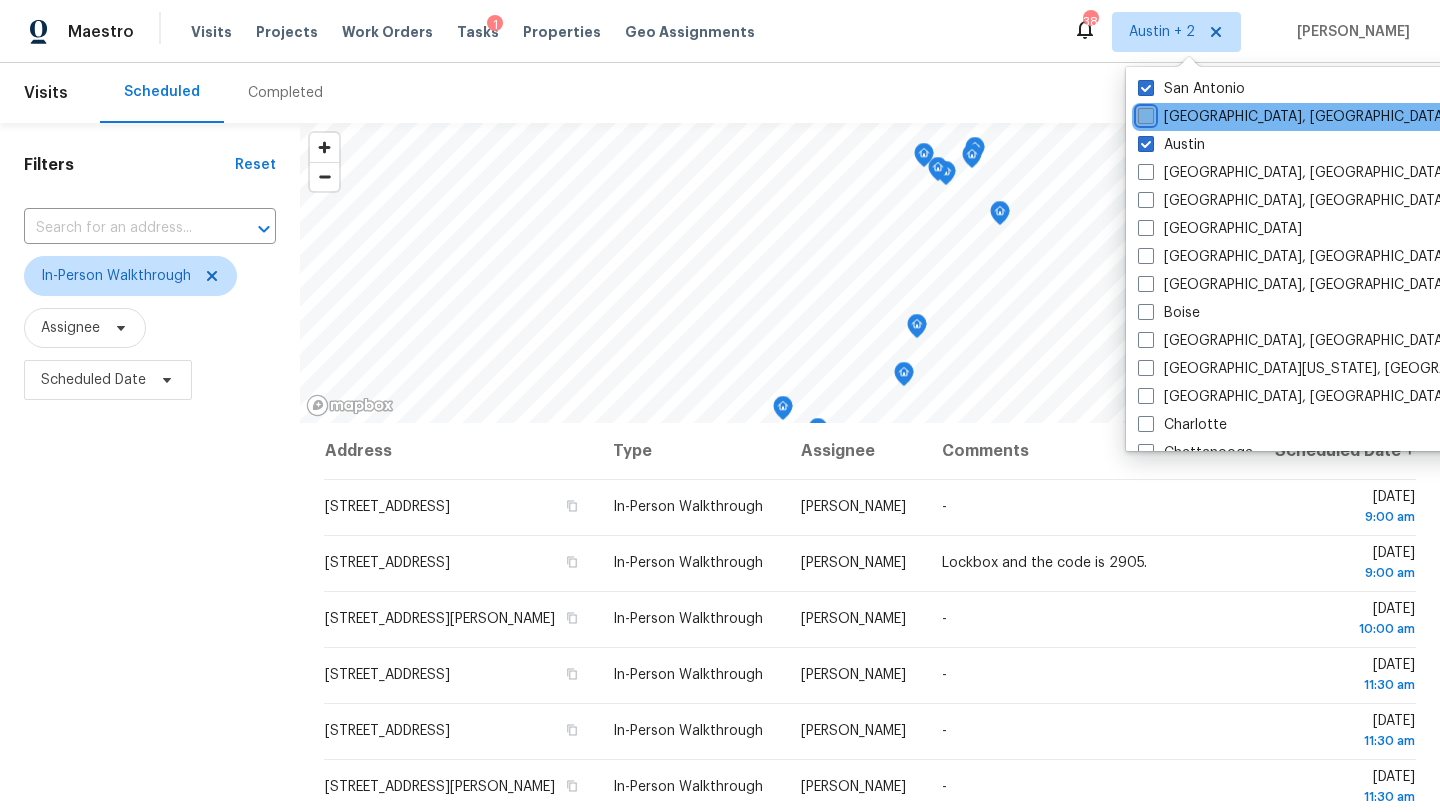 checkbox on "false" 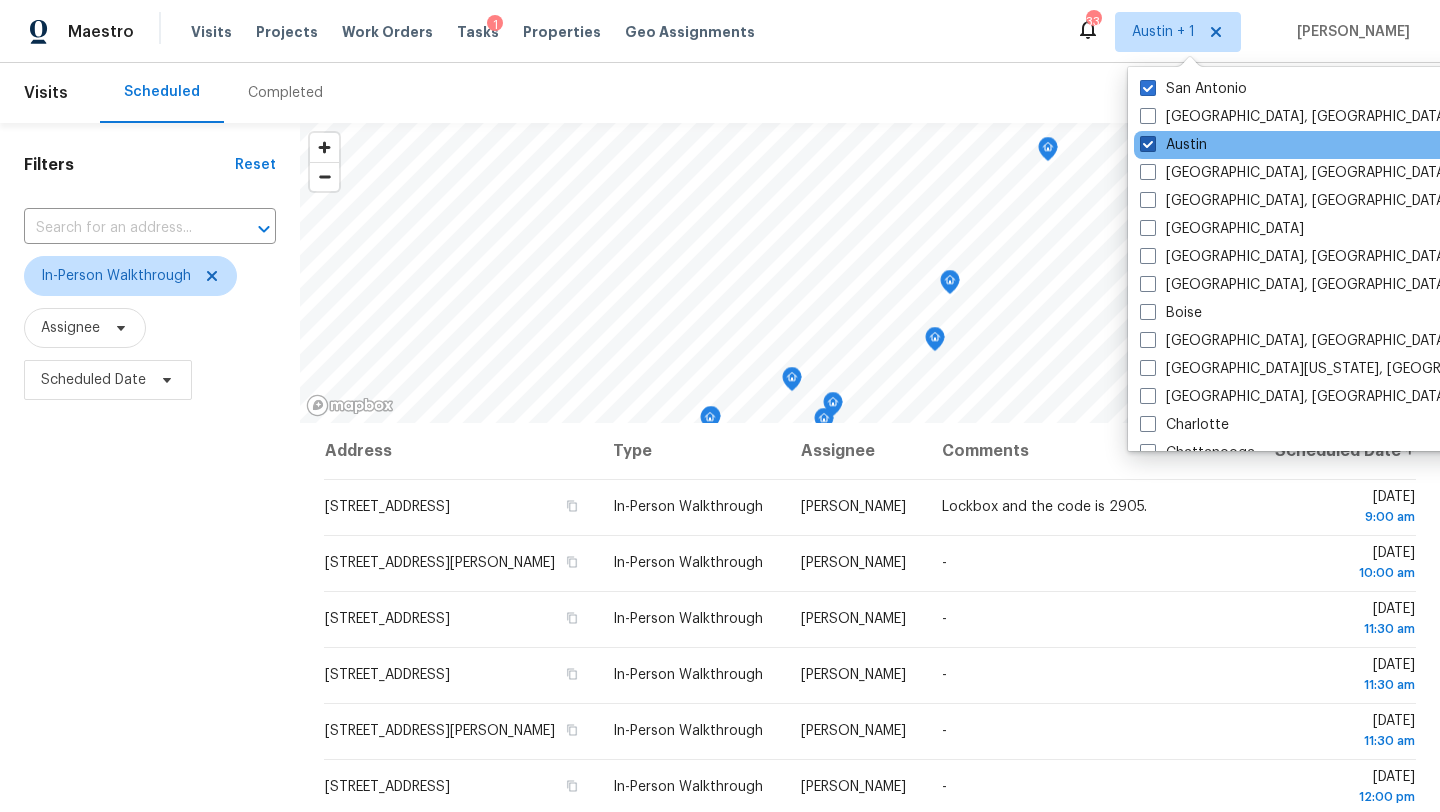 click on "Austin" at bounding box center (1173, 145) 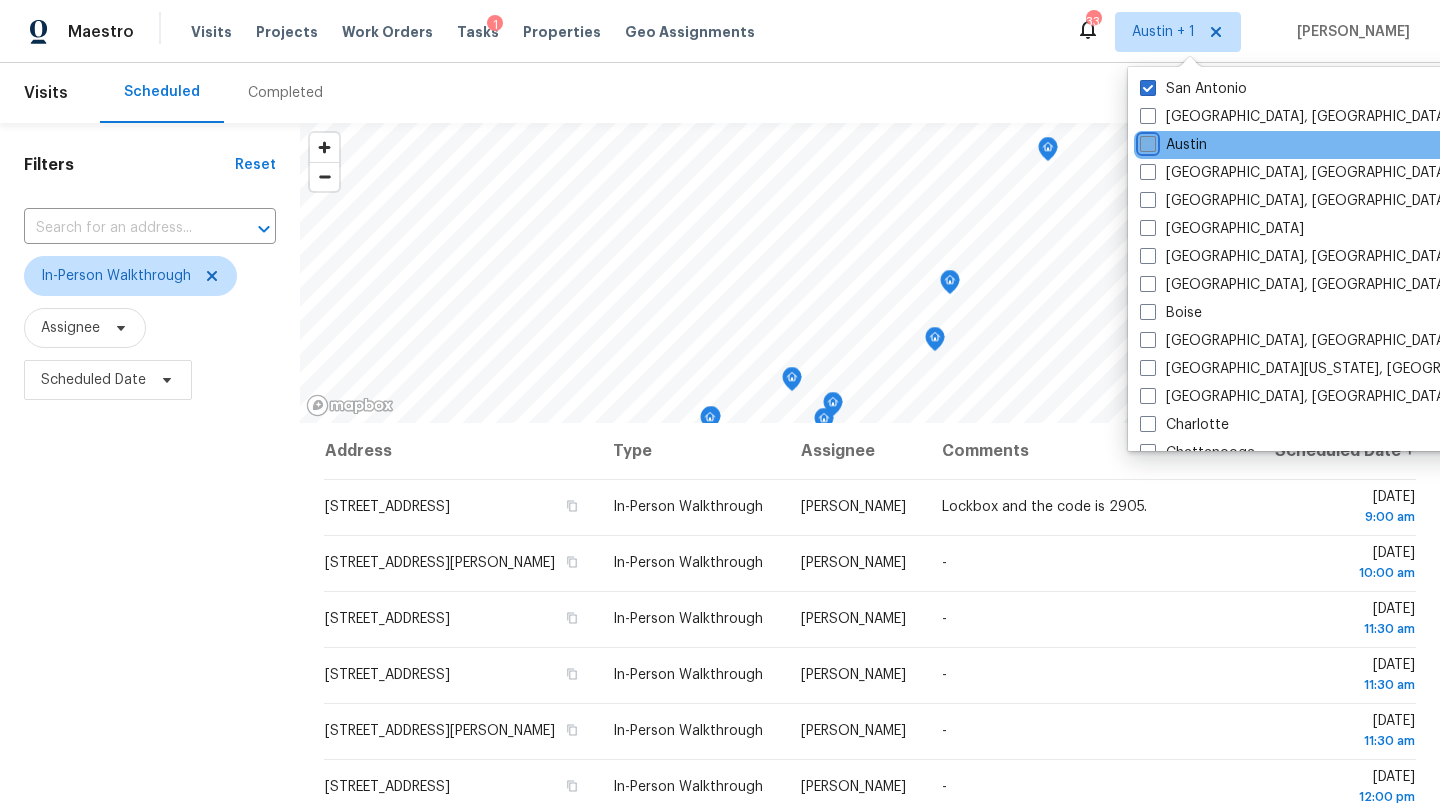 checkbox on "false" 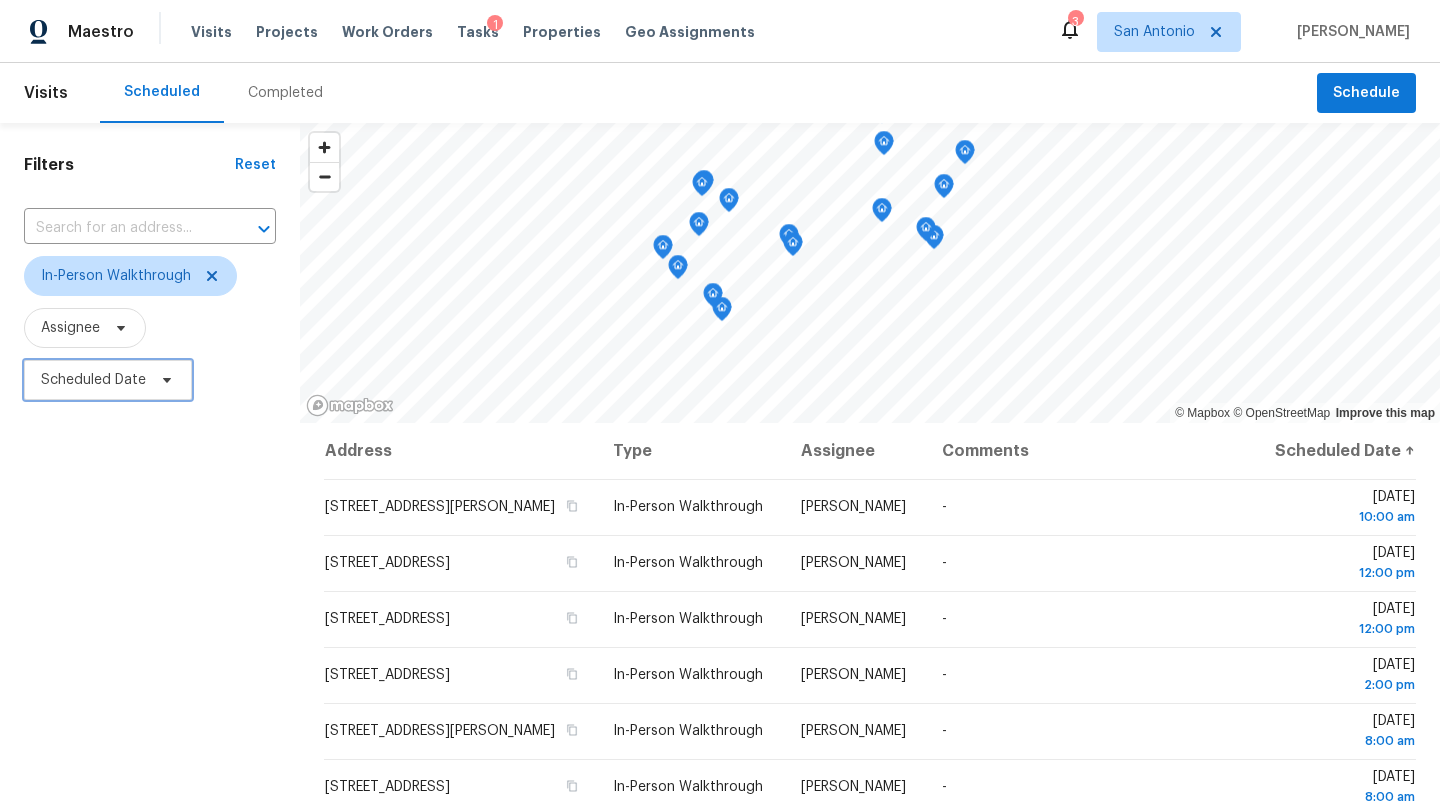 click on "Scheduled Date" at bounding box center (108, 380) 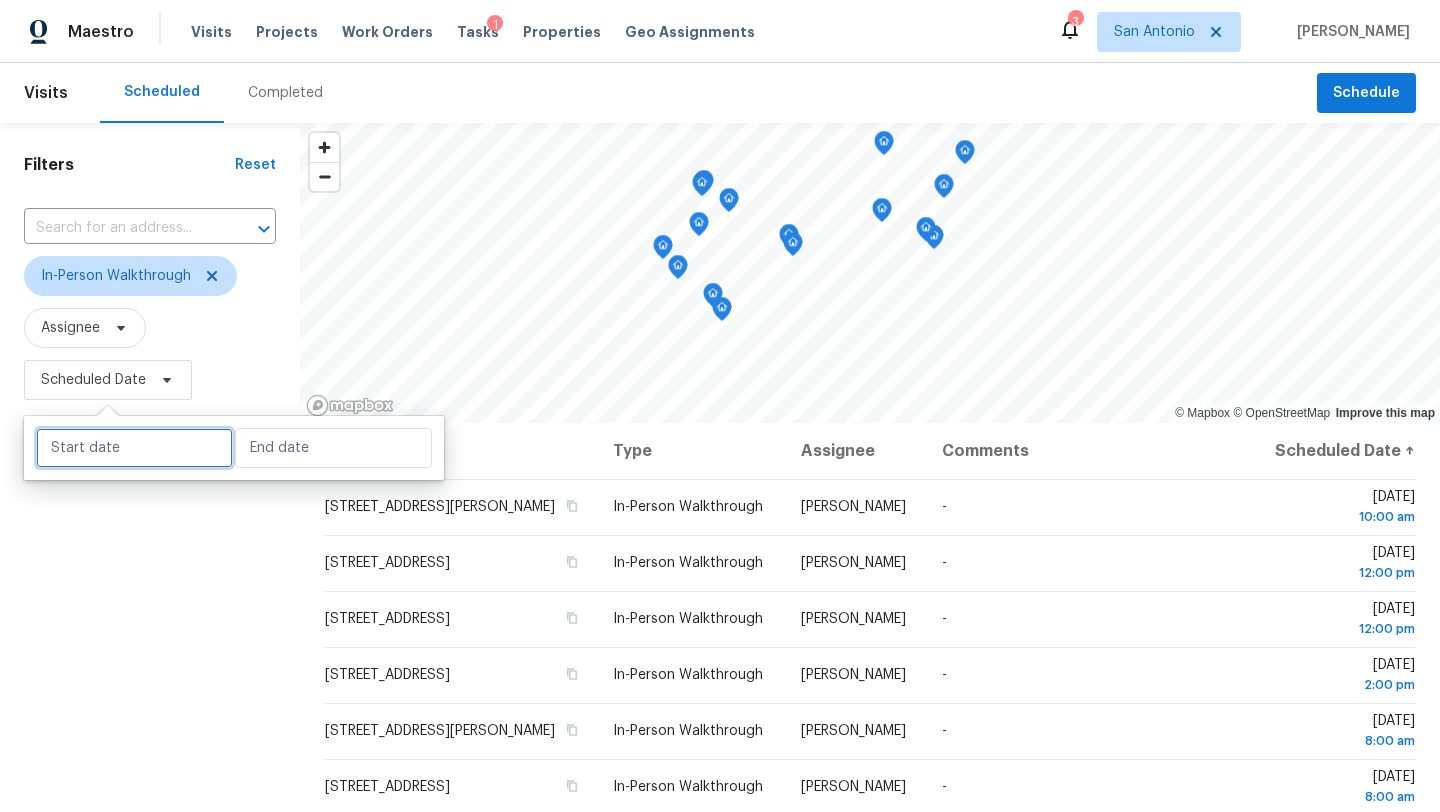 click at bounding box center [134, 448] 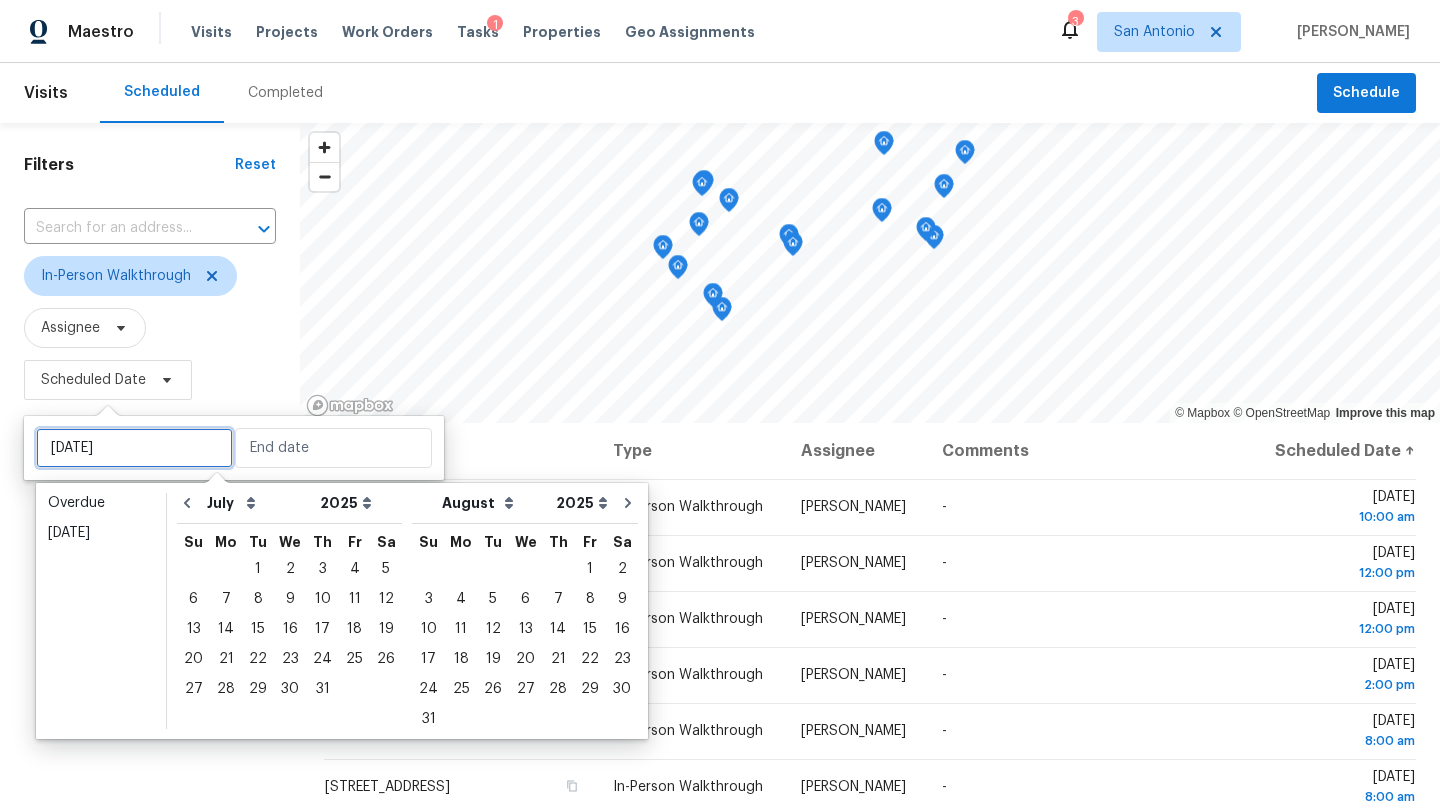 type on "Tue, Jul 08" 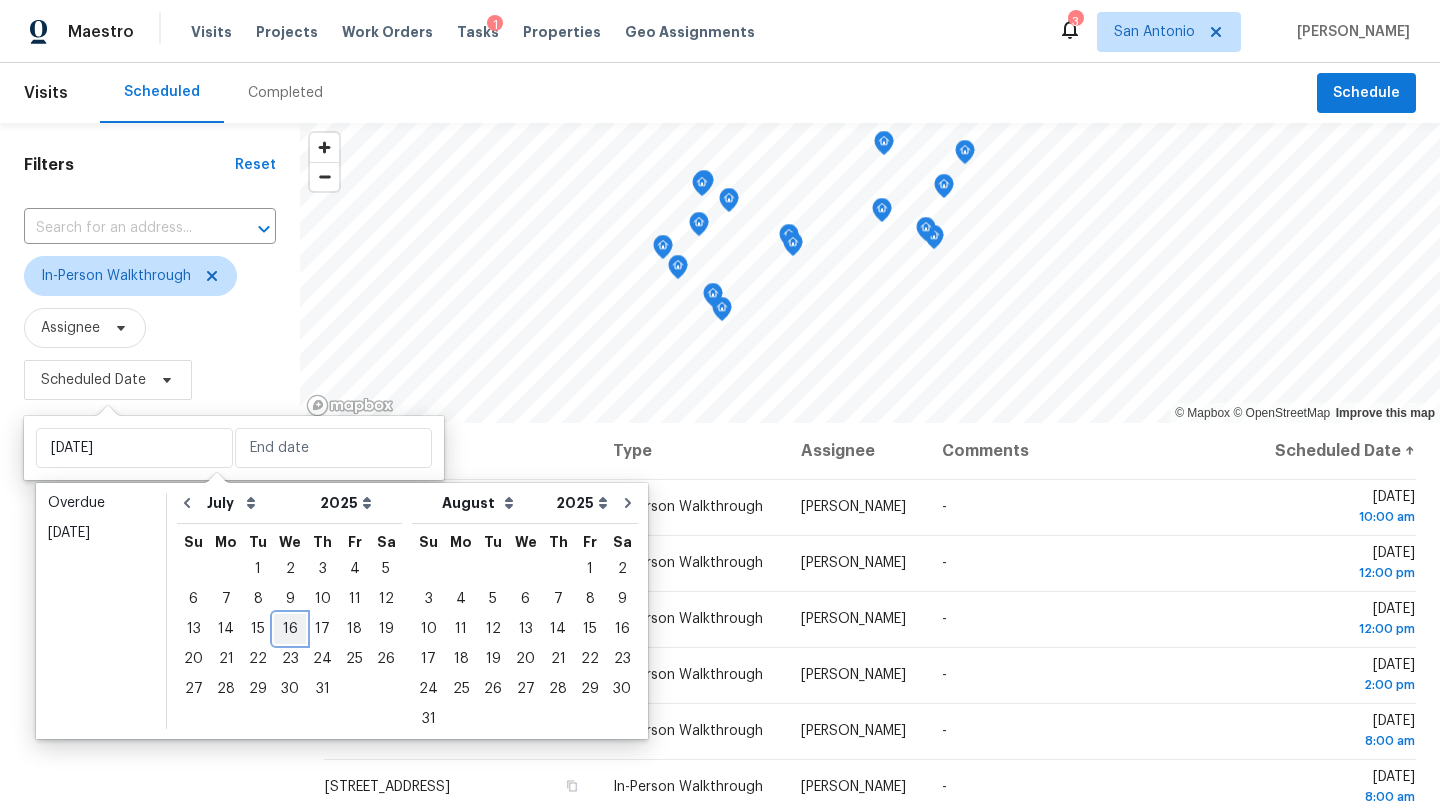 click on "16" at bounding box center (290, 629) 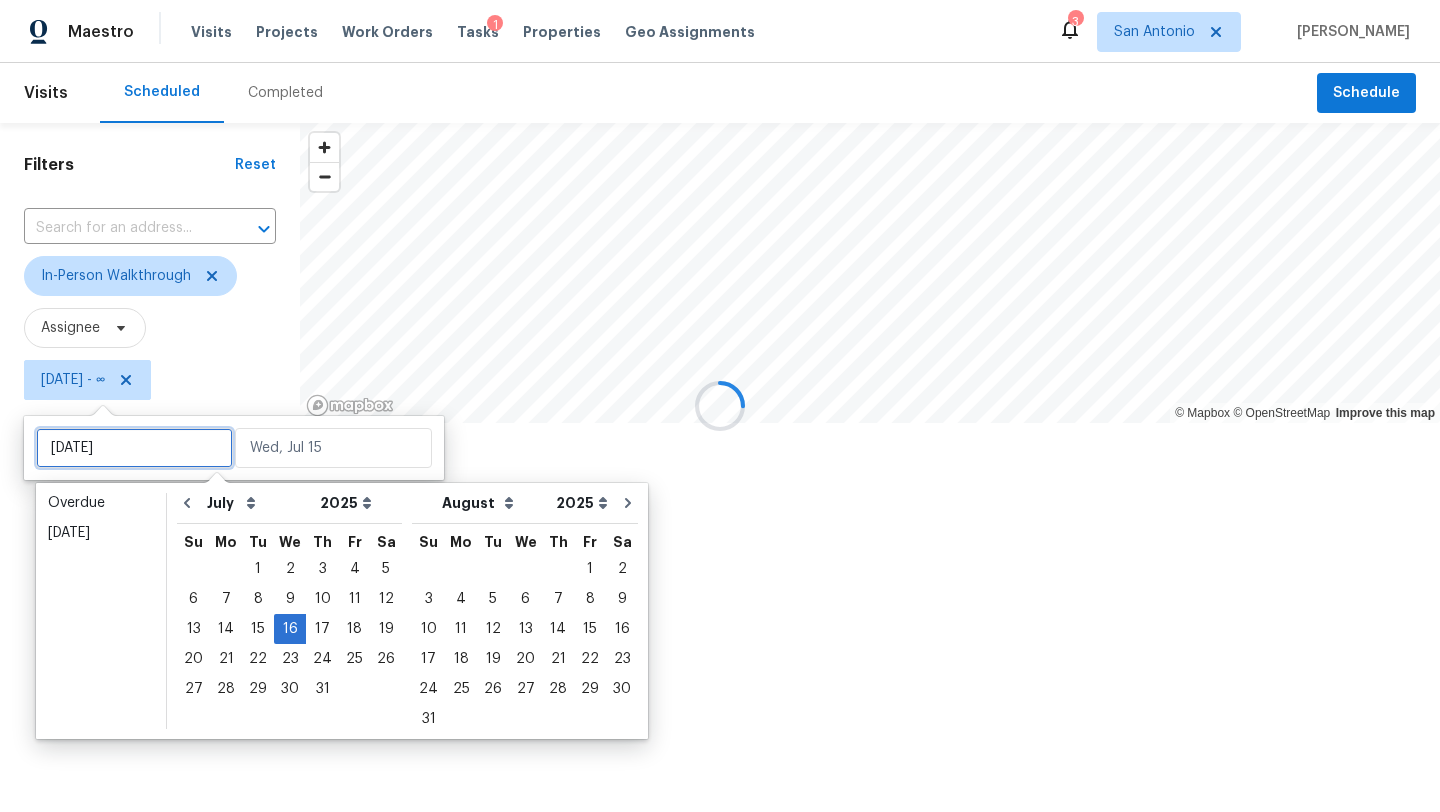 type on "Wed, Jul 09" 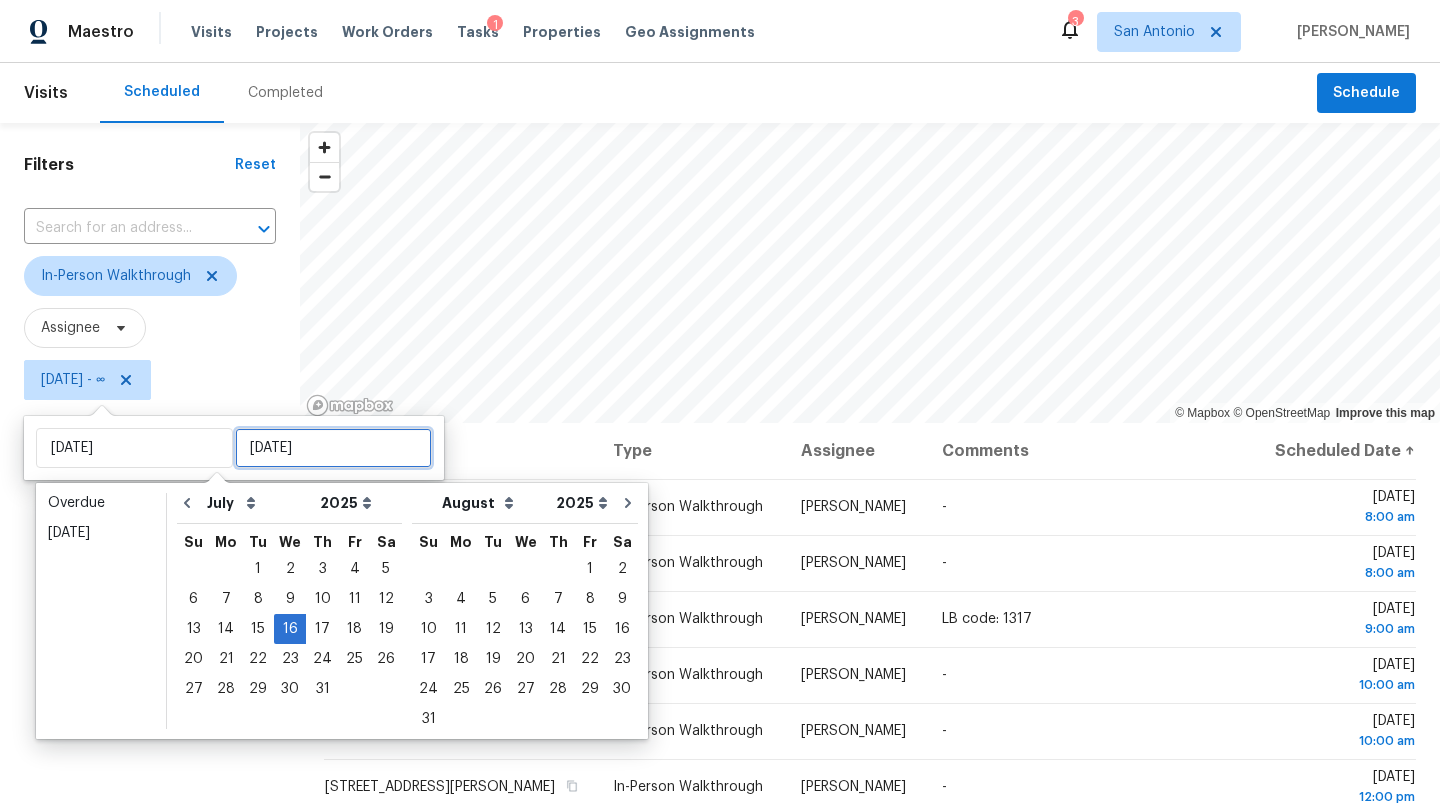 type on "Wed, Jul 16" 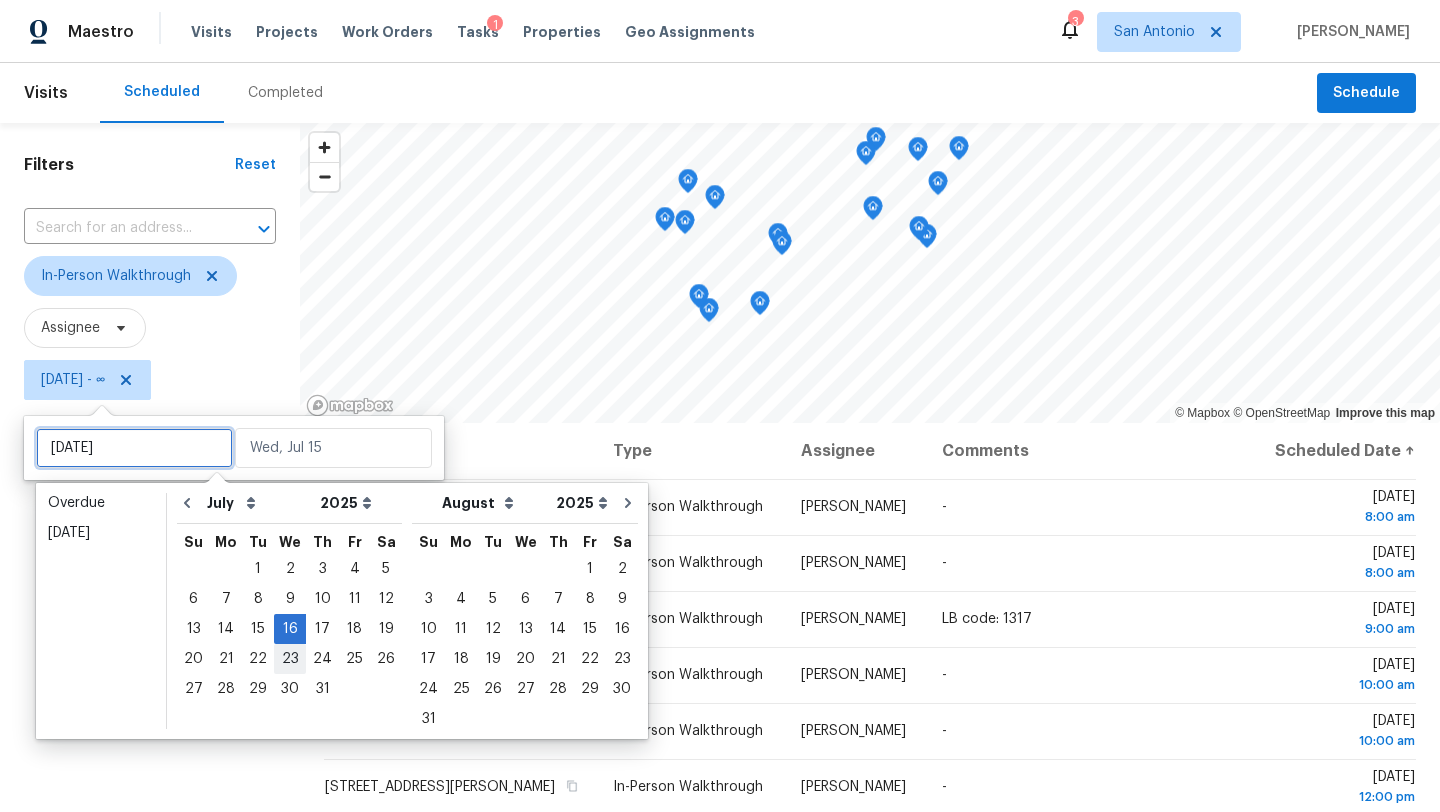type on "Wed, Jul 02" 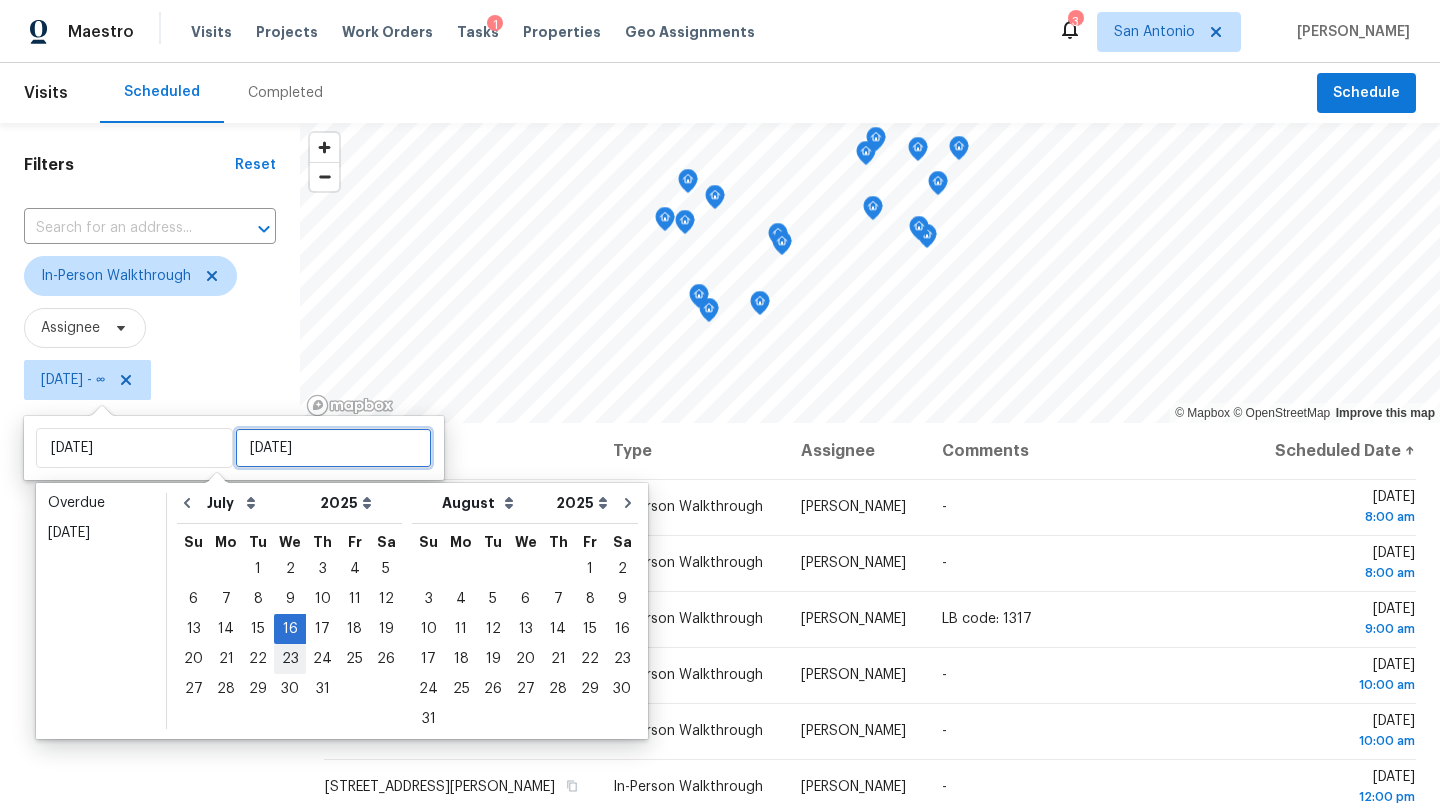 type on "Wed, Jul 16" 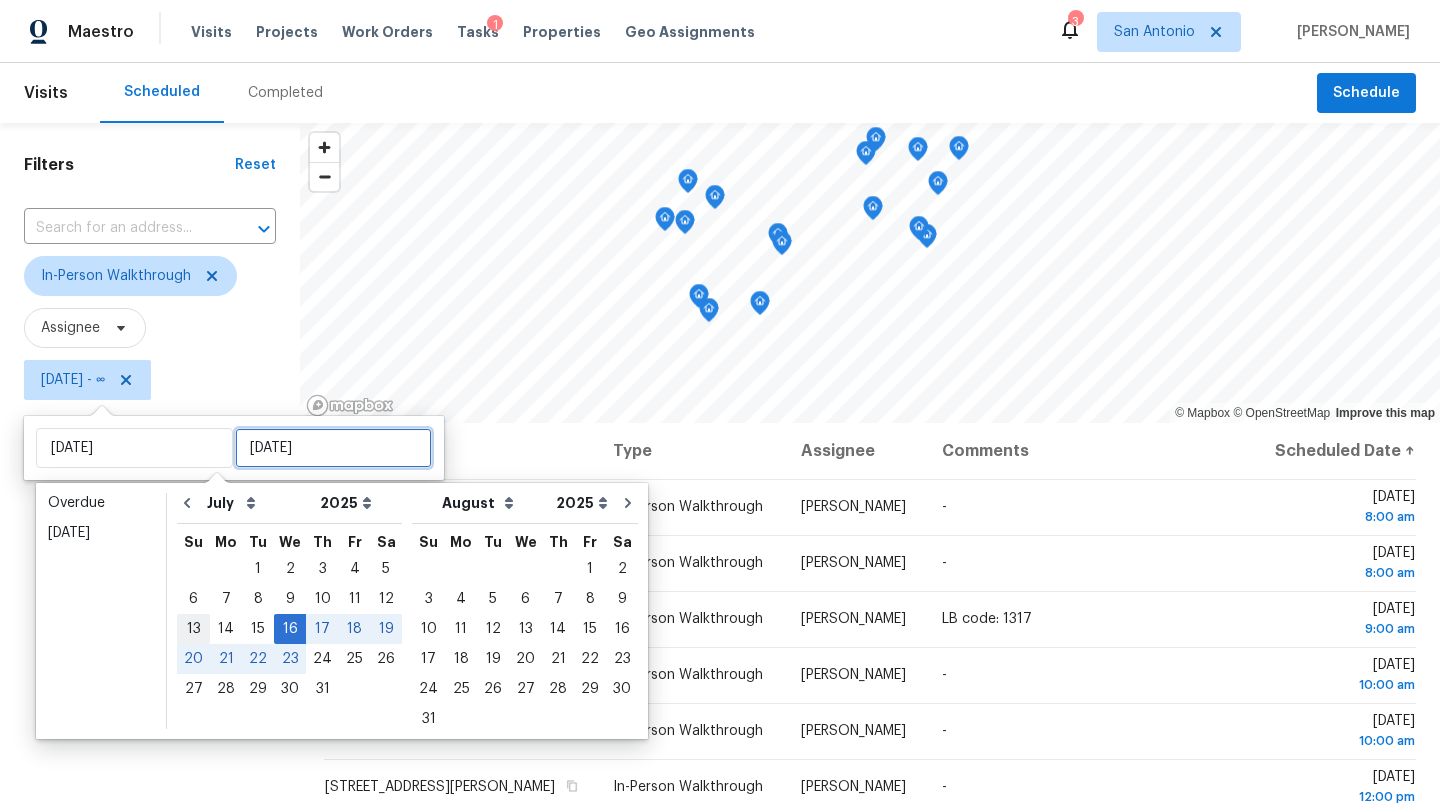 type on "Wed, Jul 16" 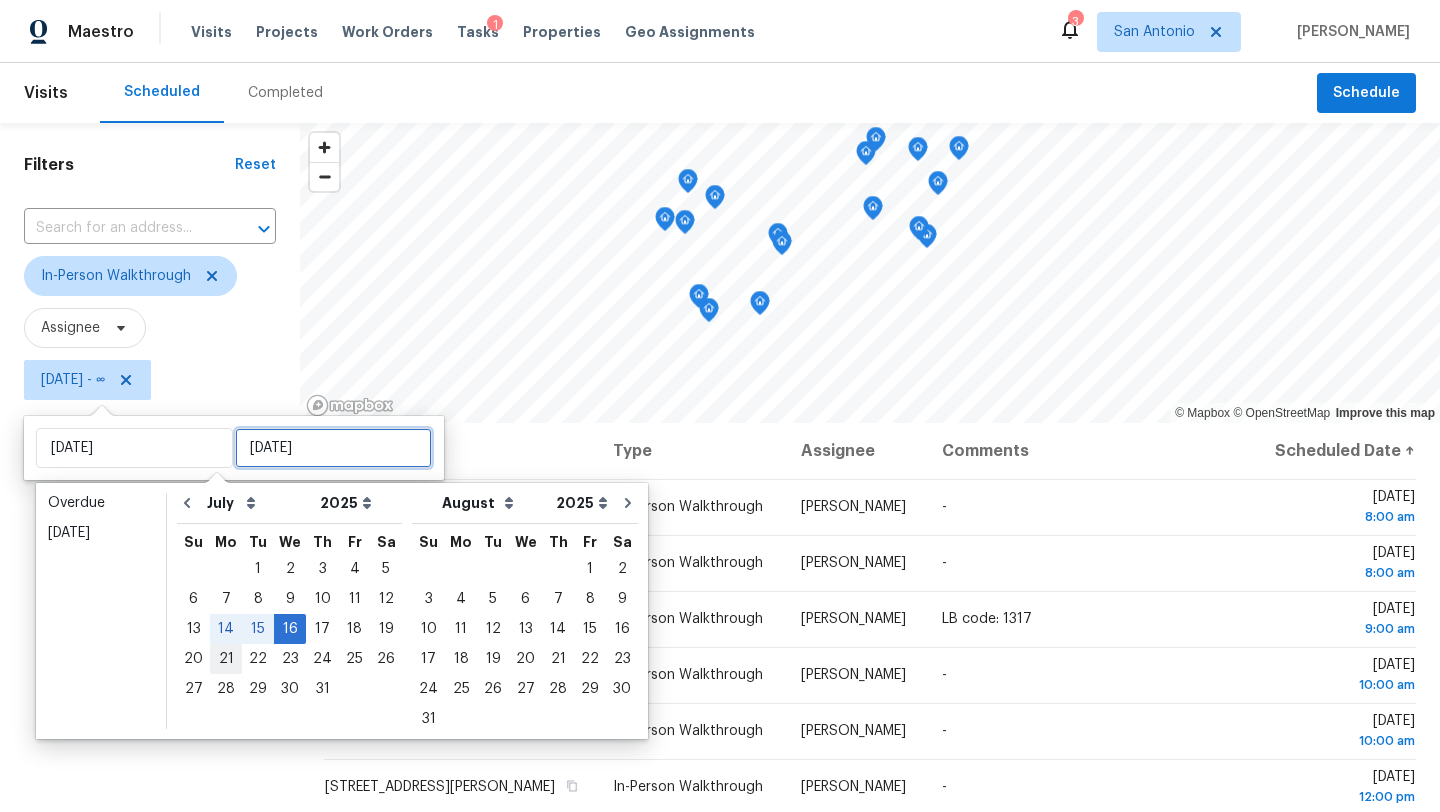 type on "Wed, Jul 16" 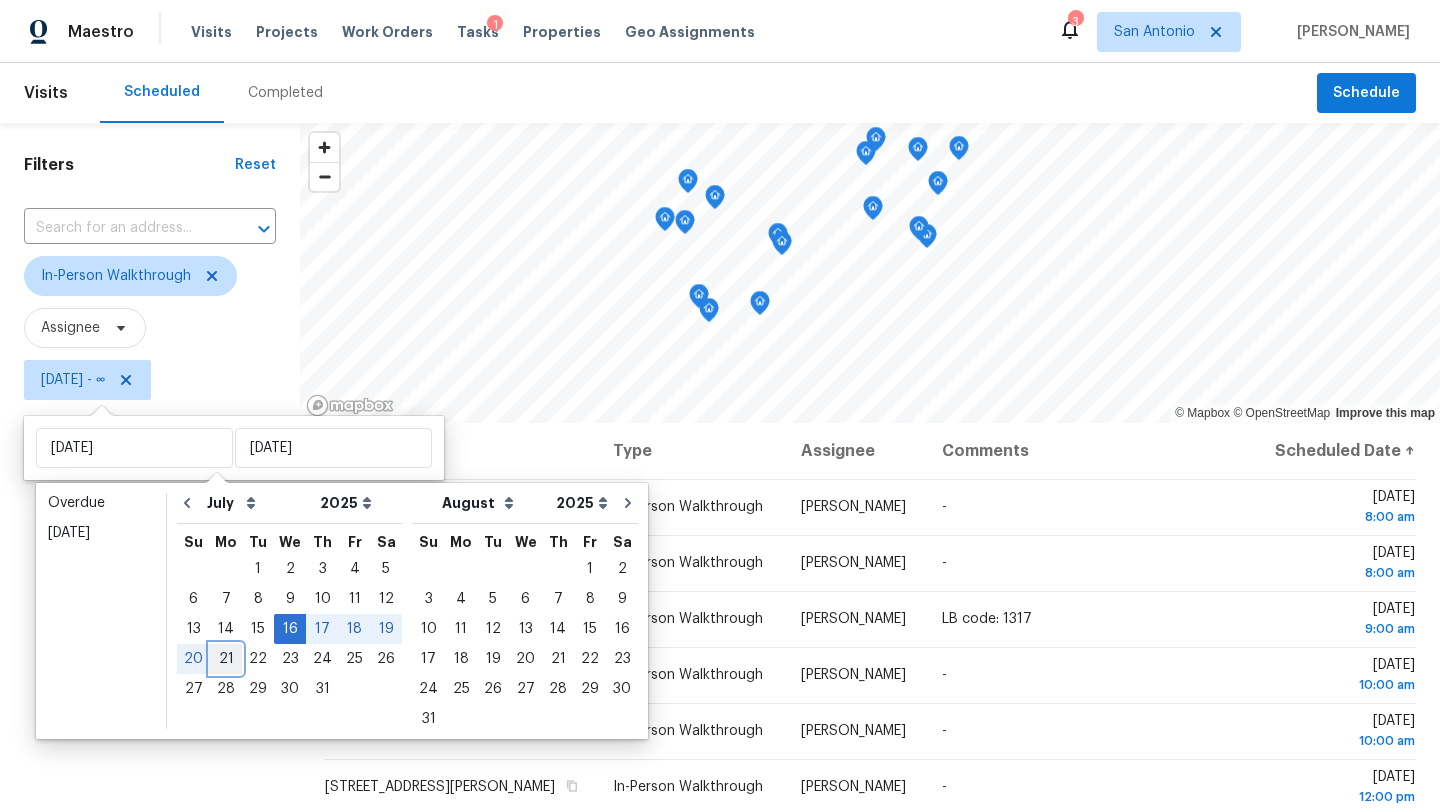 click on "21" at bounding box center (226, 659) 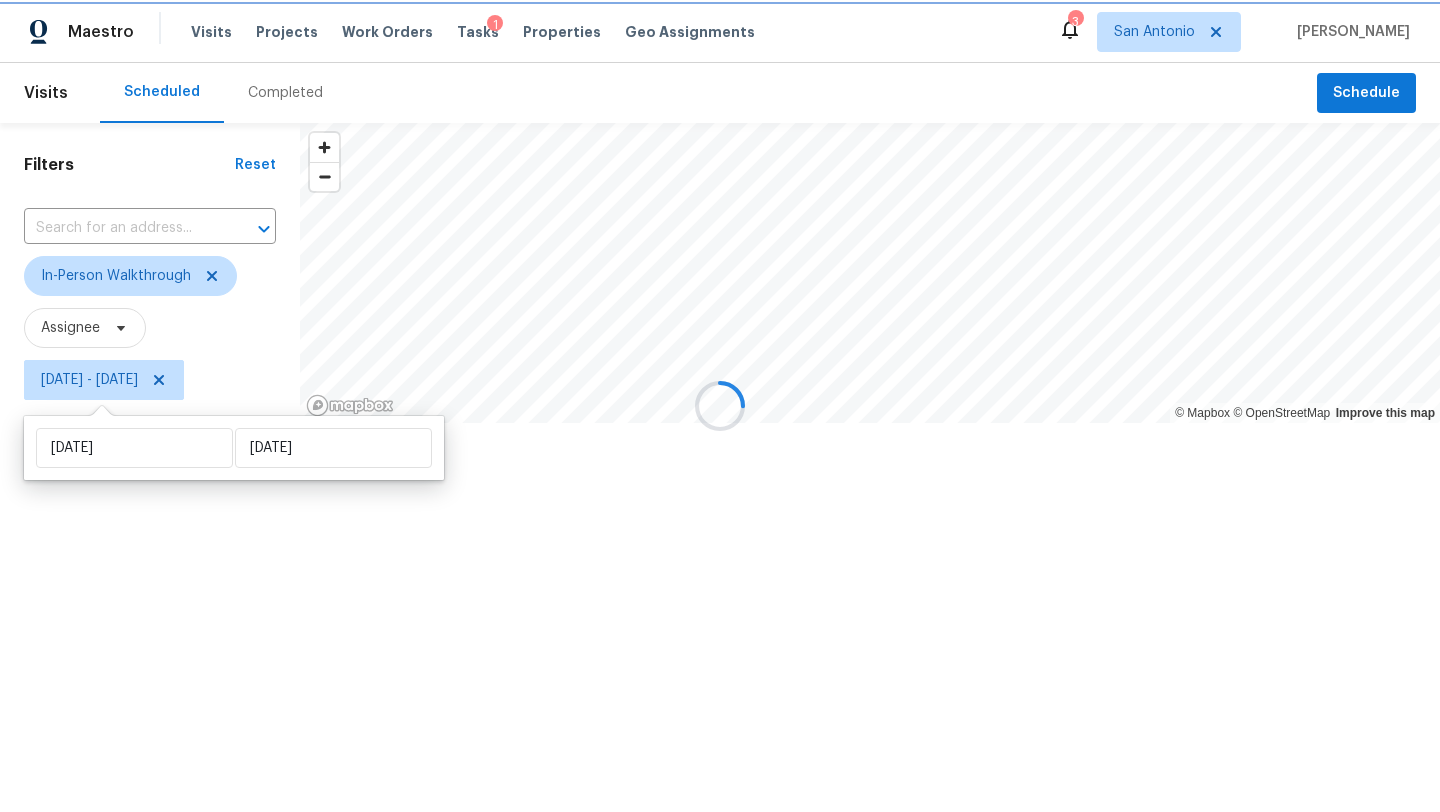 type on "Mon, Jul 21" 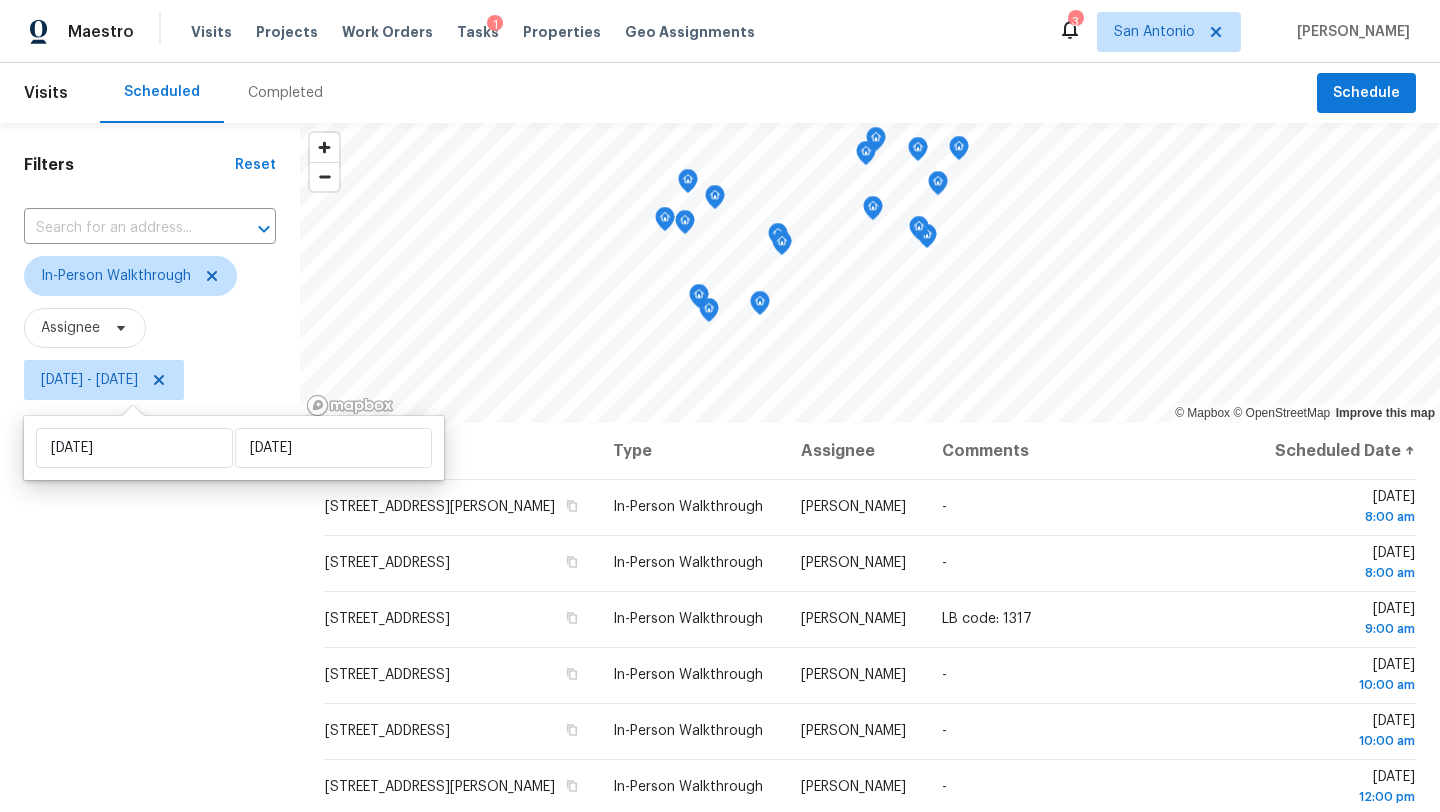 click on "Filters Reset ​ In-Person Walkthrough Assignee Wed, Jul 16 - Mon, Jul 21" at bounding box center [150, 598] 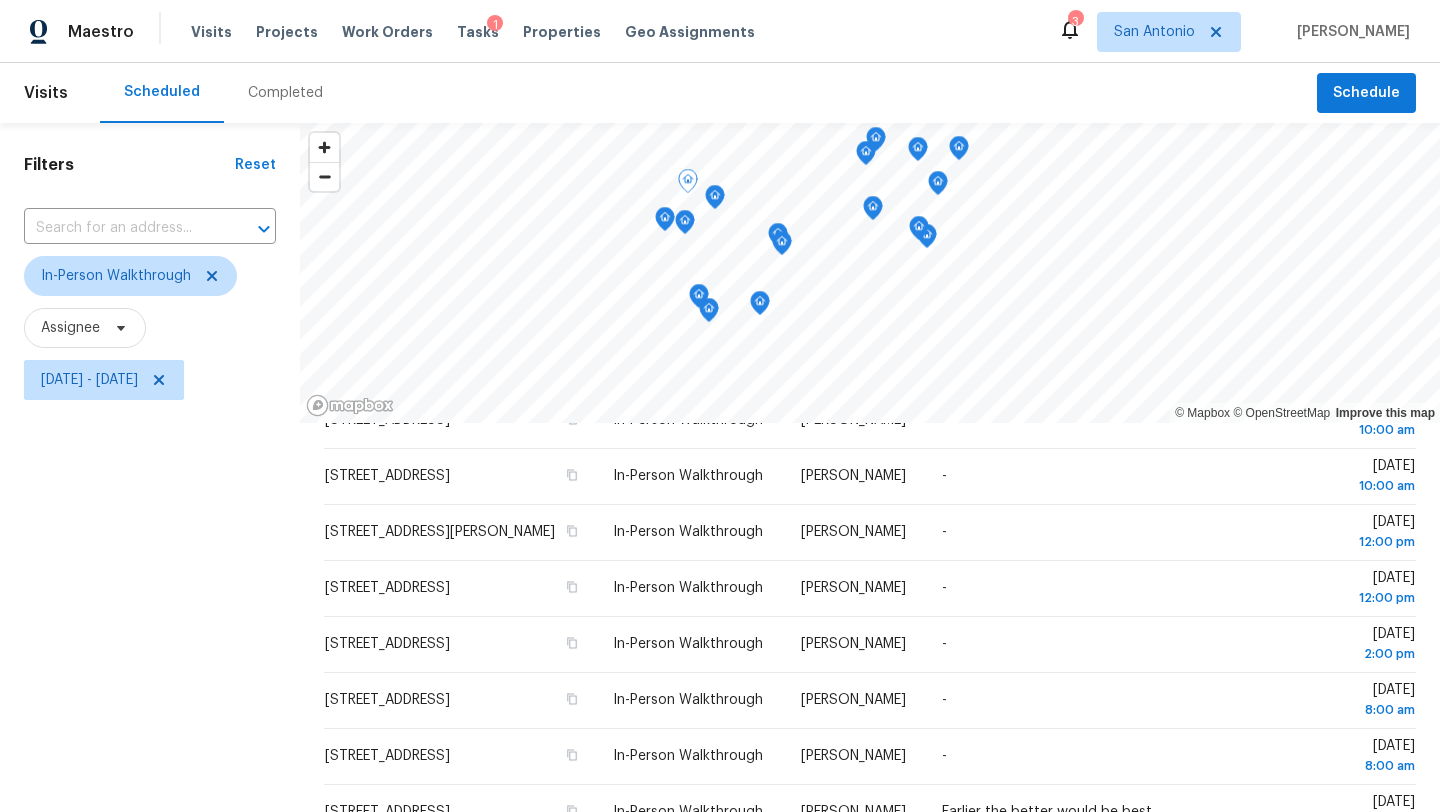 scroll, scrollTop: 0, scrollLeft: 0, axis: both 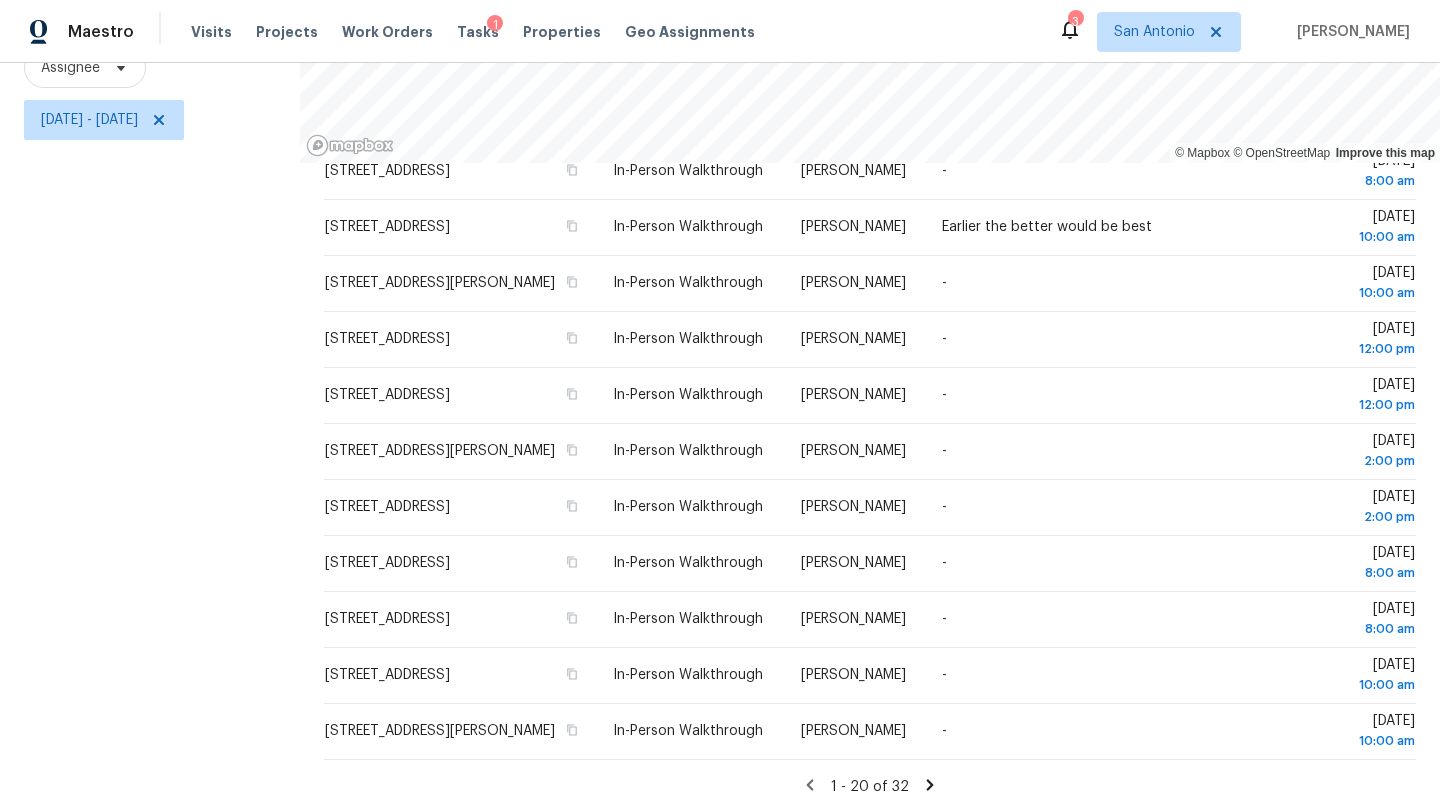 click 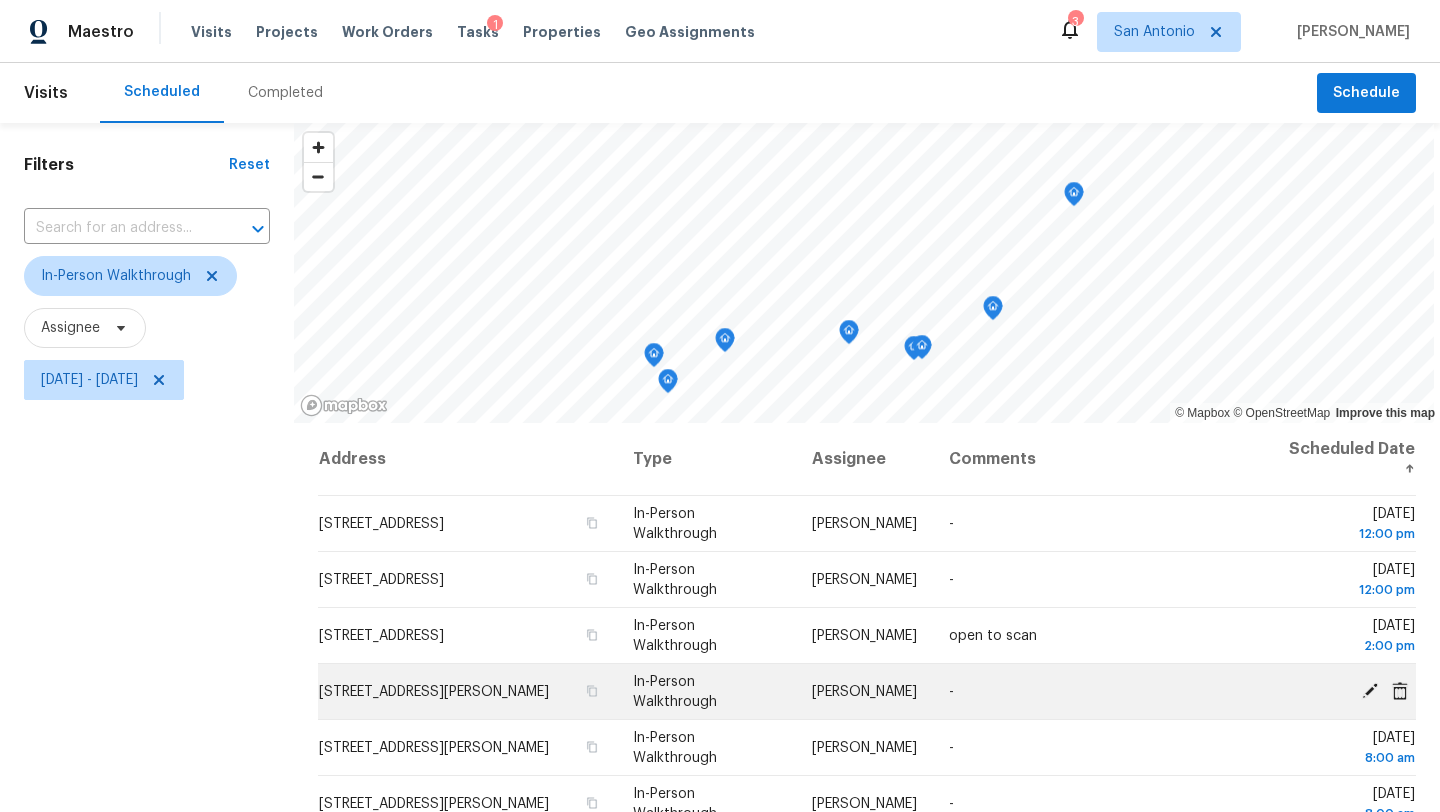 scroll, scrollTop: 148, scrollLeft: 0, axis: vertical 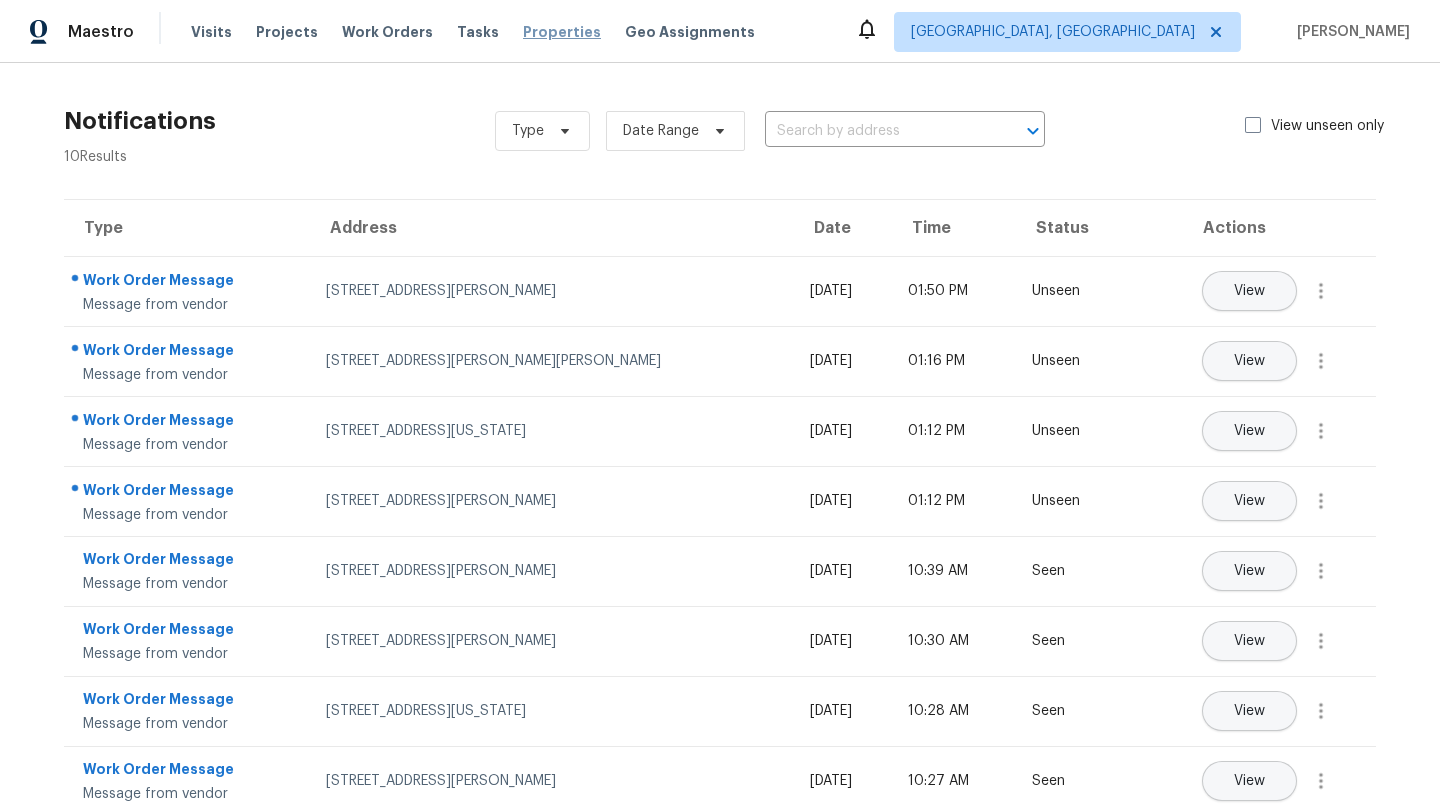 click on "Properties" at bounding box center (562, 32) 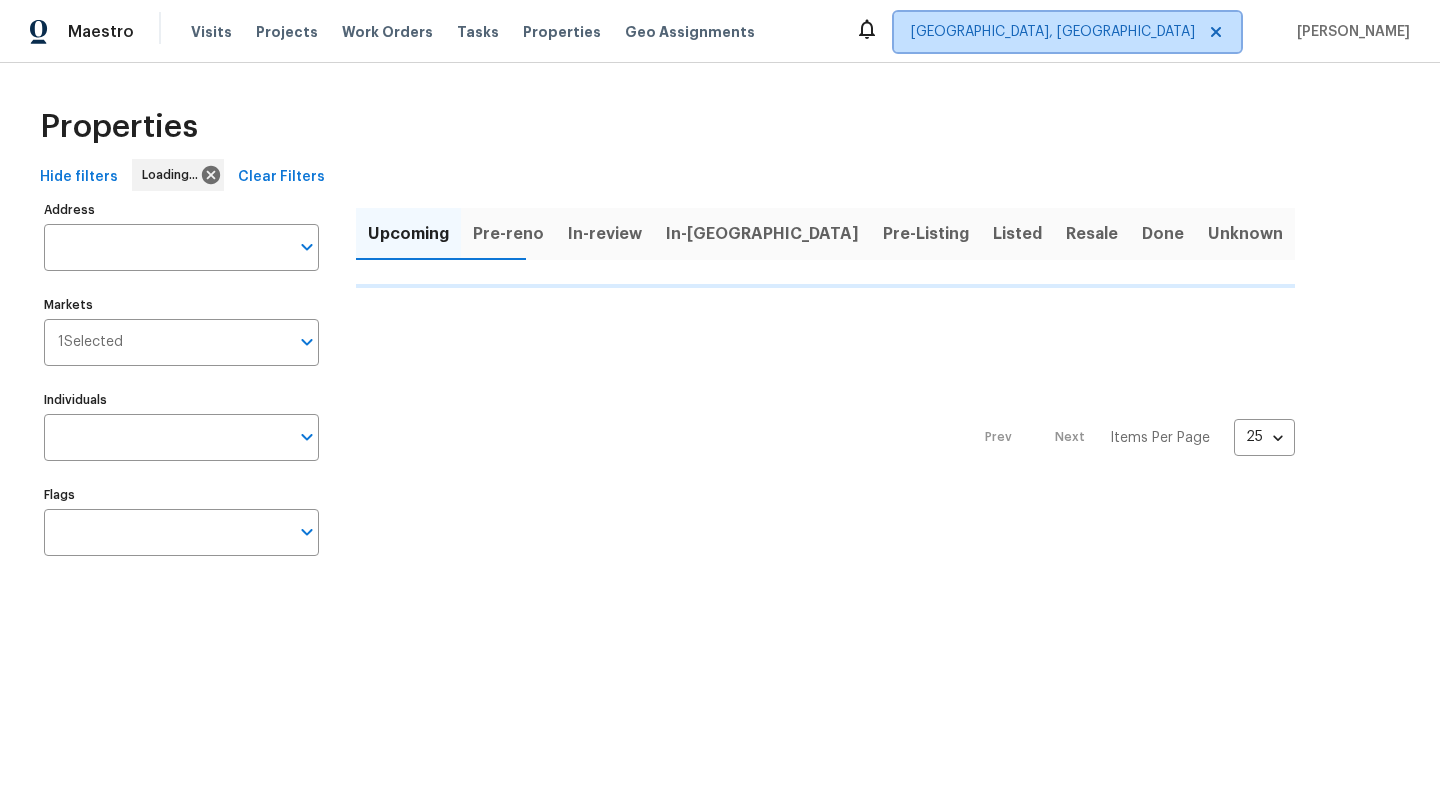 click on "Albuquerque, NM" at bounding box center [1053, 32] 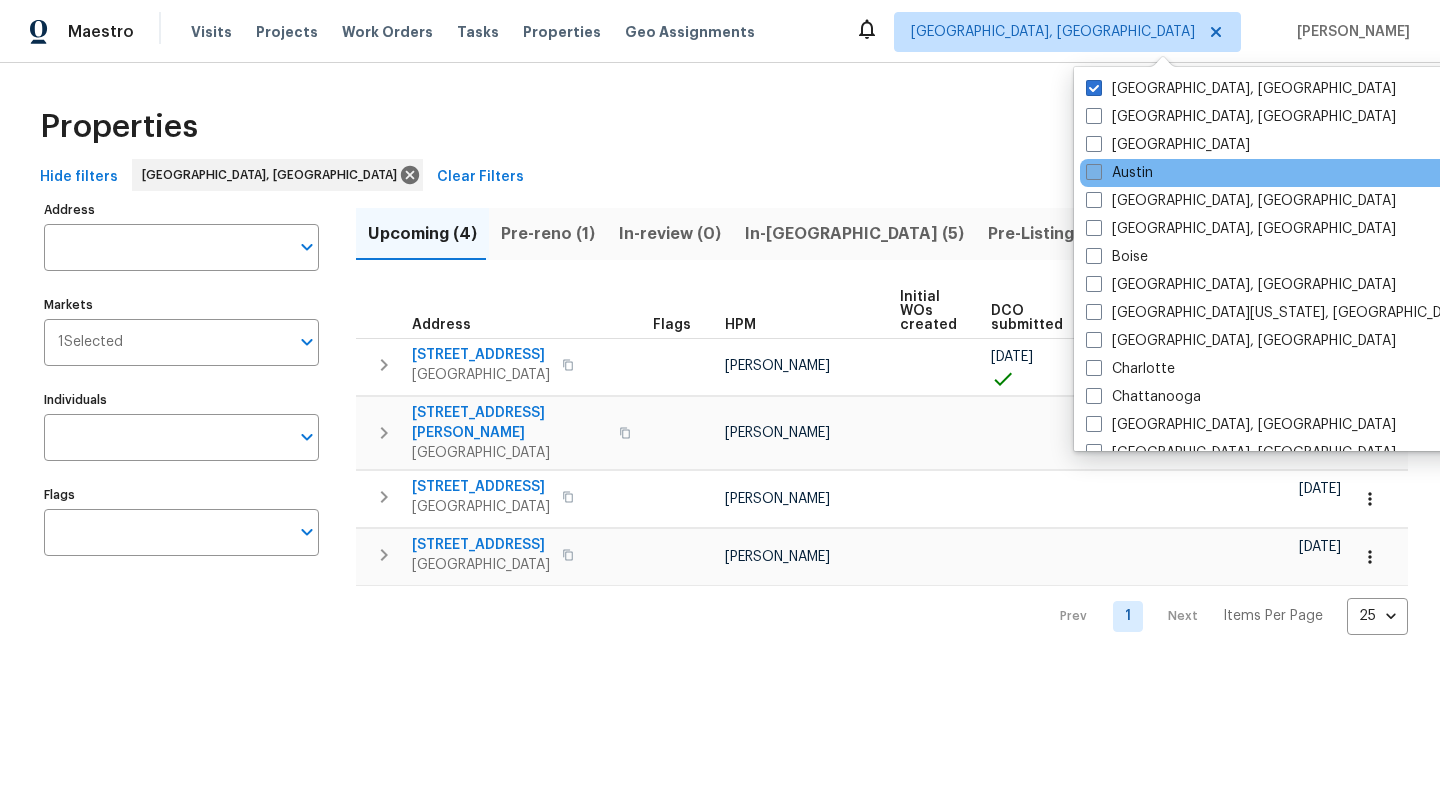 click on "Austin" at bounding box center (1119, 173) 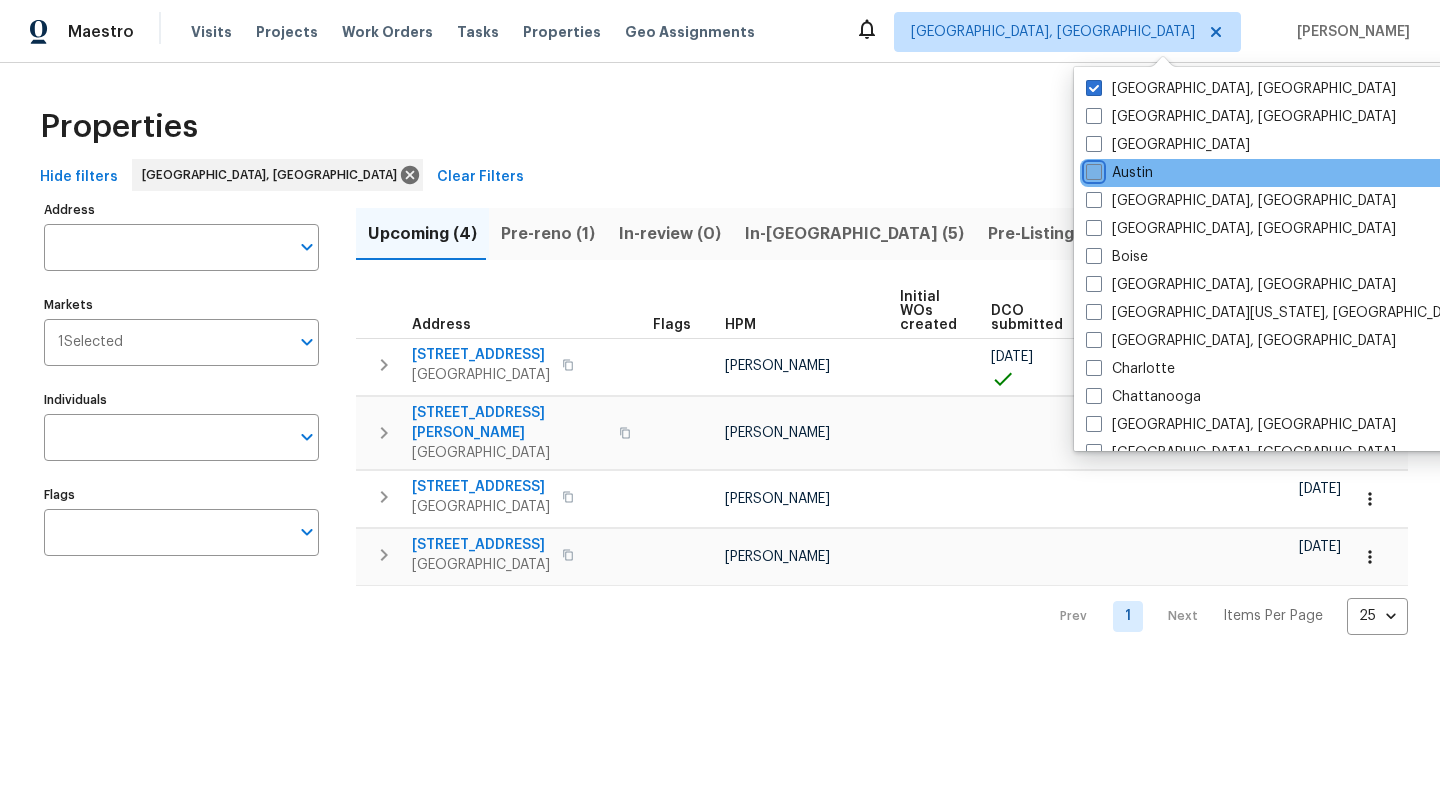click on "Austin" at bounding box center (1092, 169) 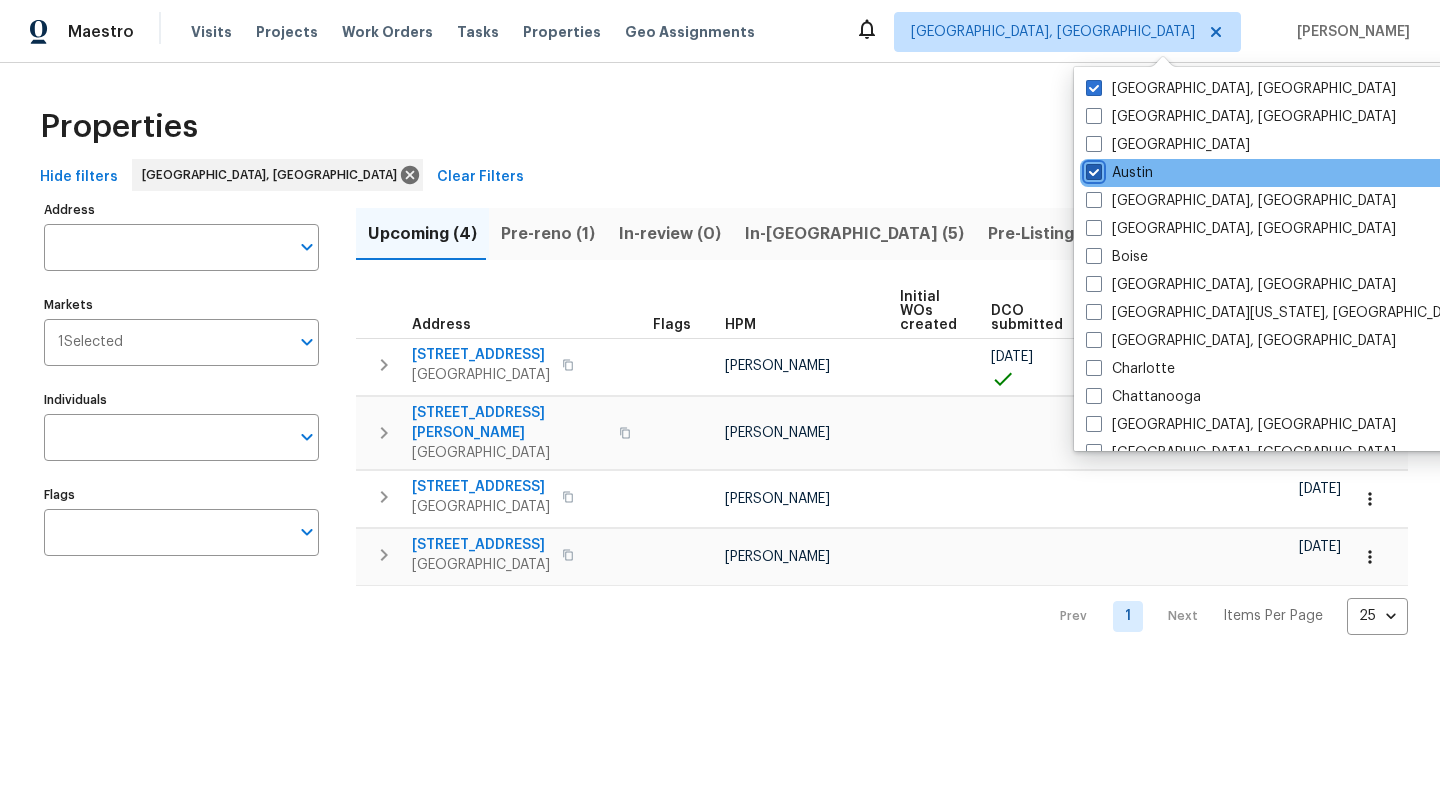 checkbox on "true" 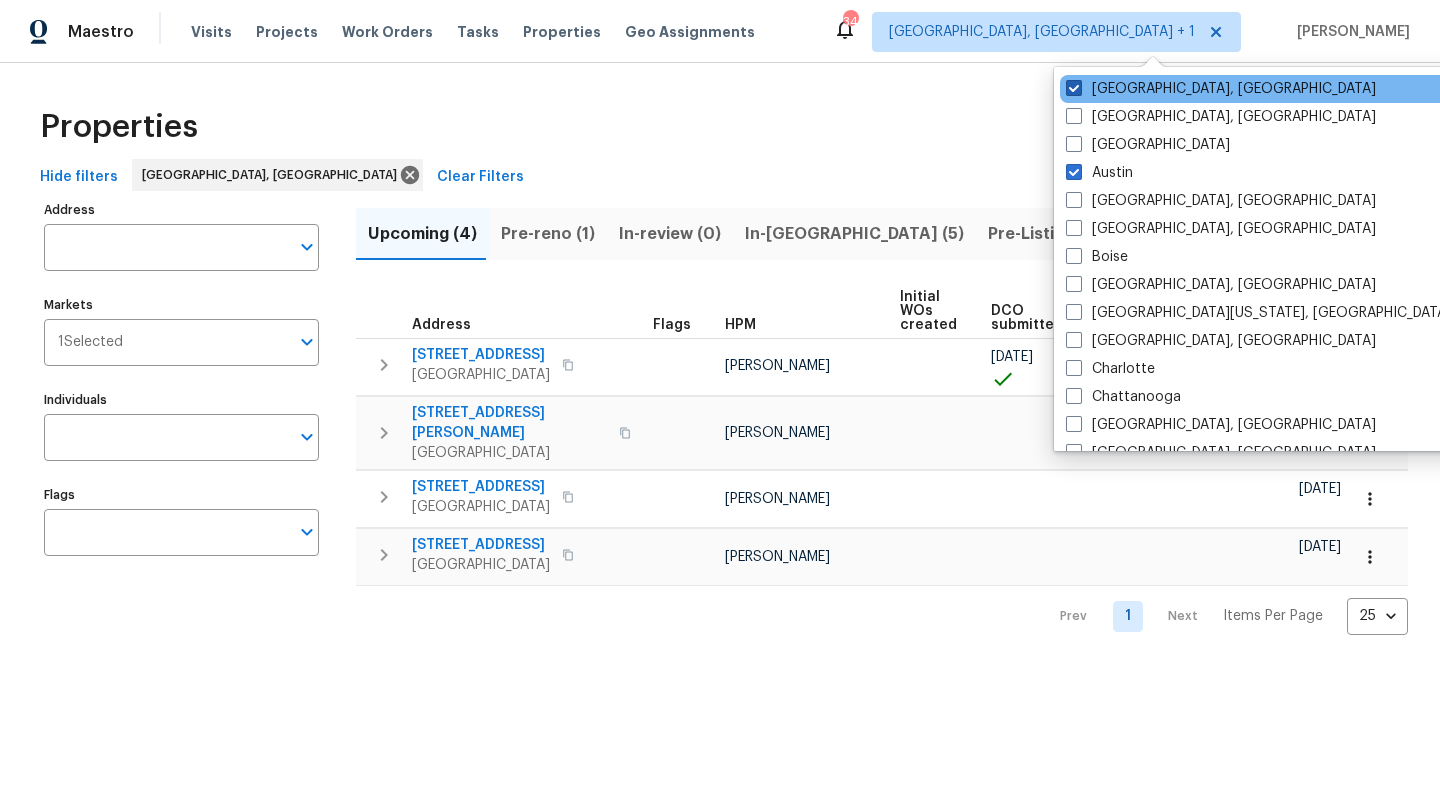 click on "Albuquerque, NM" at bounding box center (1221, 89) 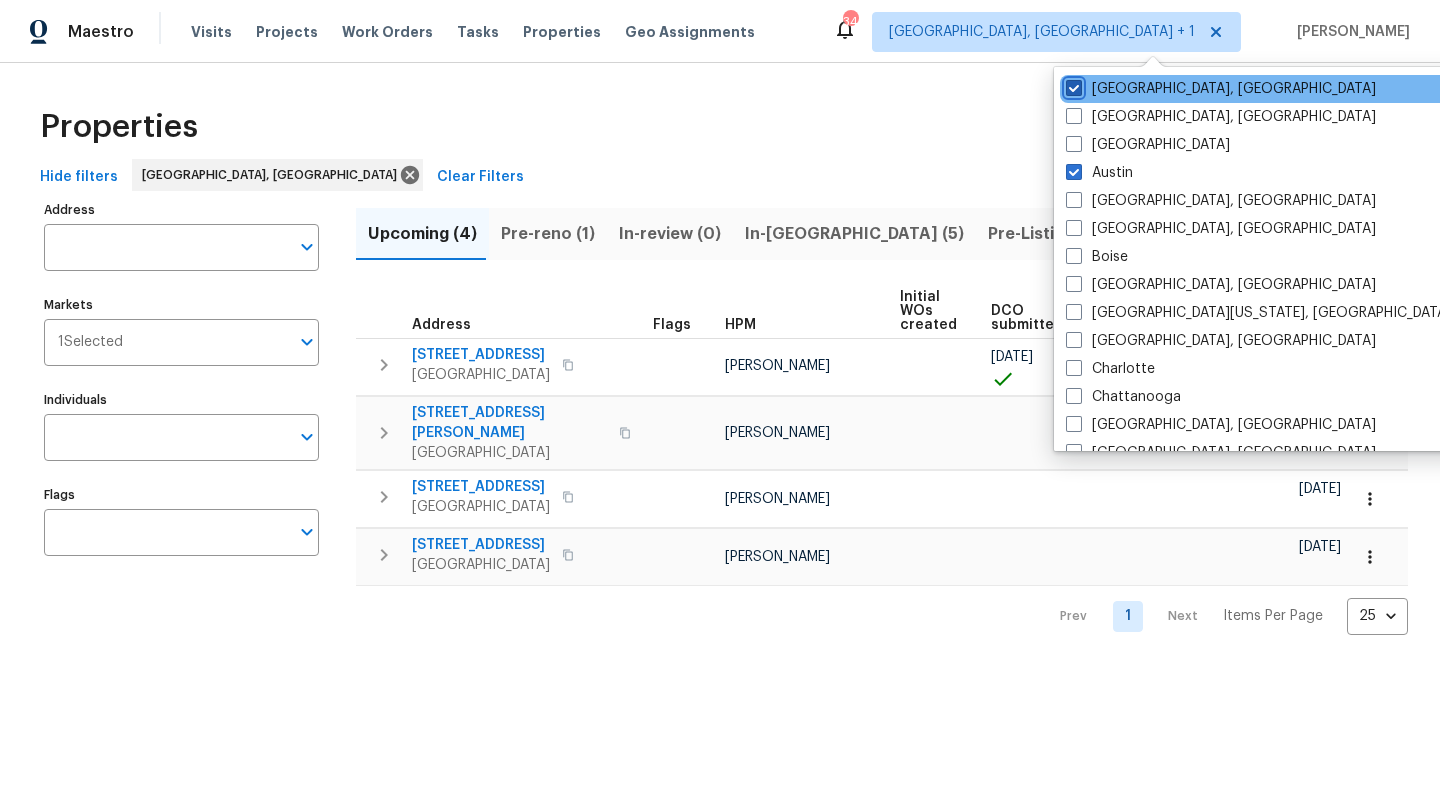 click on "Albuquerque, NM" at bounding box center [1072, 85] 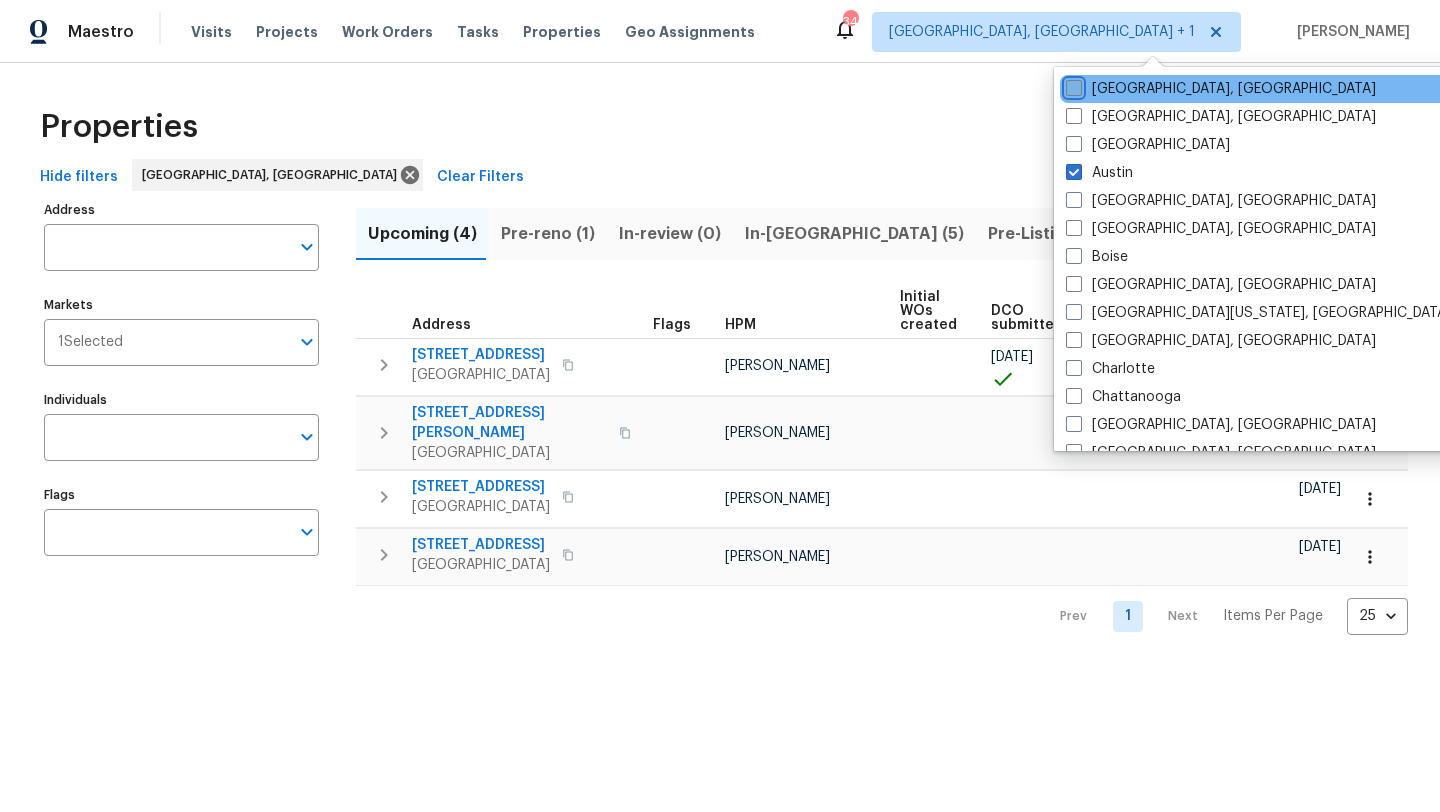 checkbox on "false" 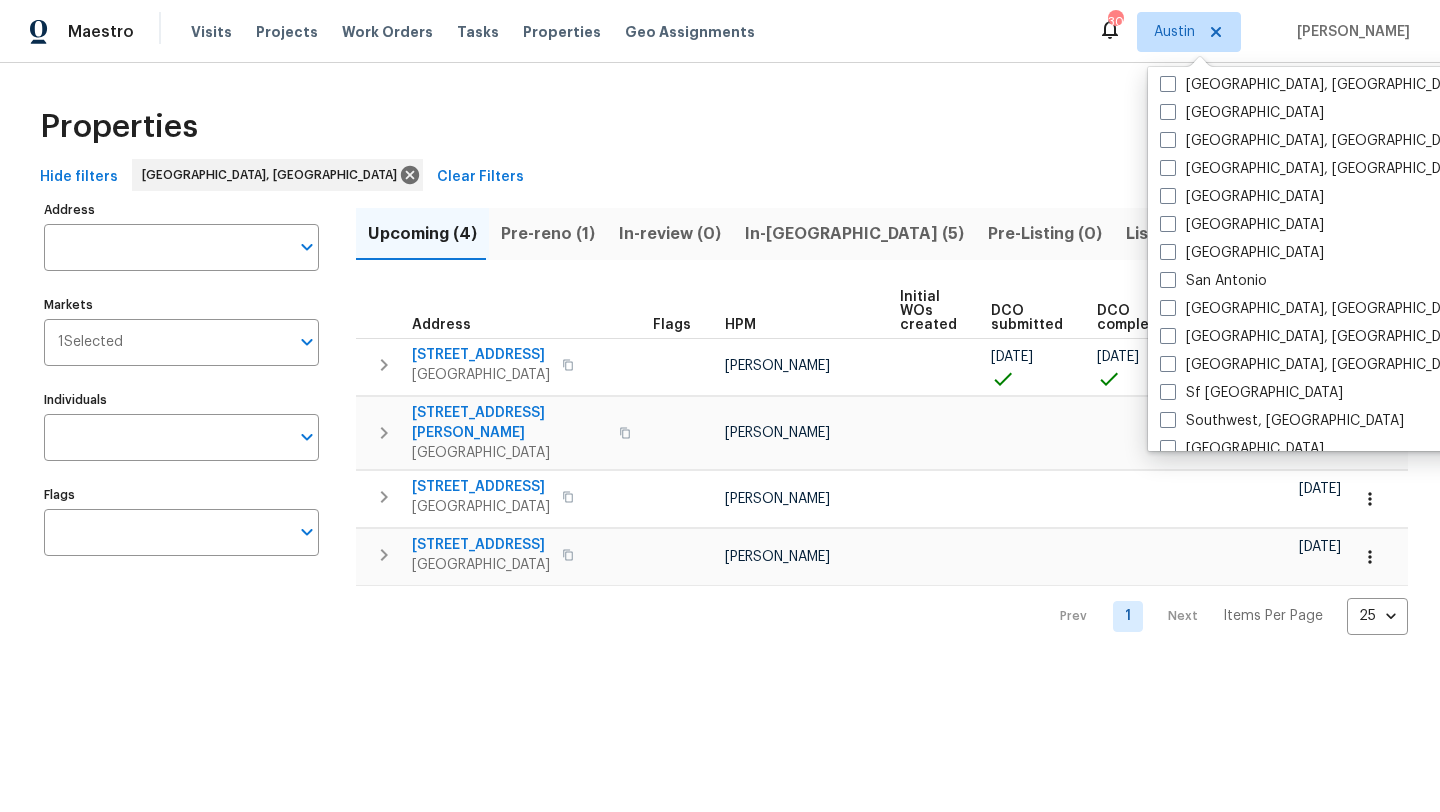 scroll, scrollTop: 1340, scrollLeft: 0, axis: vertical 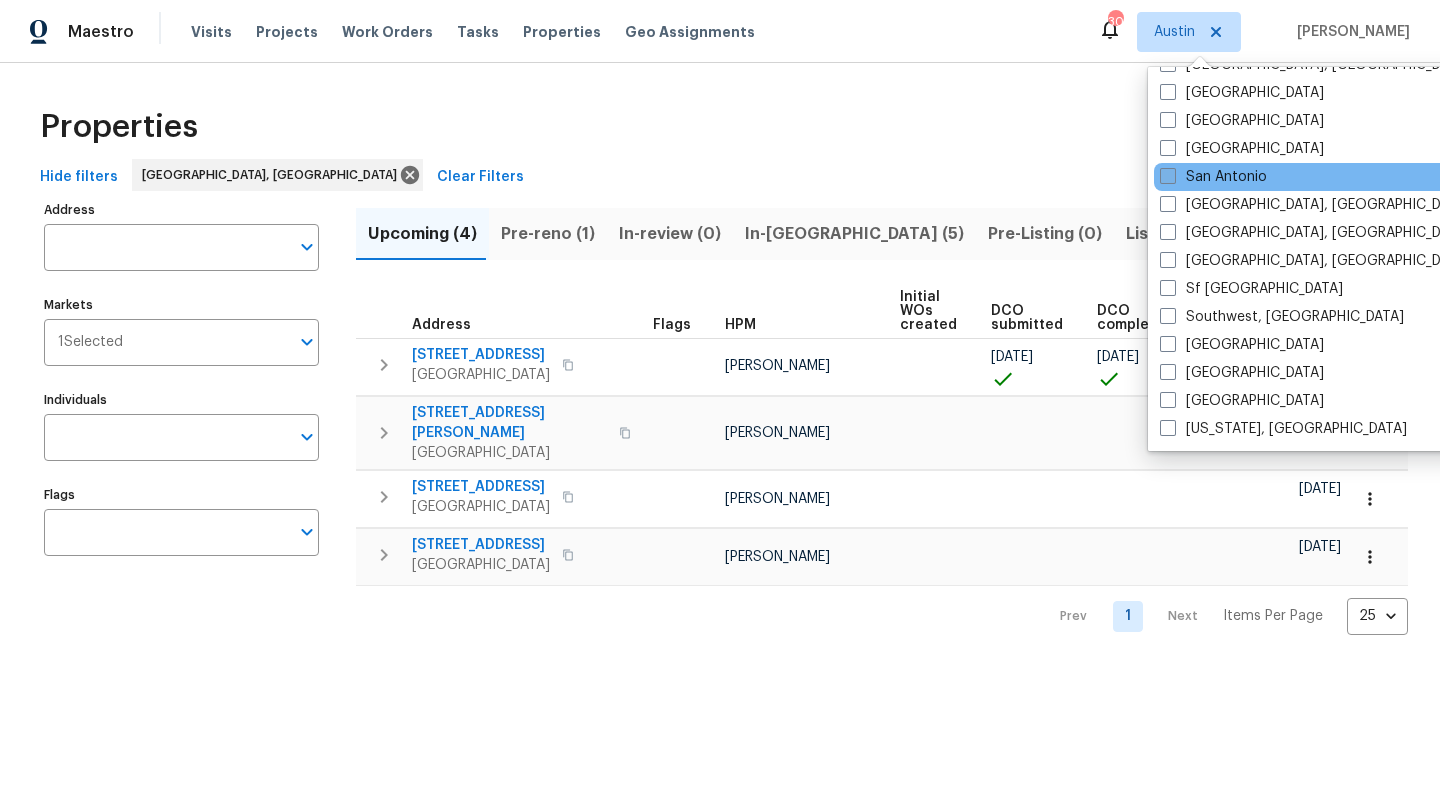 click on "San Antonio" at bounding box center [1213, 177] 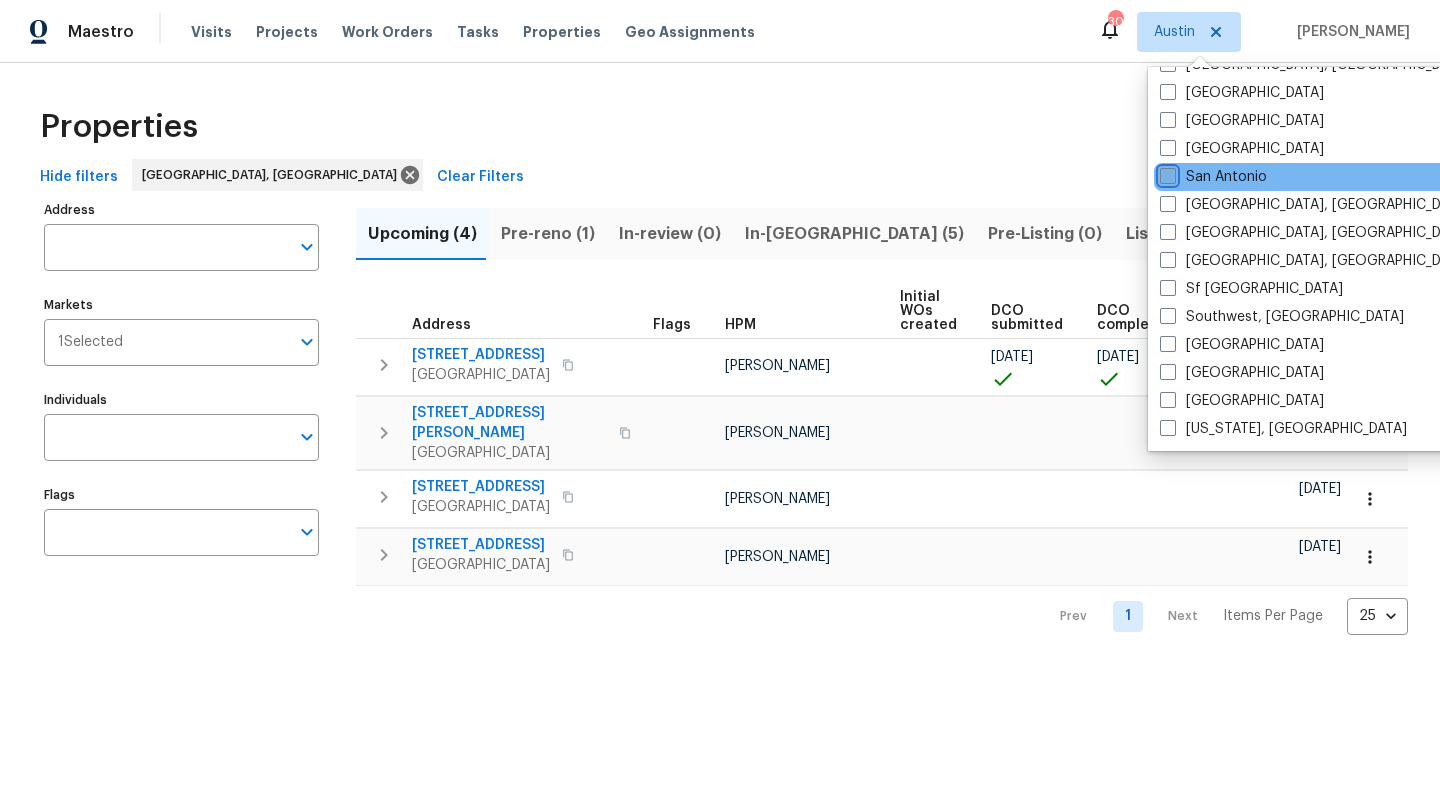 click on "San Antonio" at bounding box center [1166, 173] 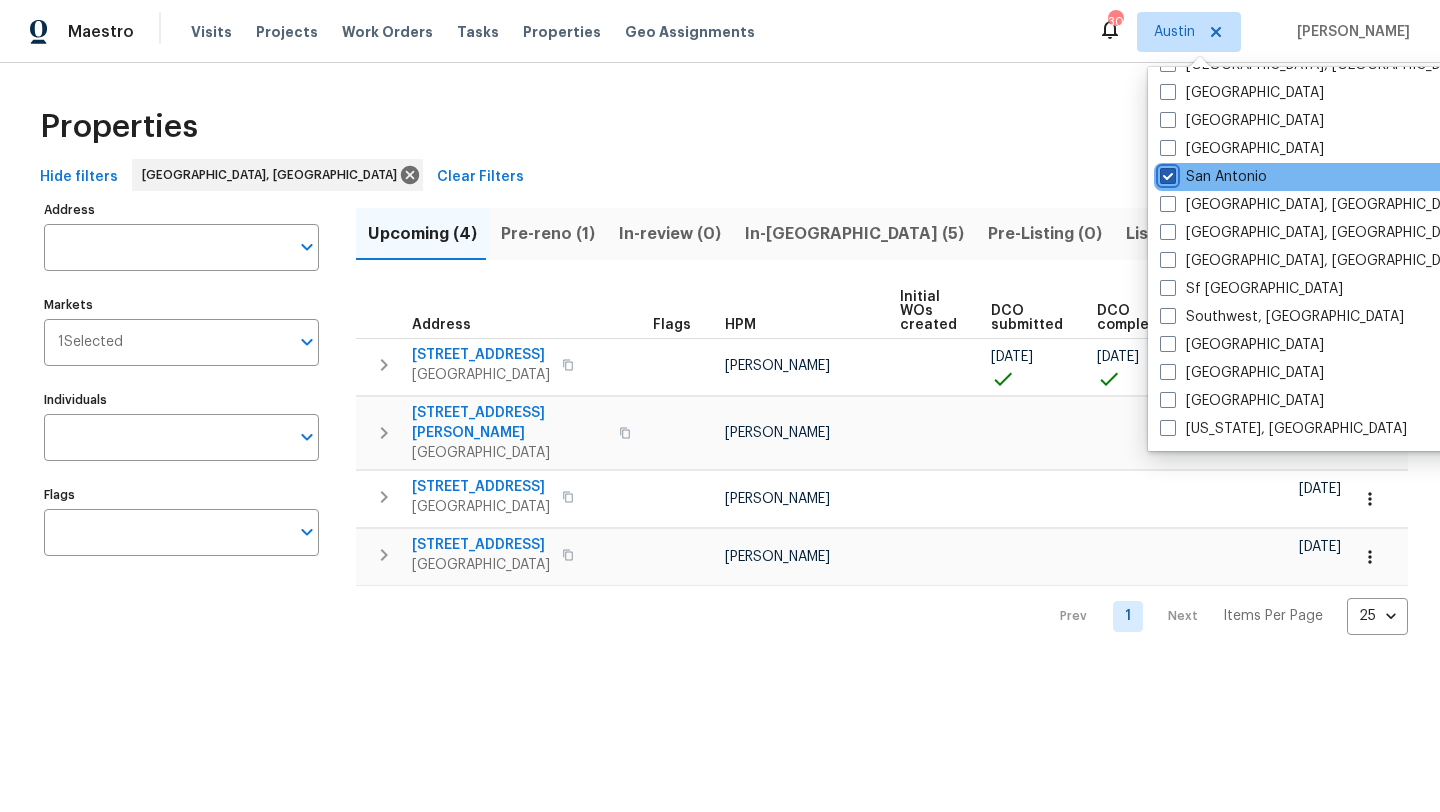 checkbox on "true" 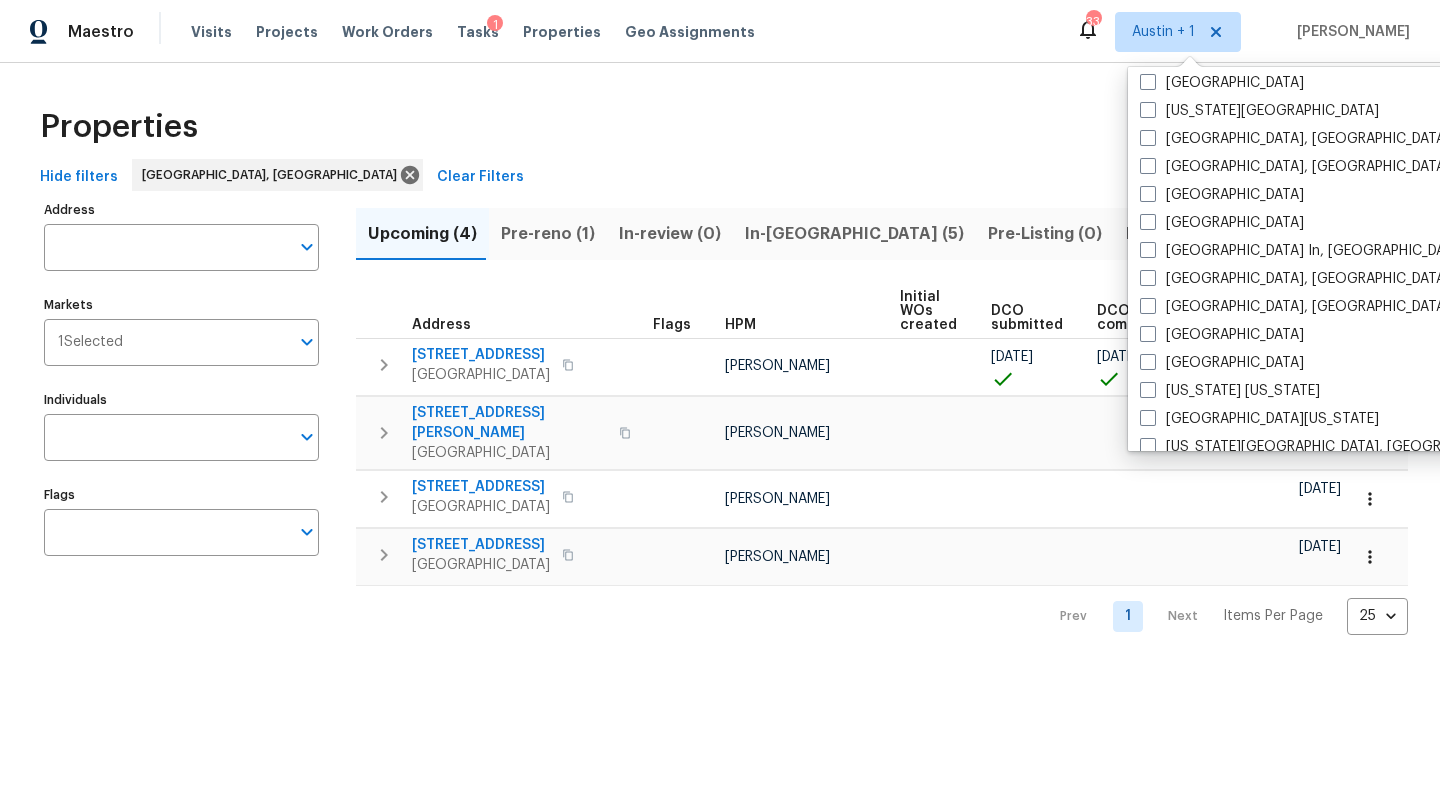 scroll, scrollTop: 721, scrollLeft: 0, axis: vertical 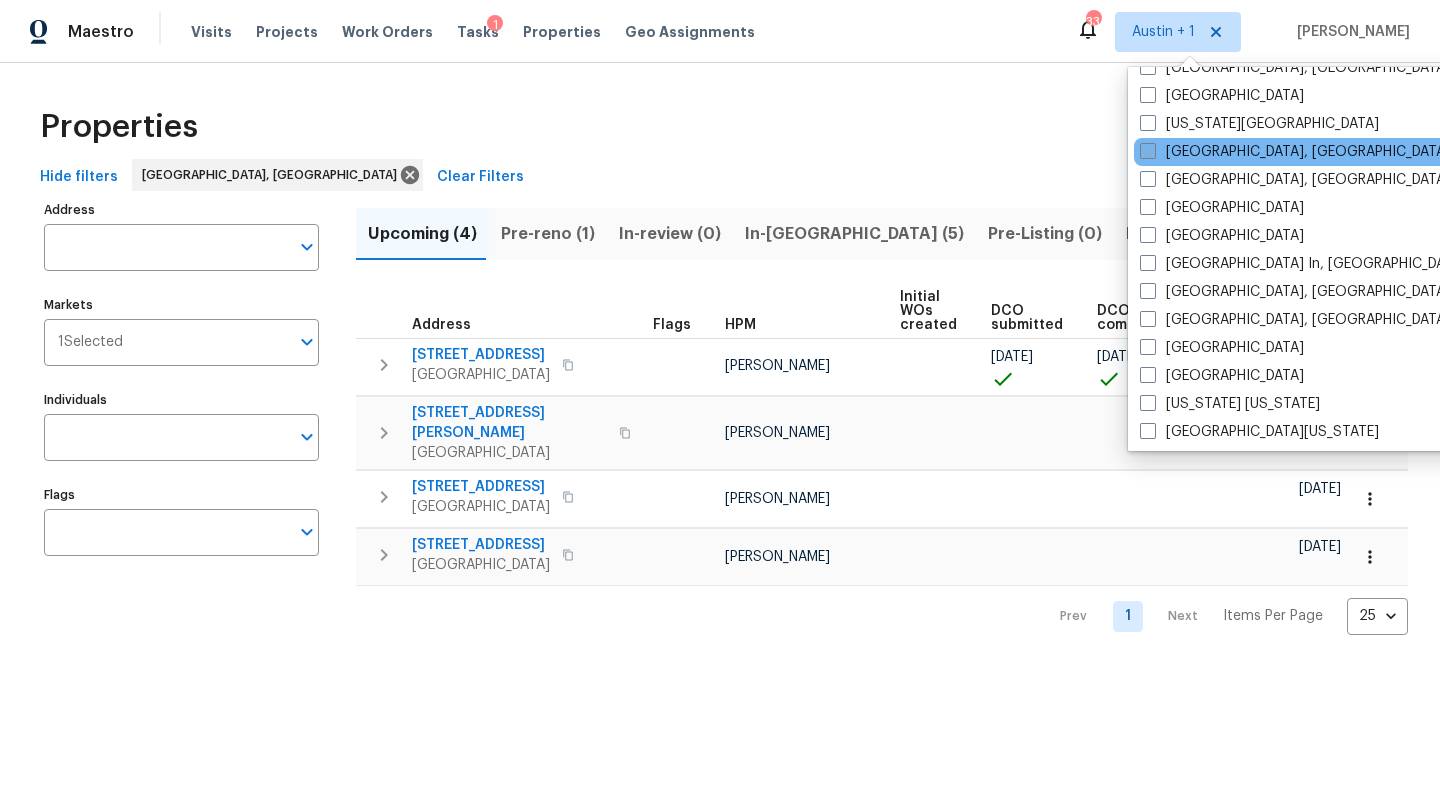 click on "Killeen, TX" at bounding box center [1295, 152] 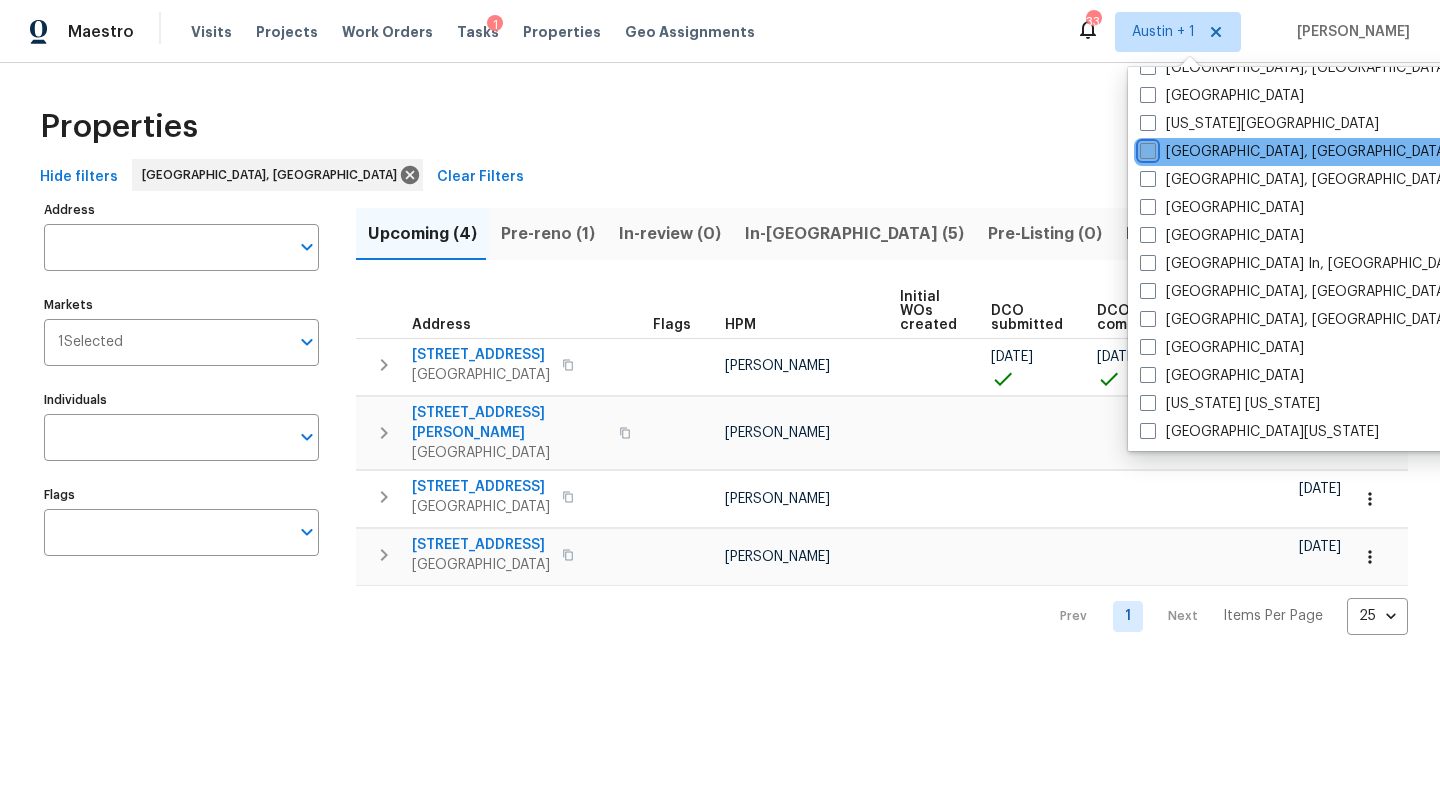 click on "Killeen, TX" at bounding box center (1146, 148) 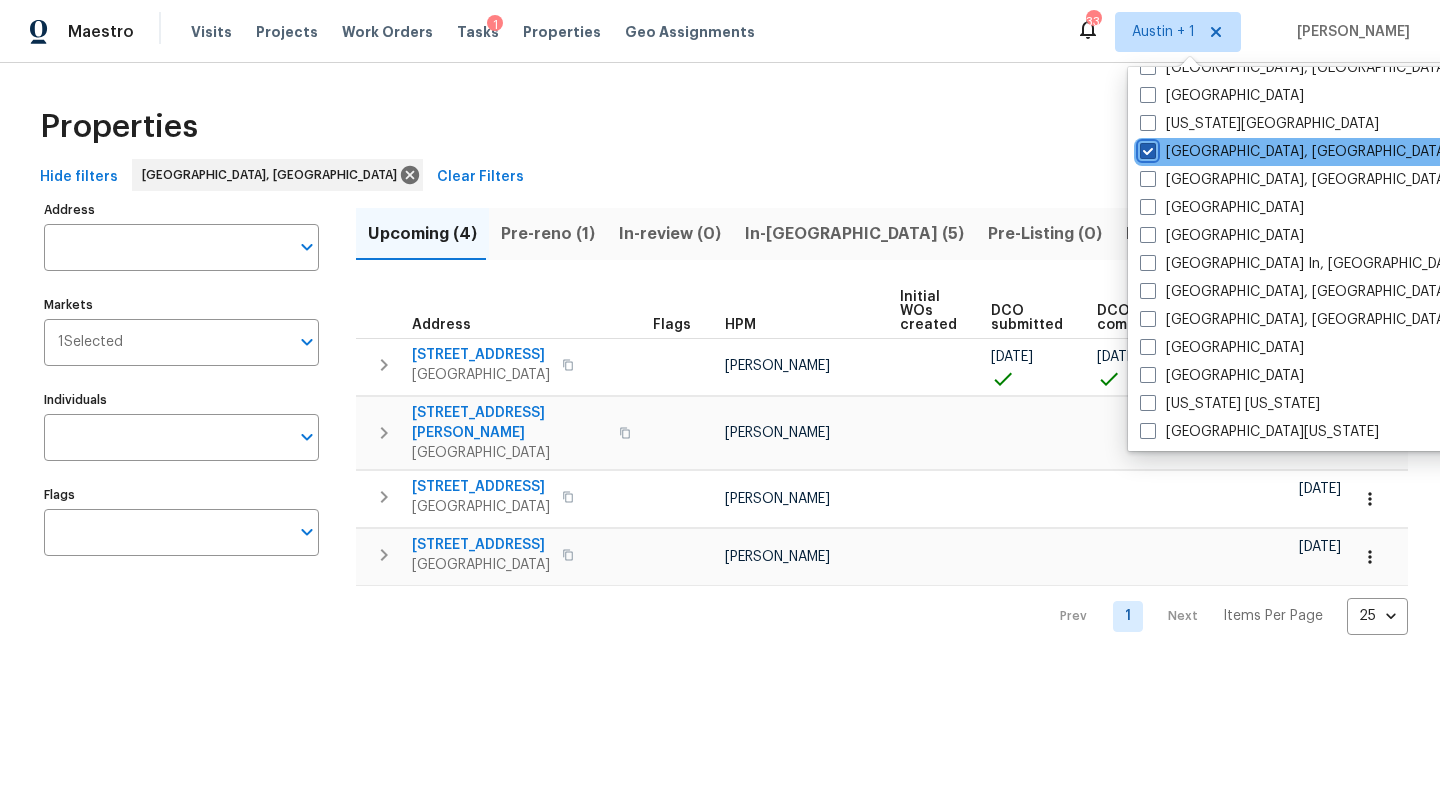 checkbox on "true" 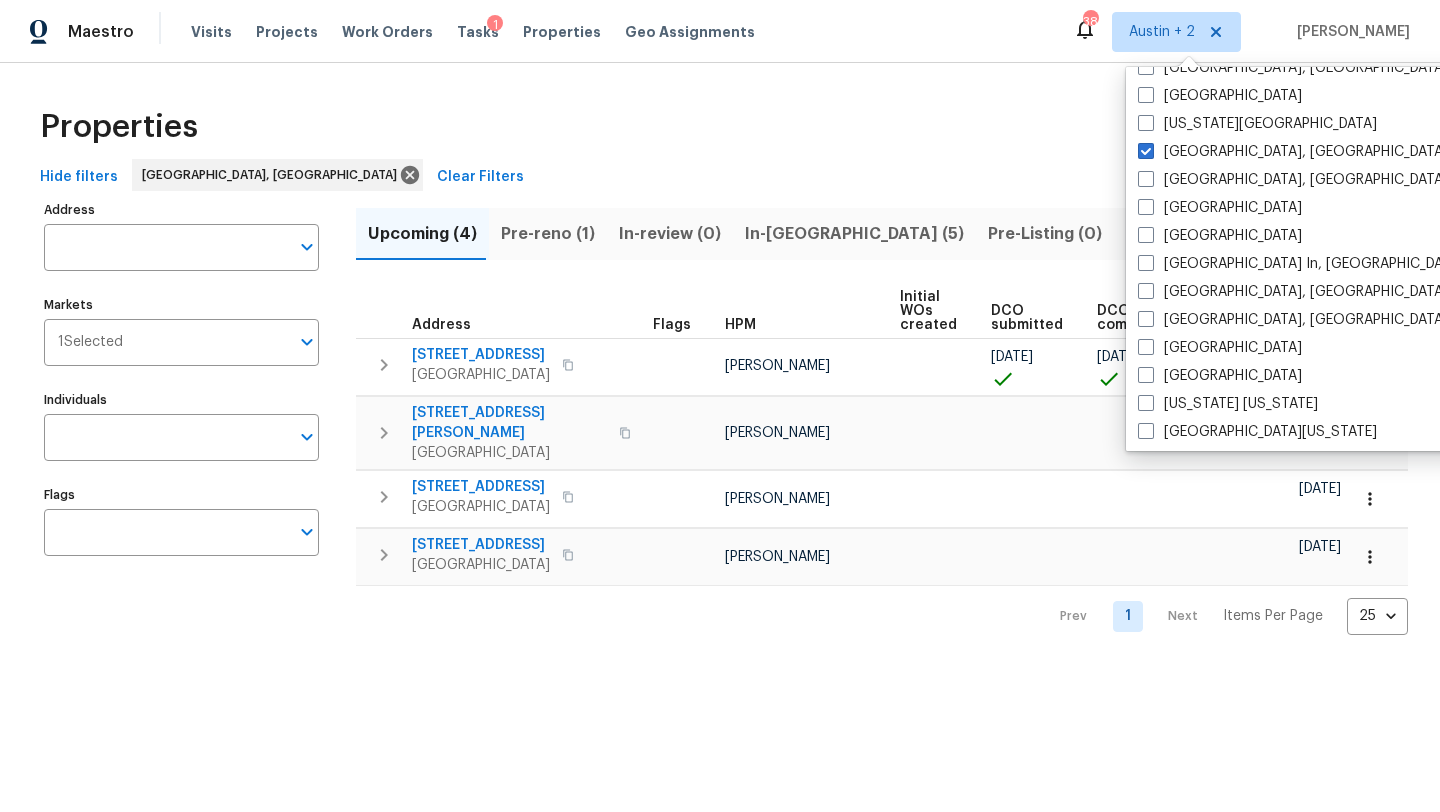 click on "Properties" at bounding box center [720, 127] 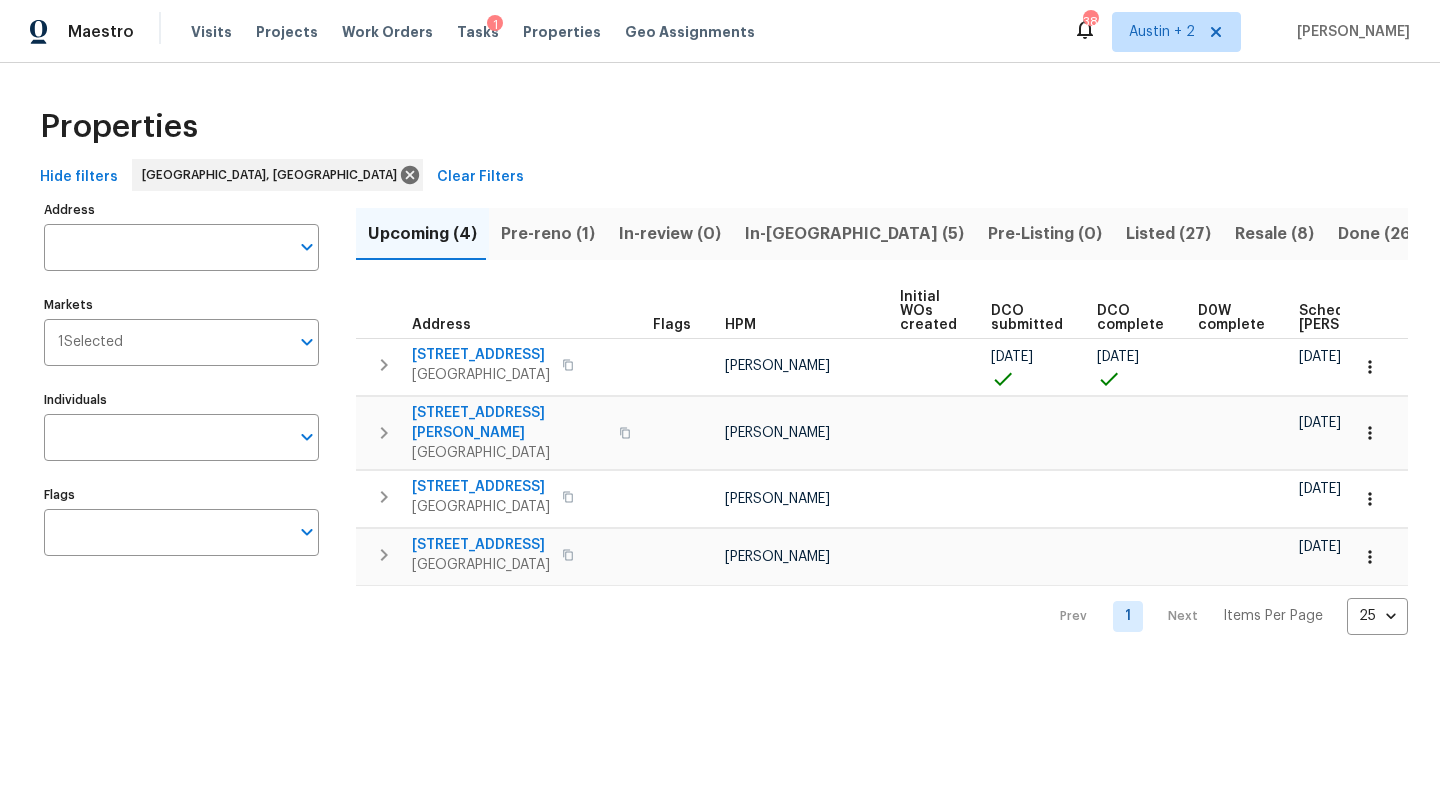 click on "In-reno (5)" at bounding box center [854, 234] 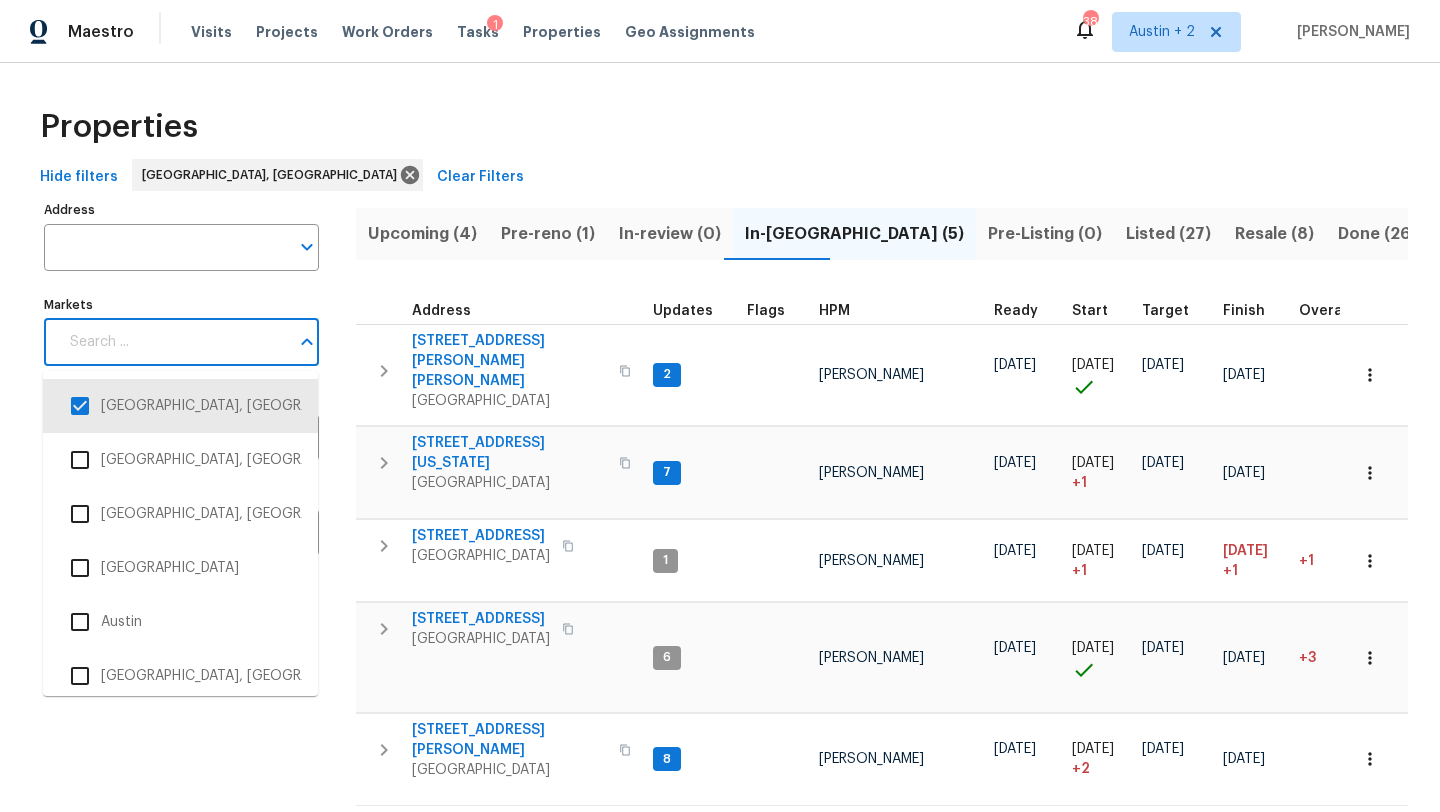 click on "Markets" at bounding box center [173, 342] 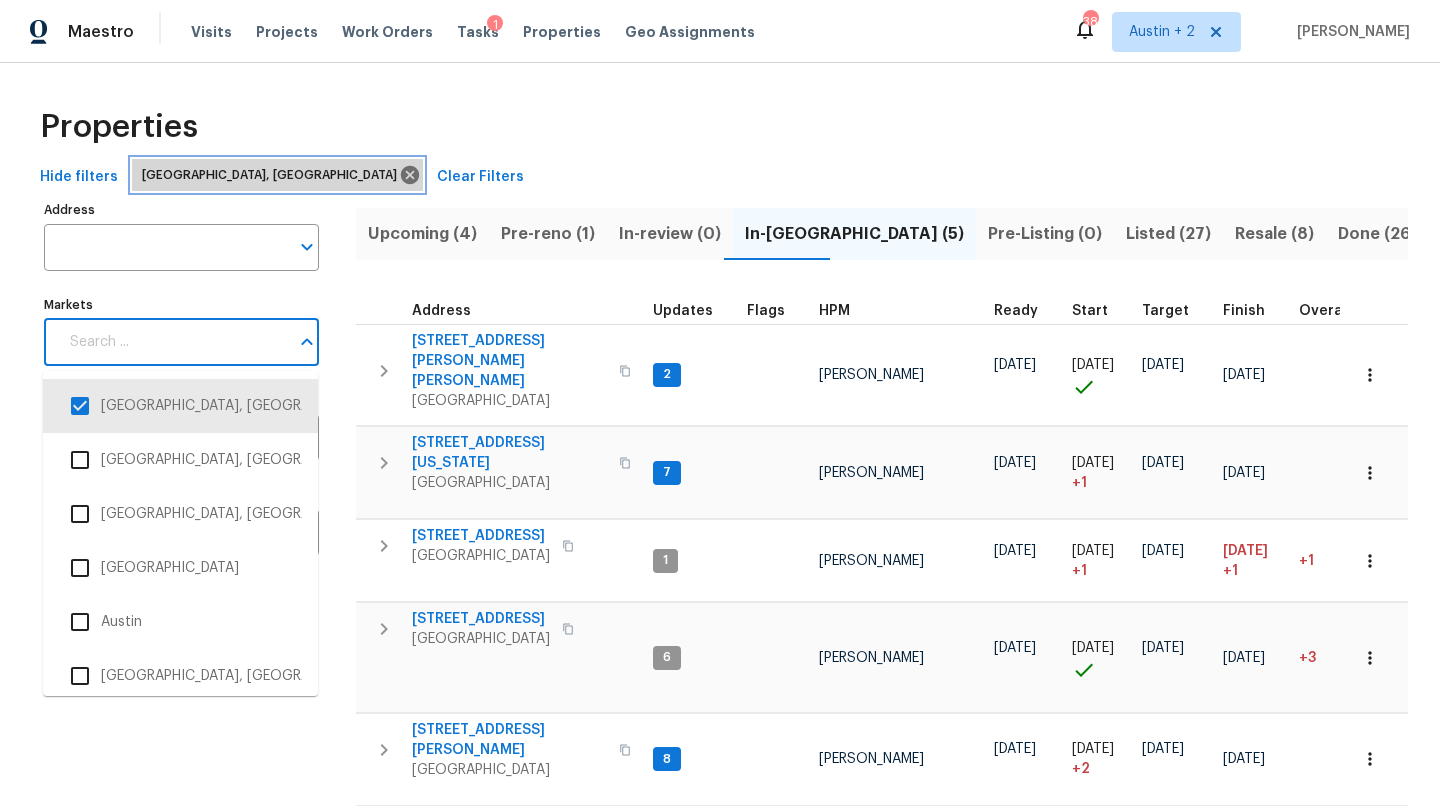 click on "Albuquerque, NM" at bounding box center (277, 175) 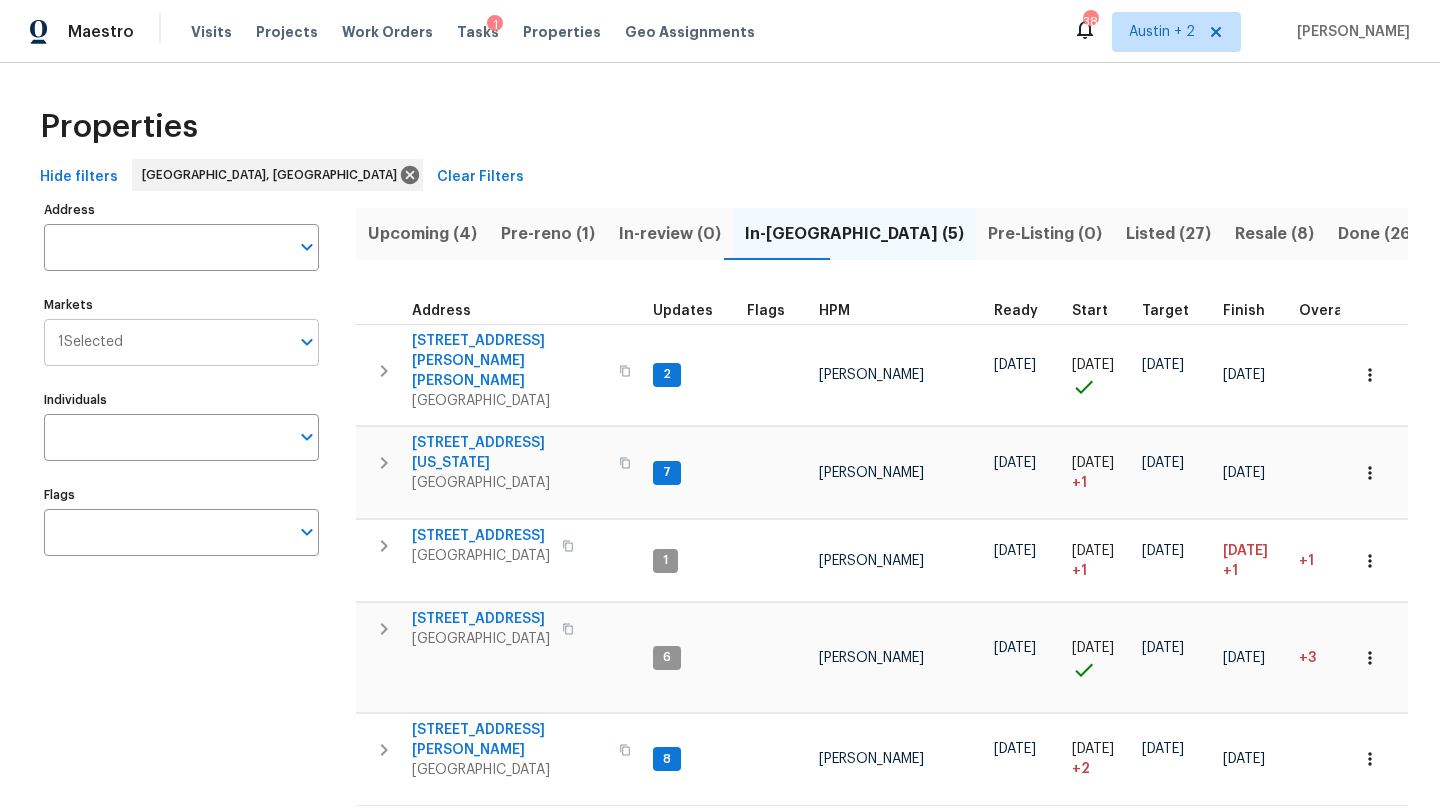 click on "Markets" at bounding box center (206, 342) 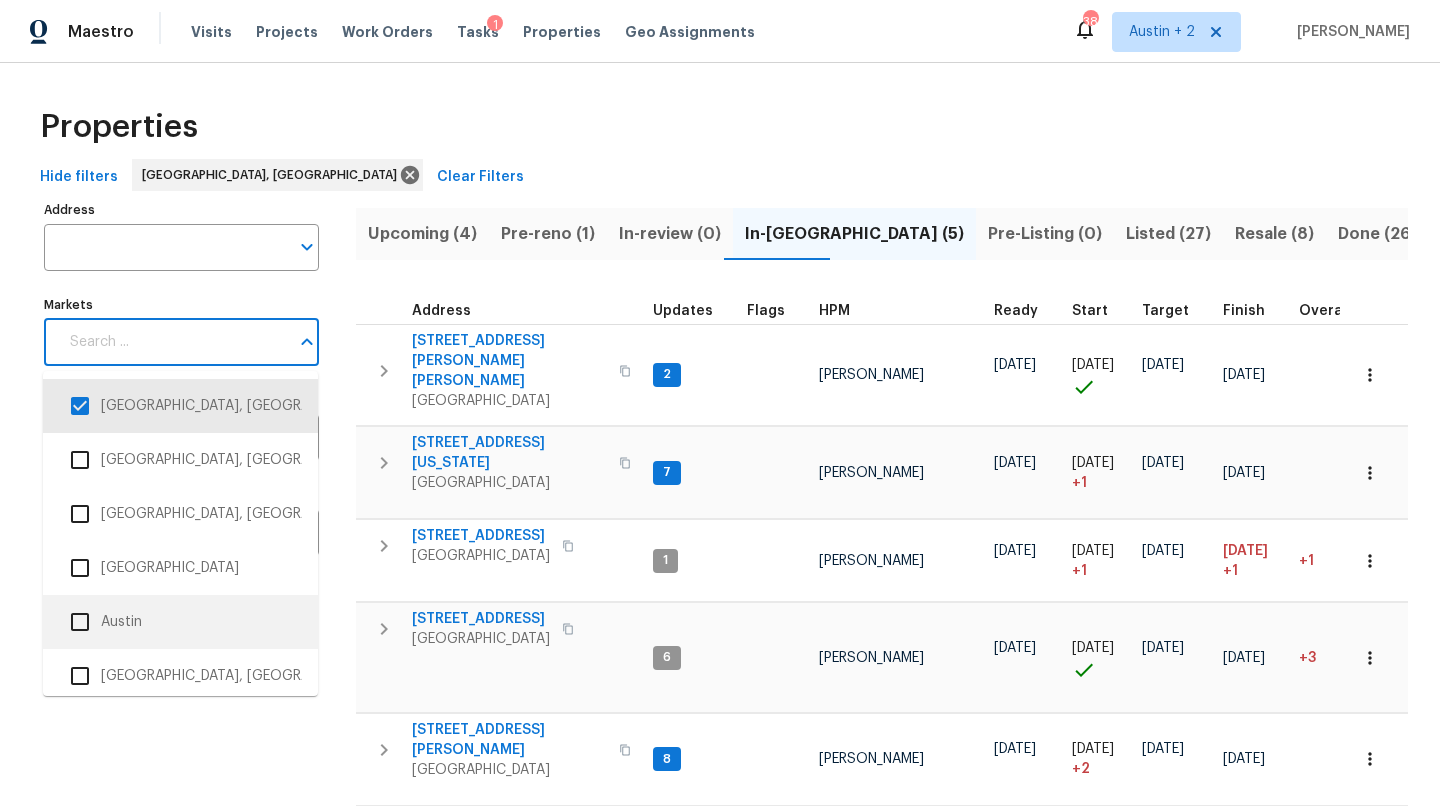 click at bounding box center [80, 622] 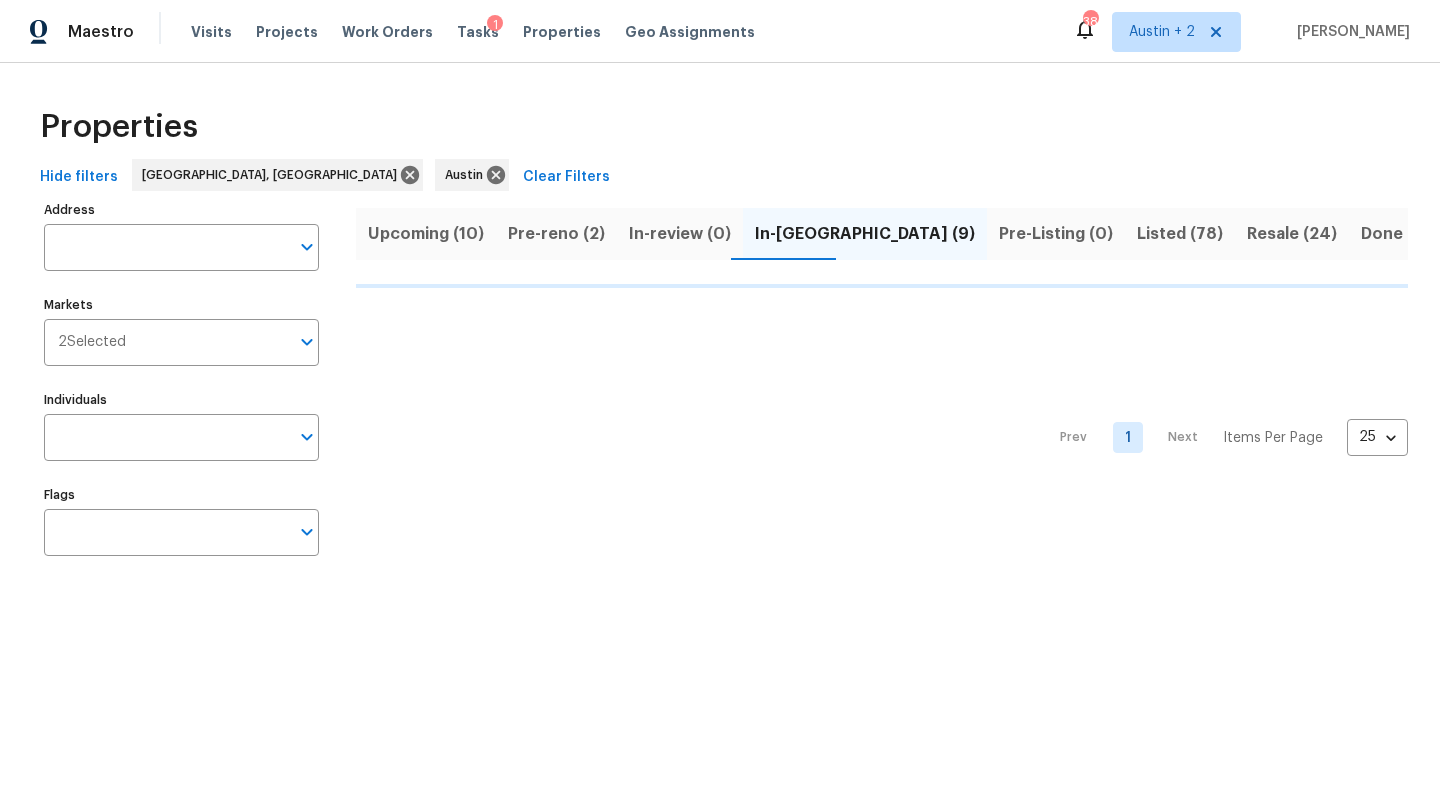 click on "Markets" at bounding box center (207, 342) 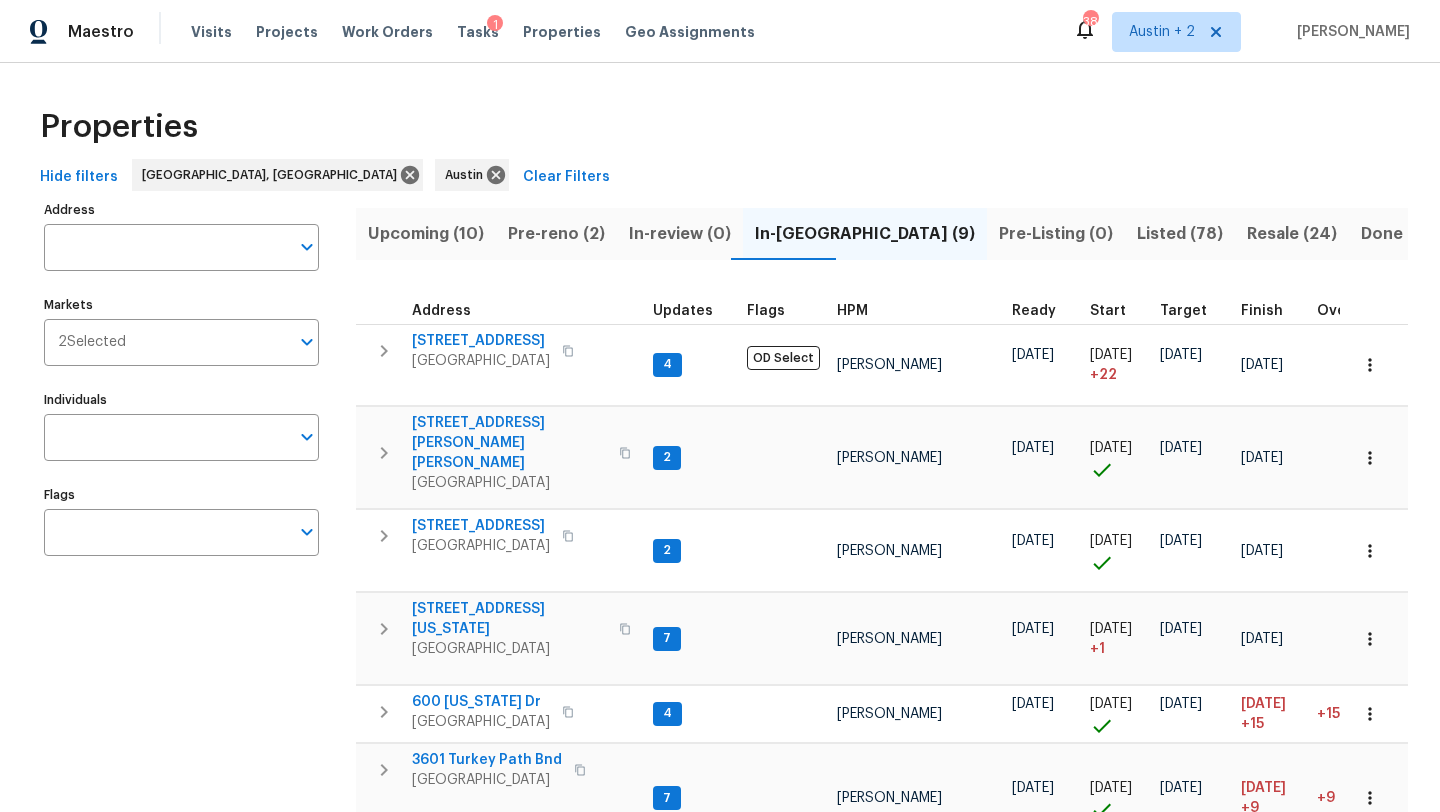 click on "Individuals" at bounding box center (181, 400) 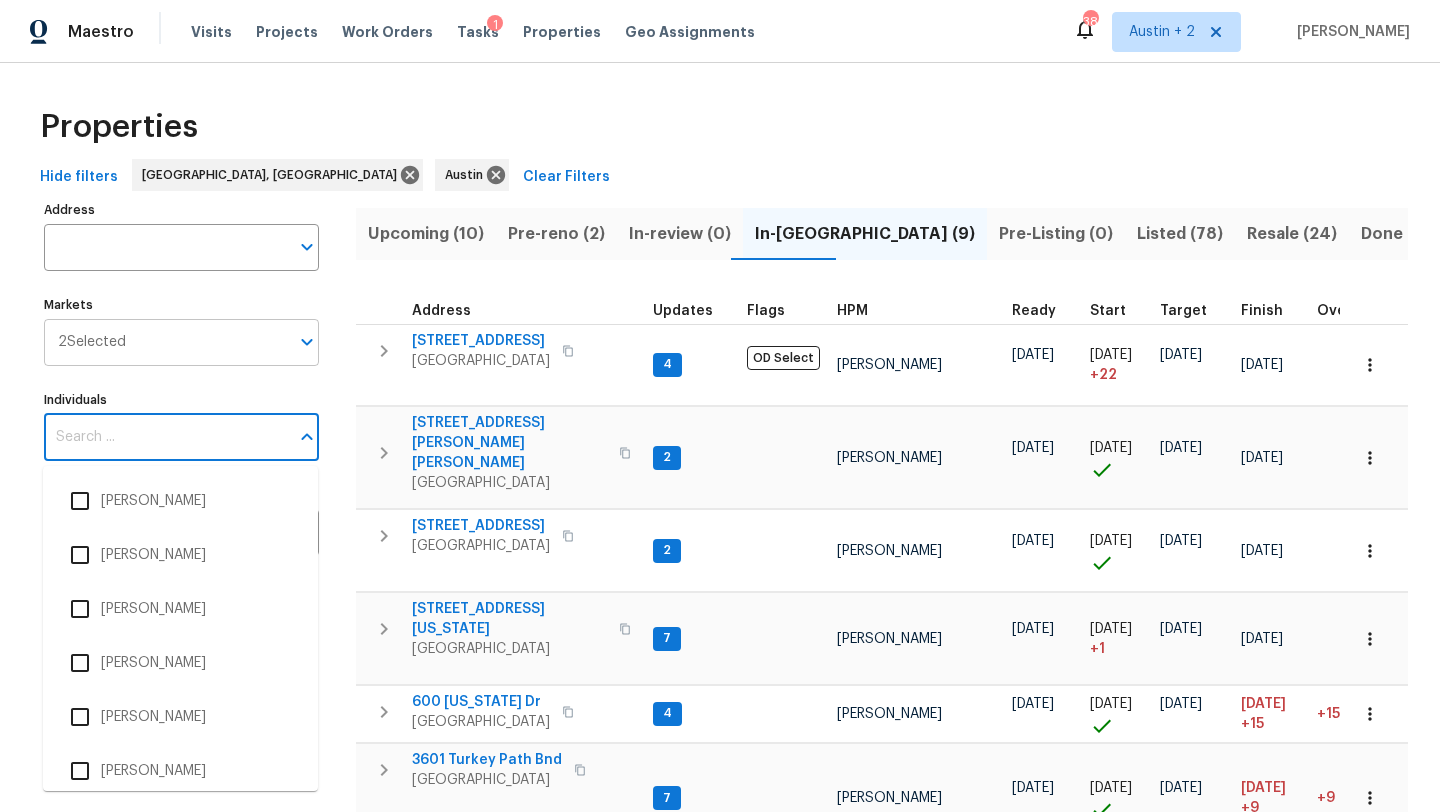 click on "Markets" at bounding box center [207, 342] 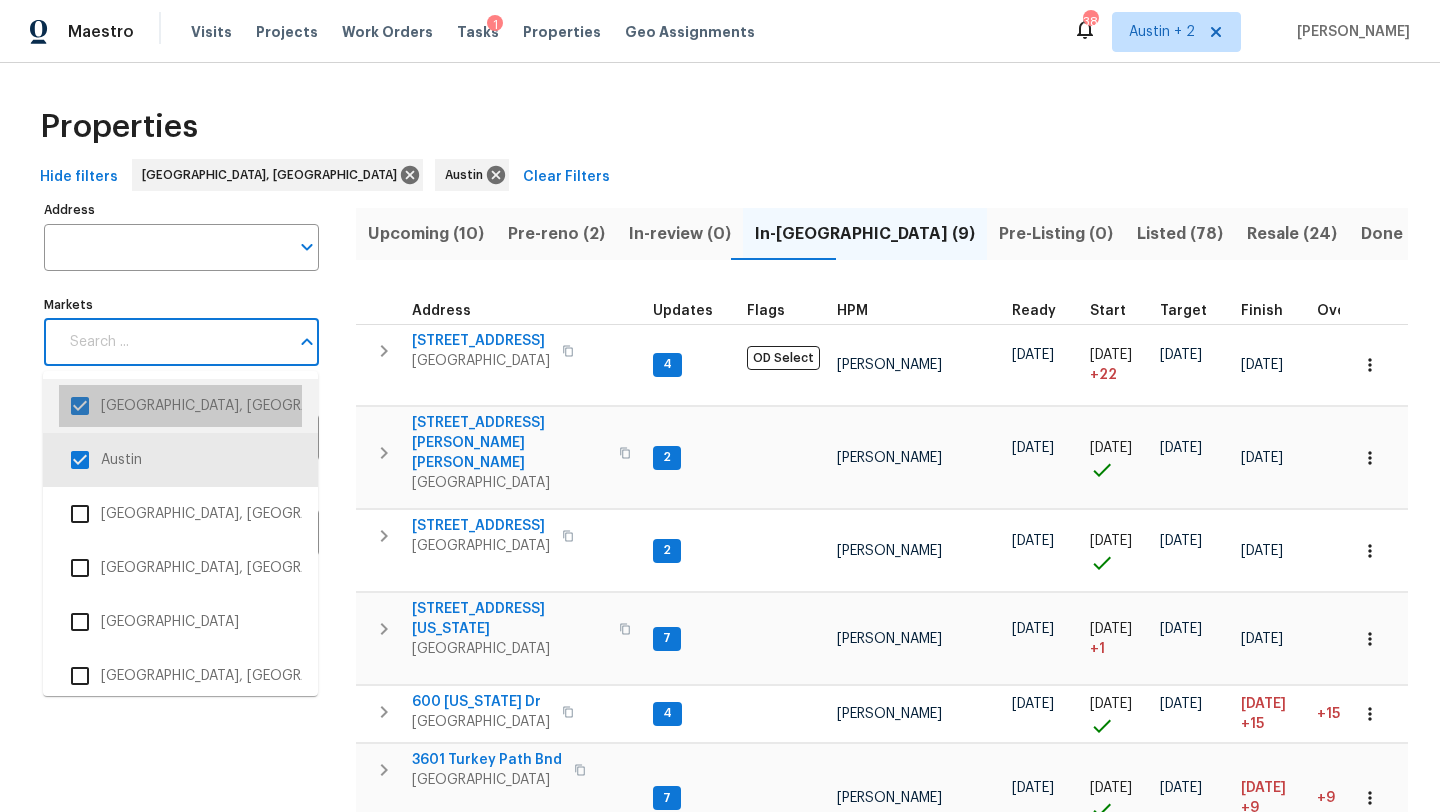 click on "Albuquerque, NM" at bounding box center [180, 406] 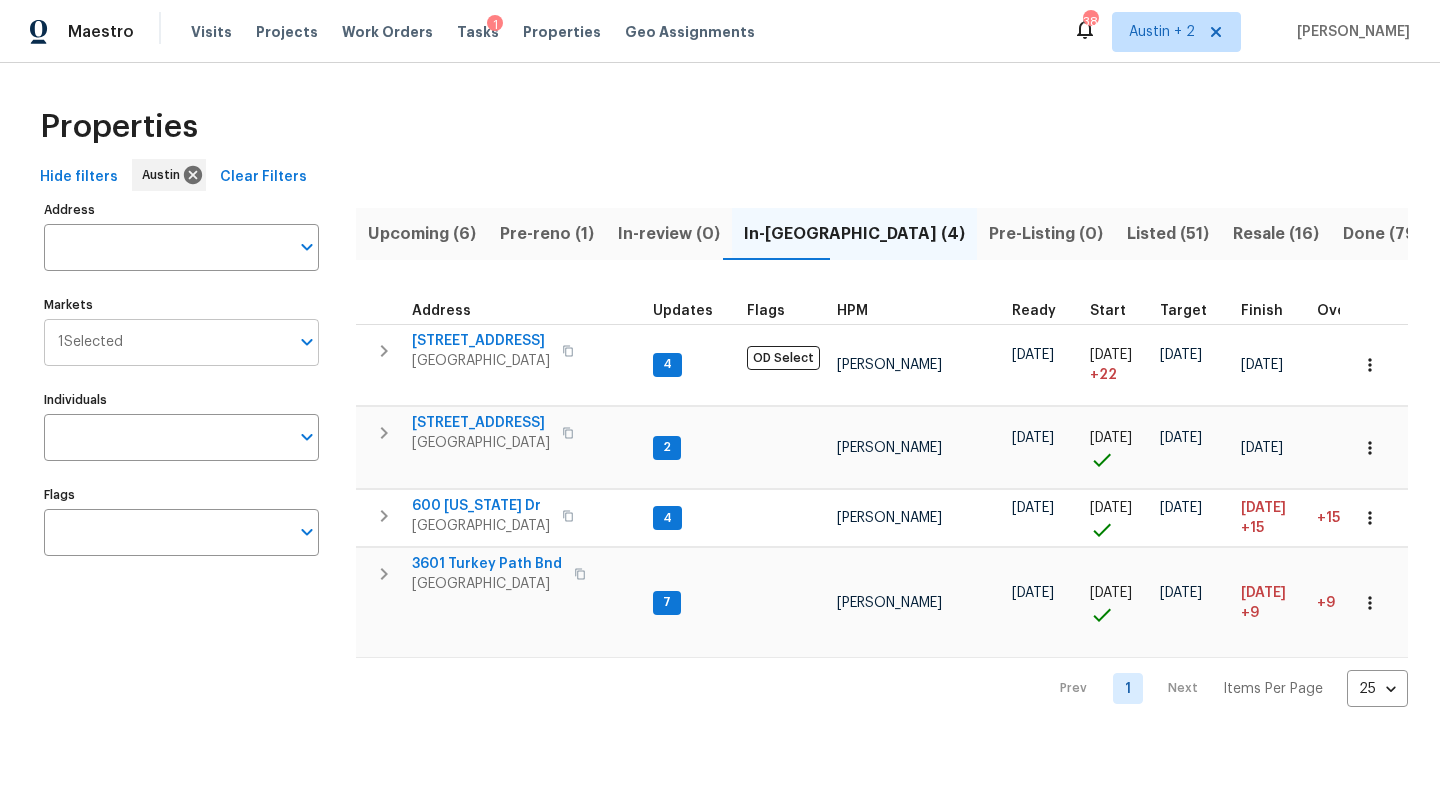 click on "Markets" at bounding box center (206, 342) 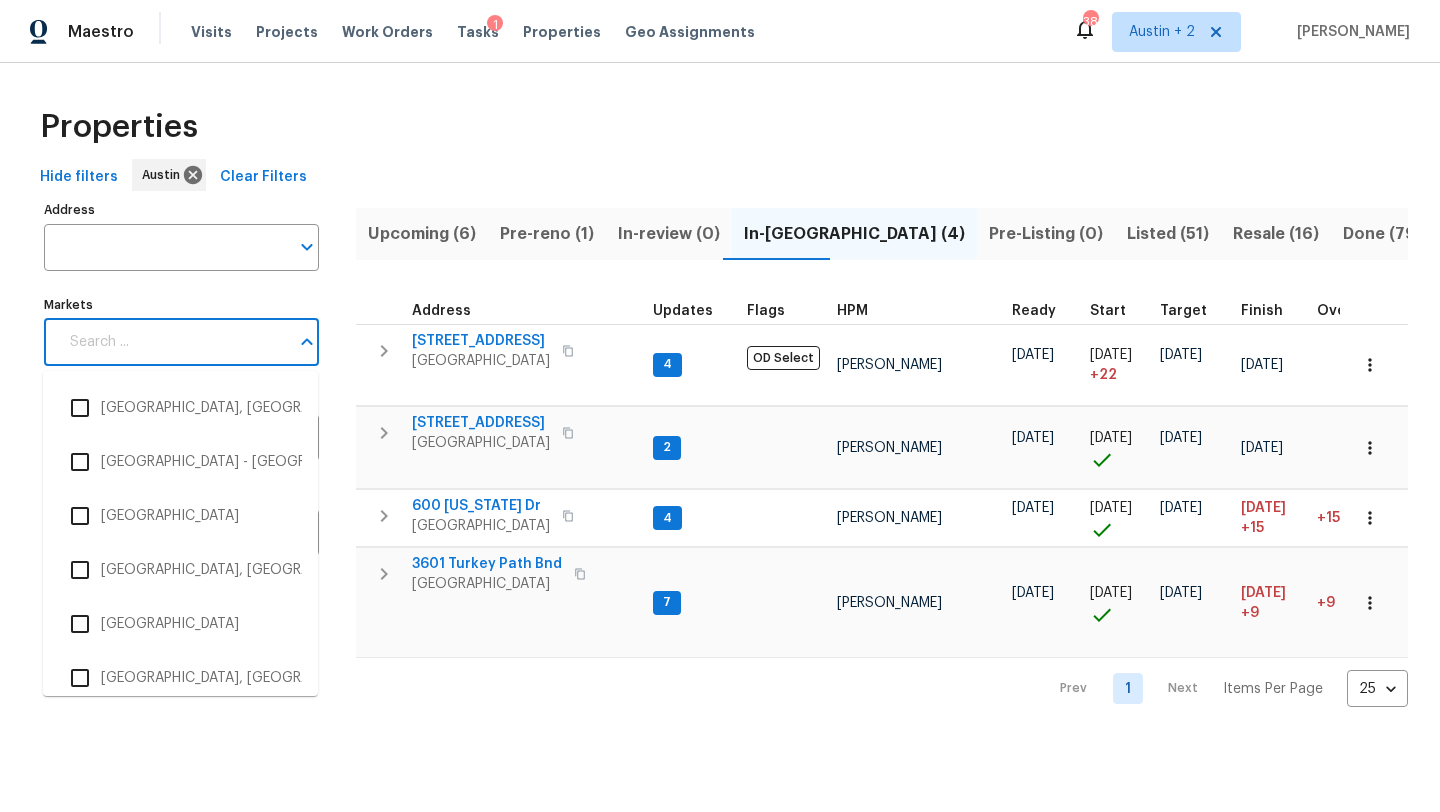 scroll, scrollTop: 1950, scrollLeft: 0, axis: vertical 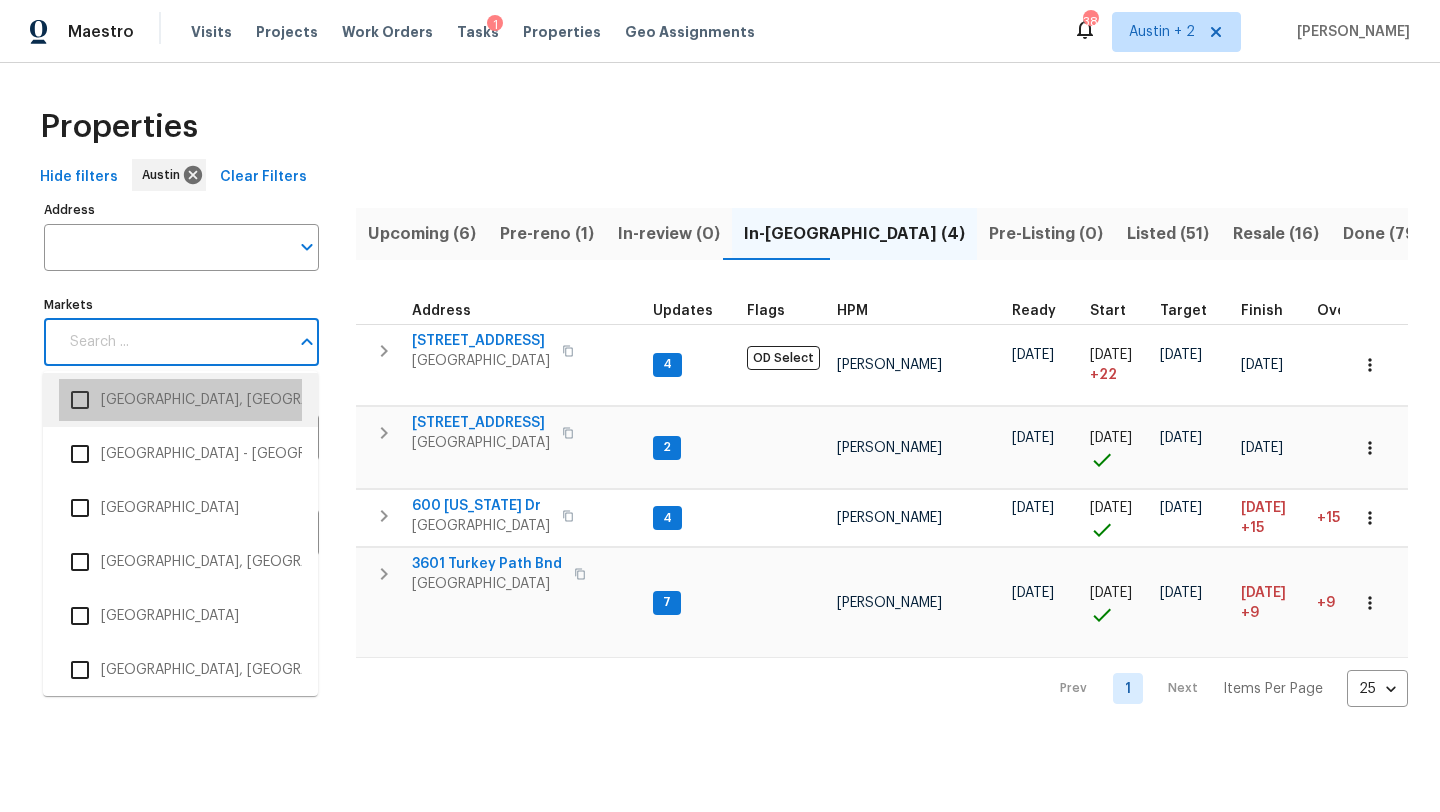 click on "Killeen, TX" at bounding box center [180, 400] 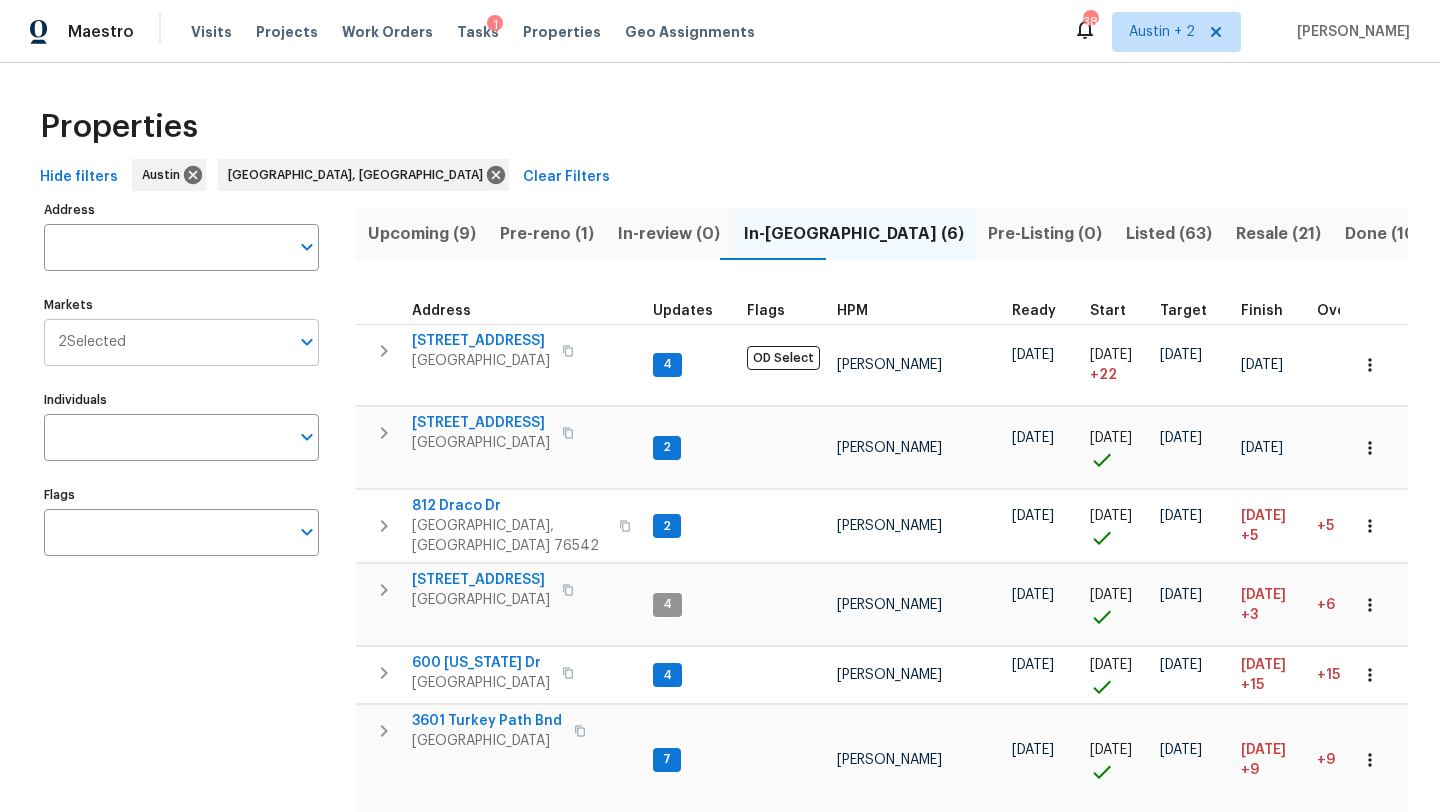 click on "Markets" at bounding box center [207, 342] 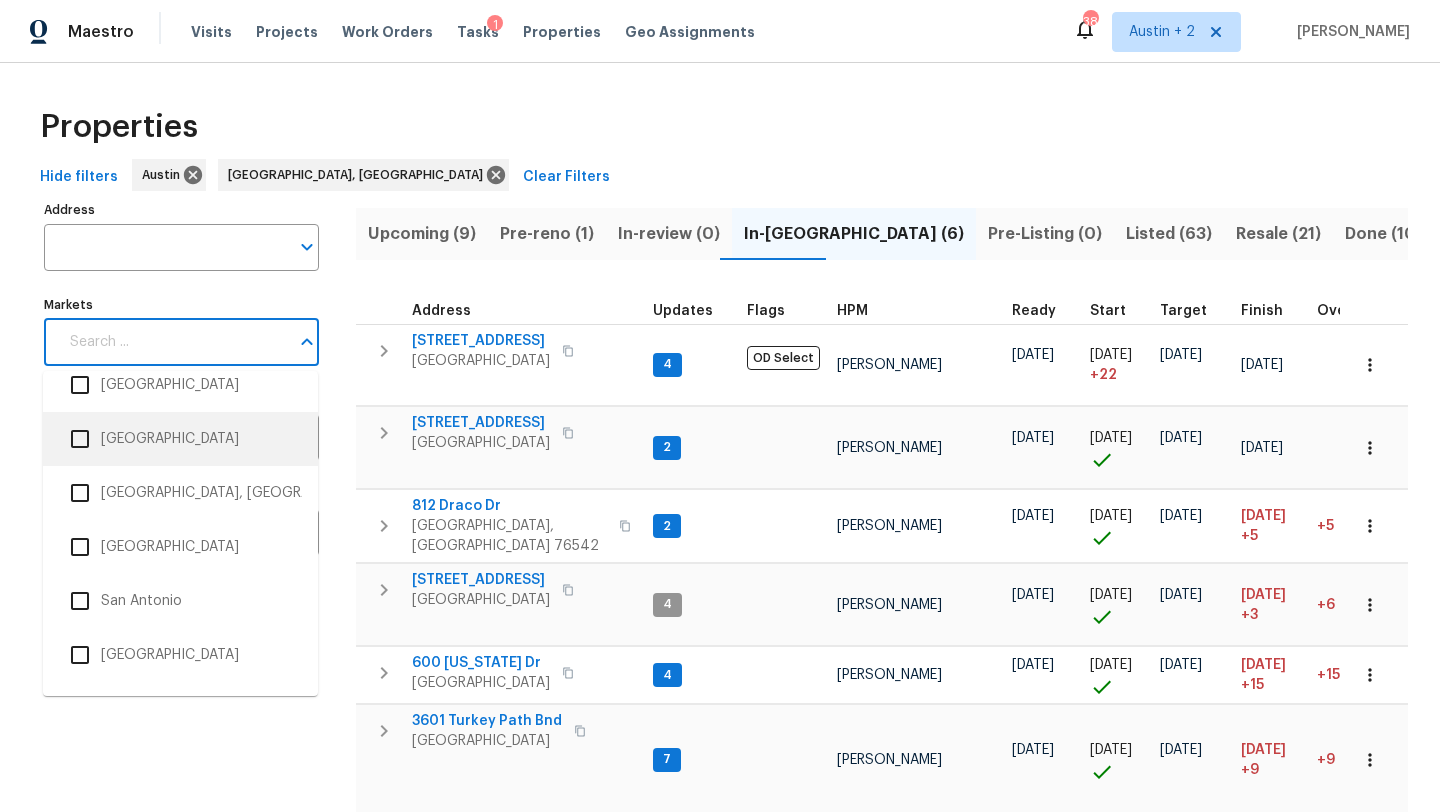 scroll, scrollTop: 3527, scrollLeft: 0, axis: vertical 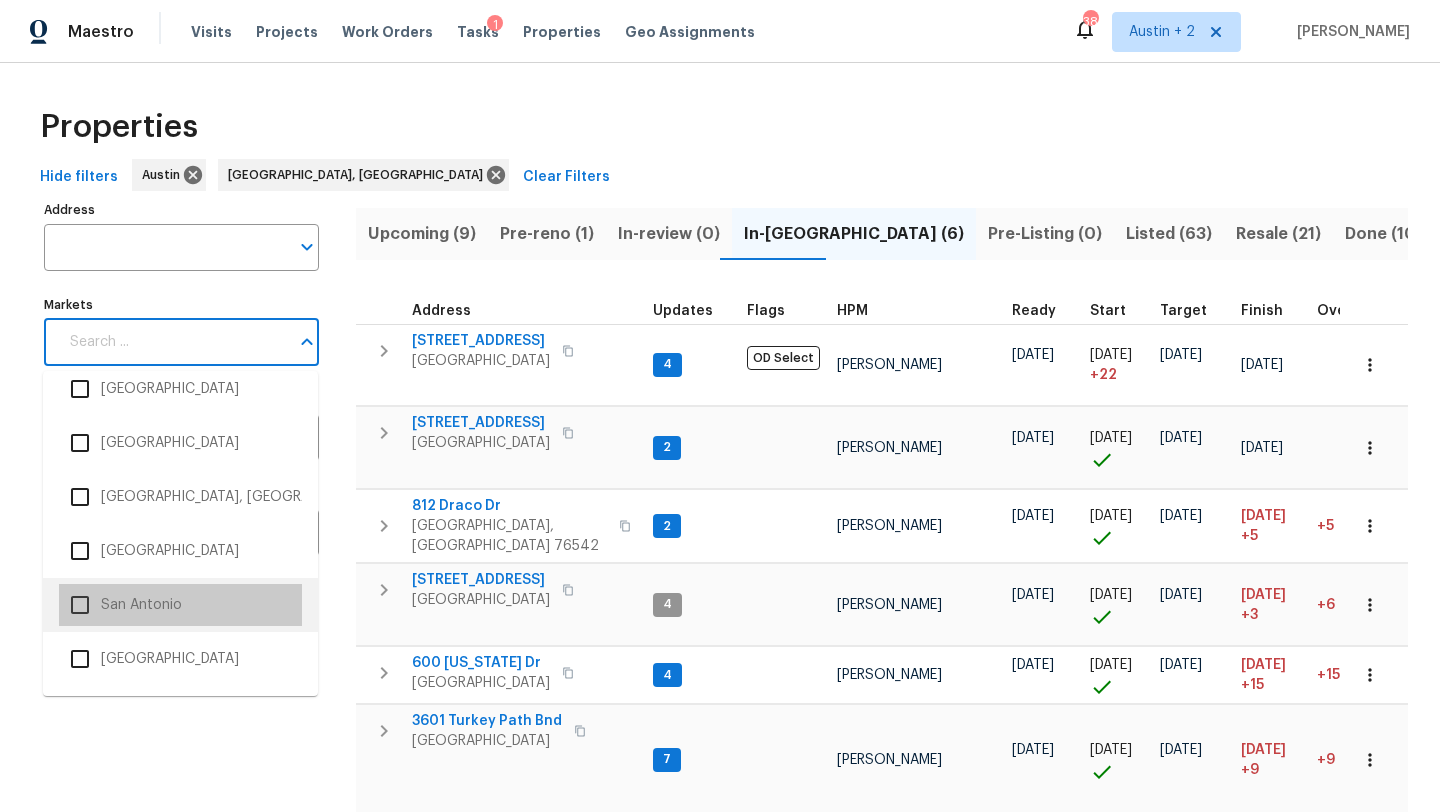 click on "San Antonio" at bounding box center [180, 605] 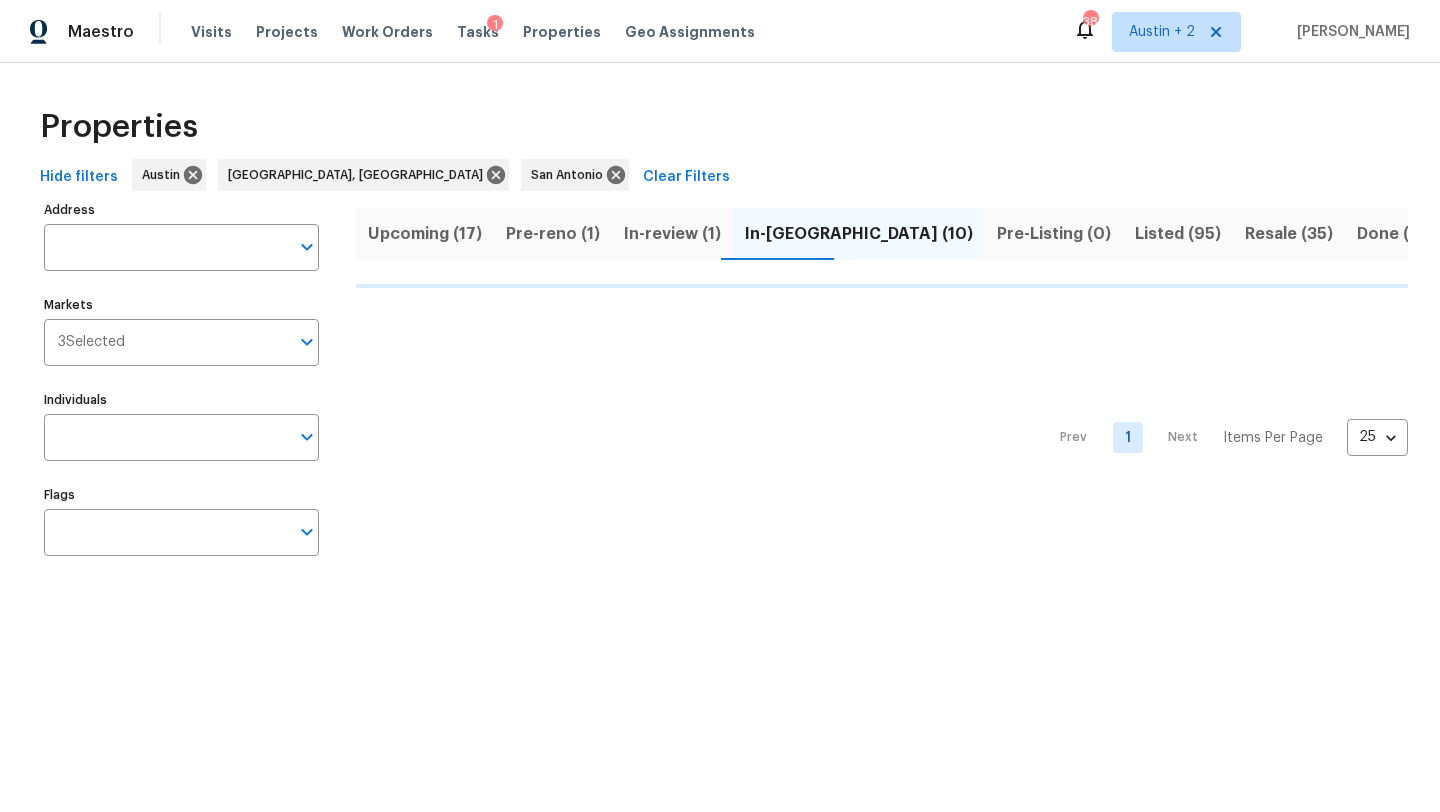 click on "Properties" at bounding box center (720, 127) 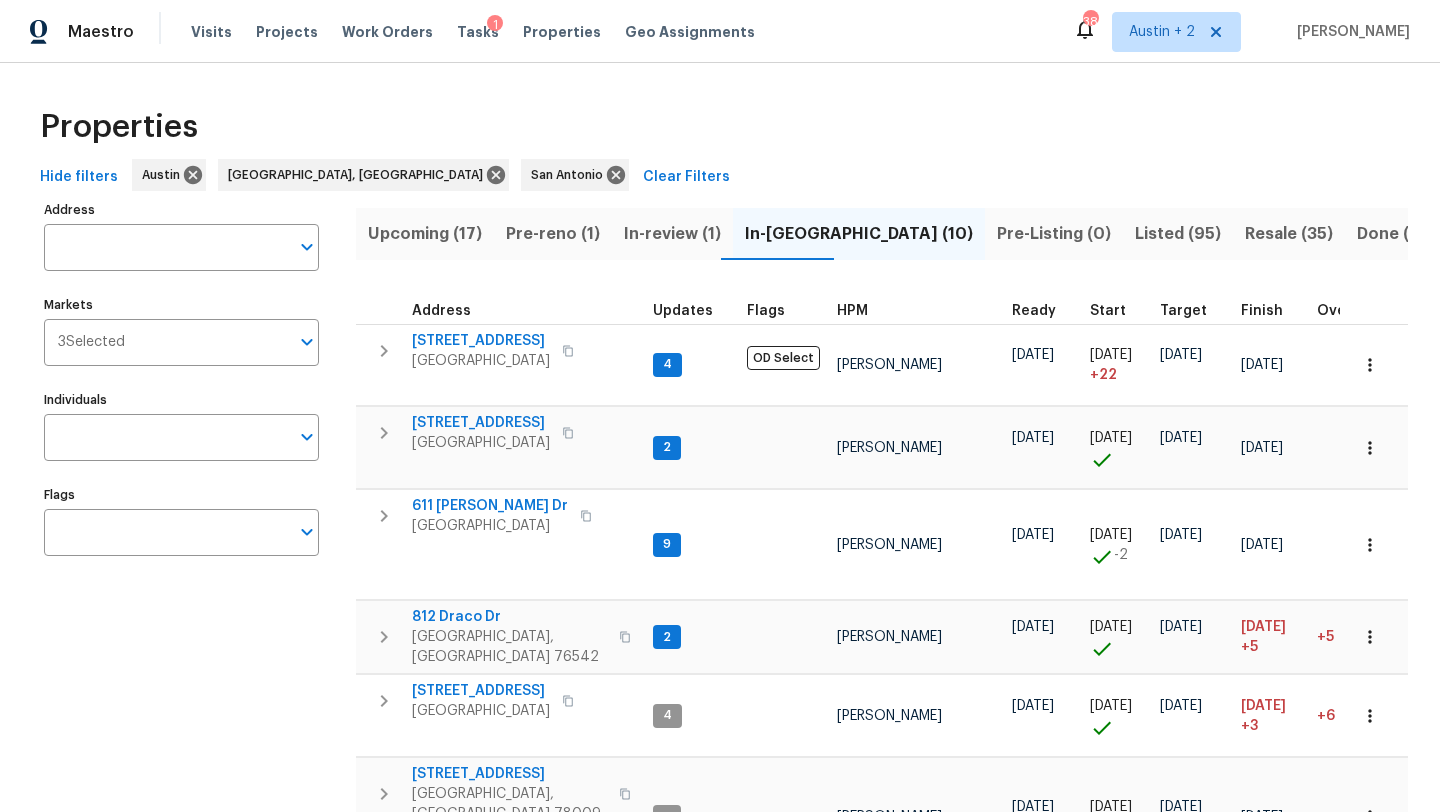 click on "Properties" at bounding box center [720, 127] 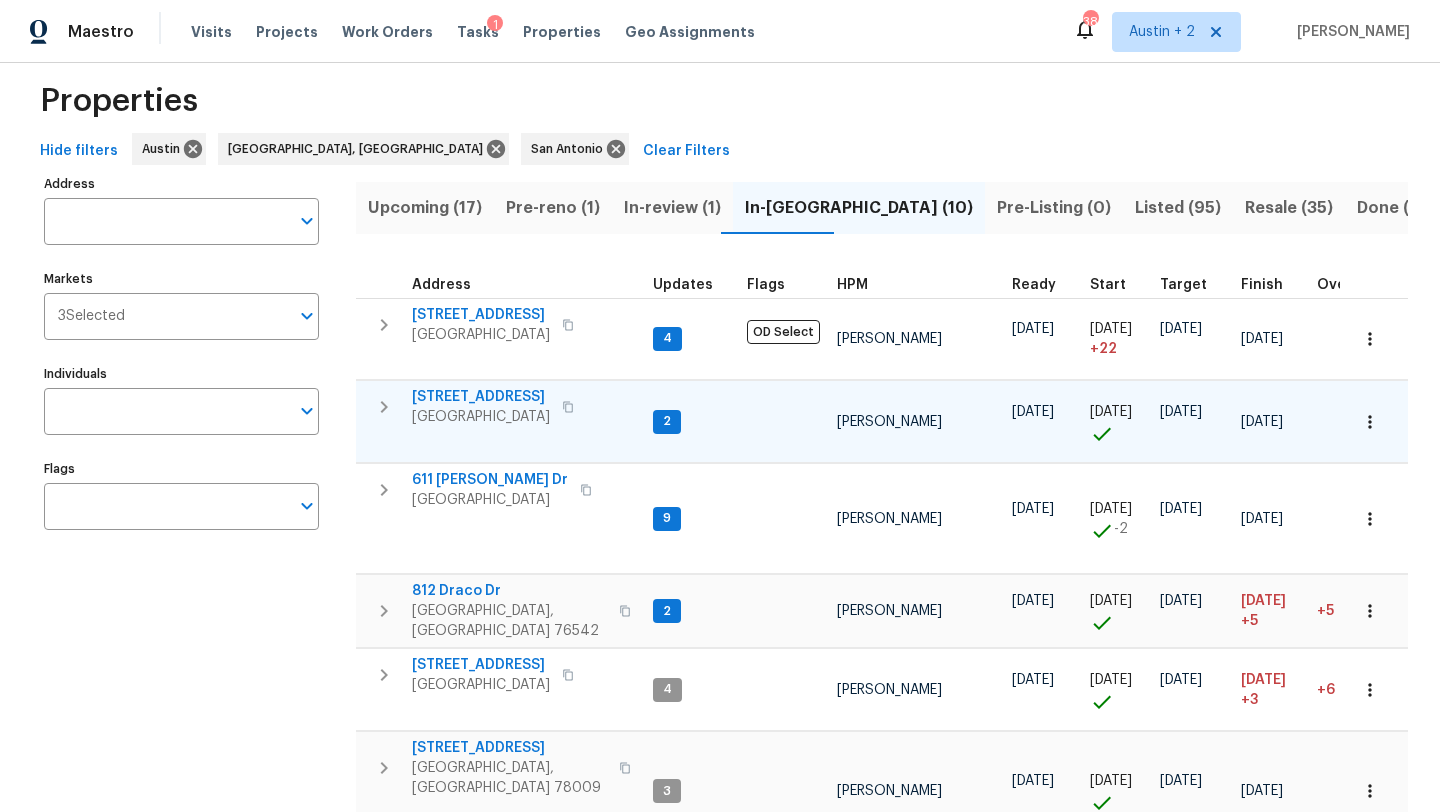 scroll, scrollTop: 15, scrollLeft: 0, axis: vertical 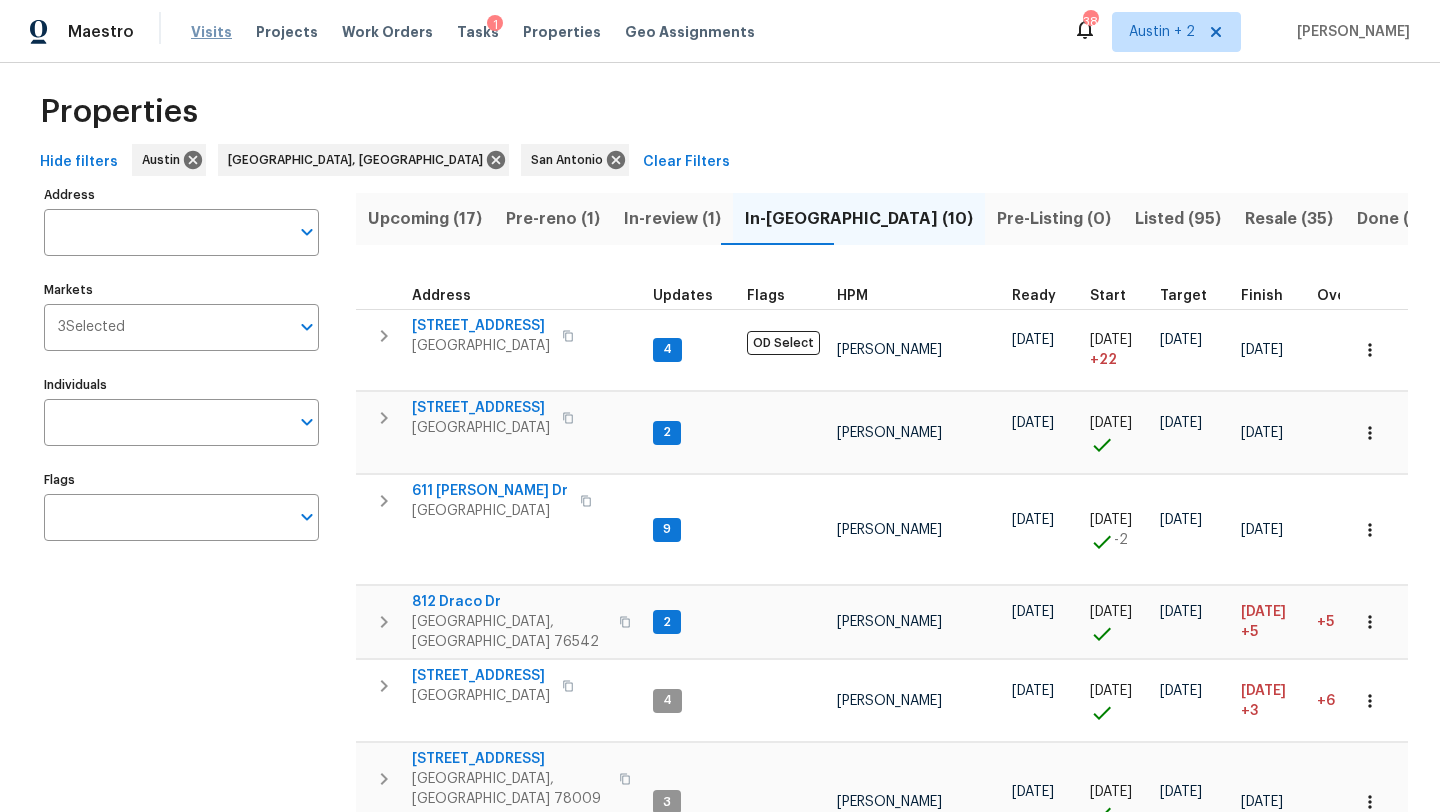 click on "Visits" at bounding box center (211, 32) 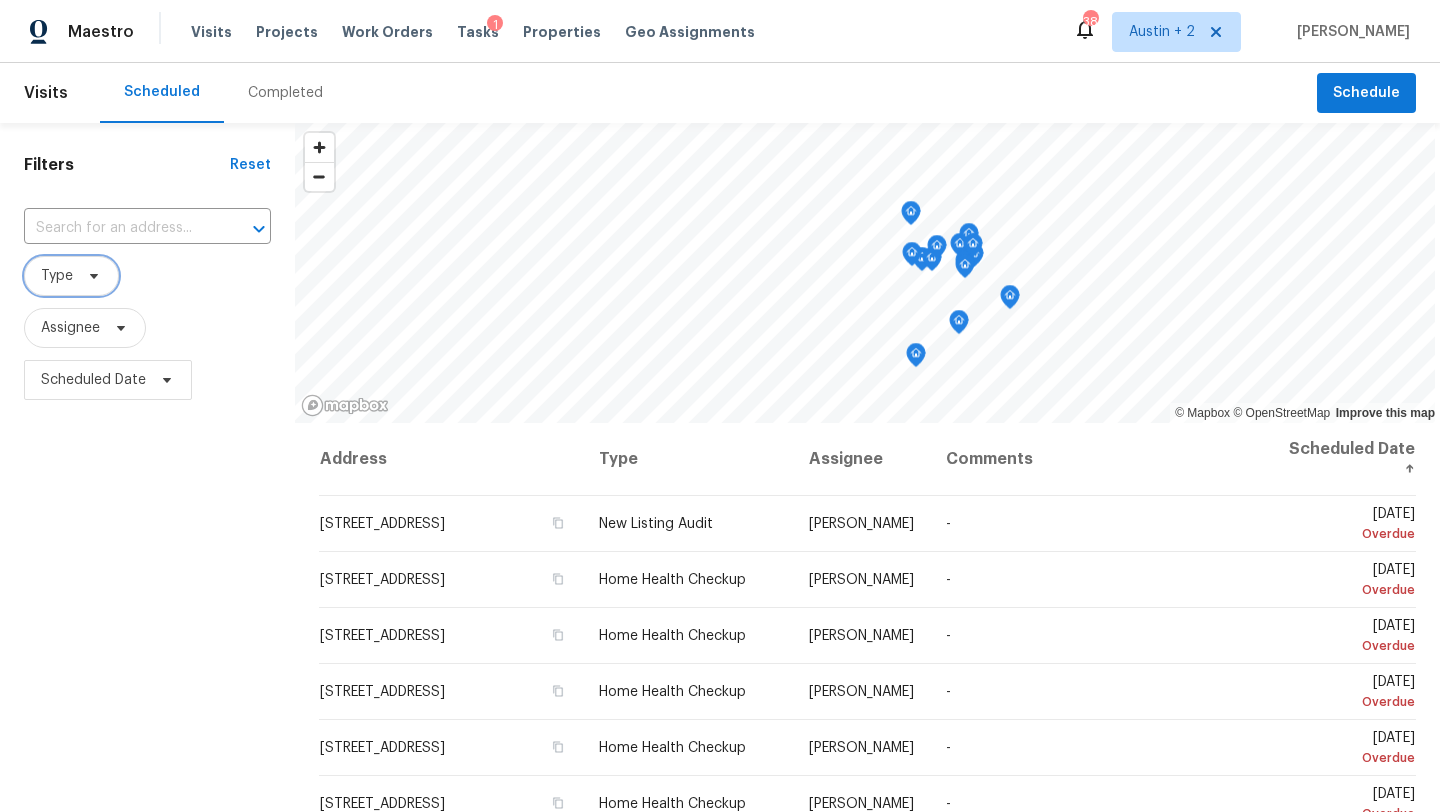 click 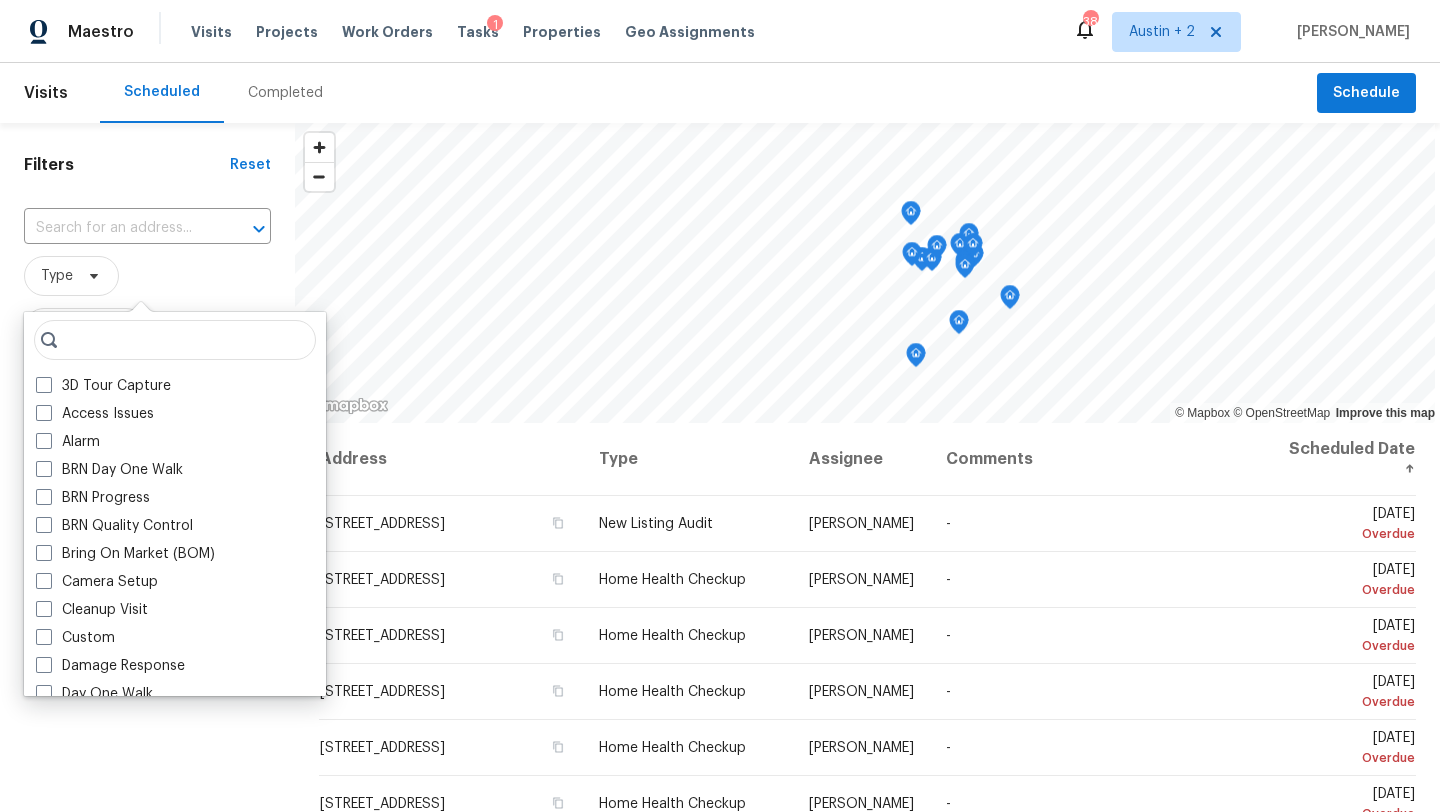 scroll, scrollTop: 620, scrollLeft: 0, axis: vertical 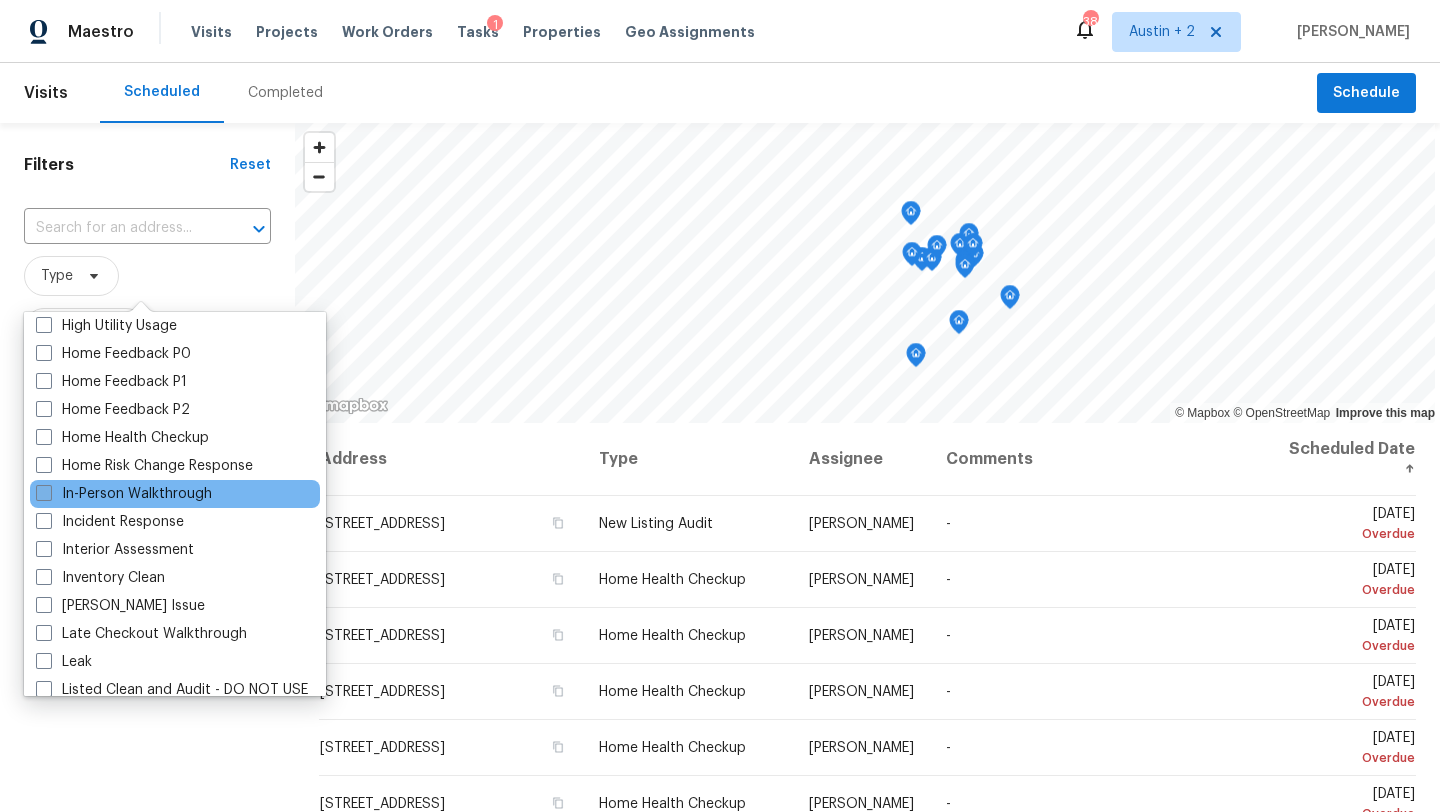 click on "In-Person Walkthrough" at bounding box center (124, 494) 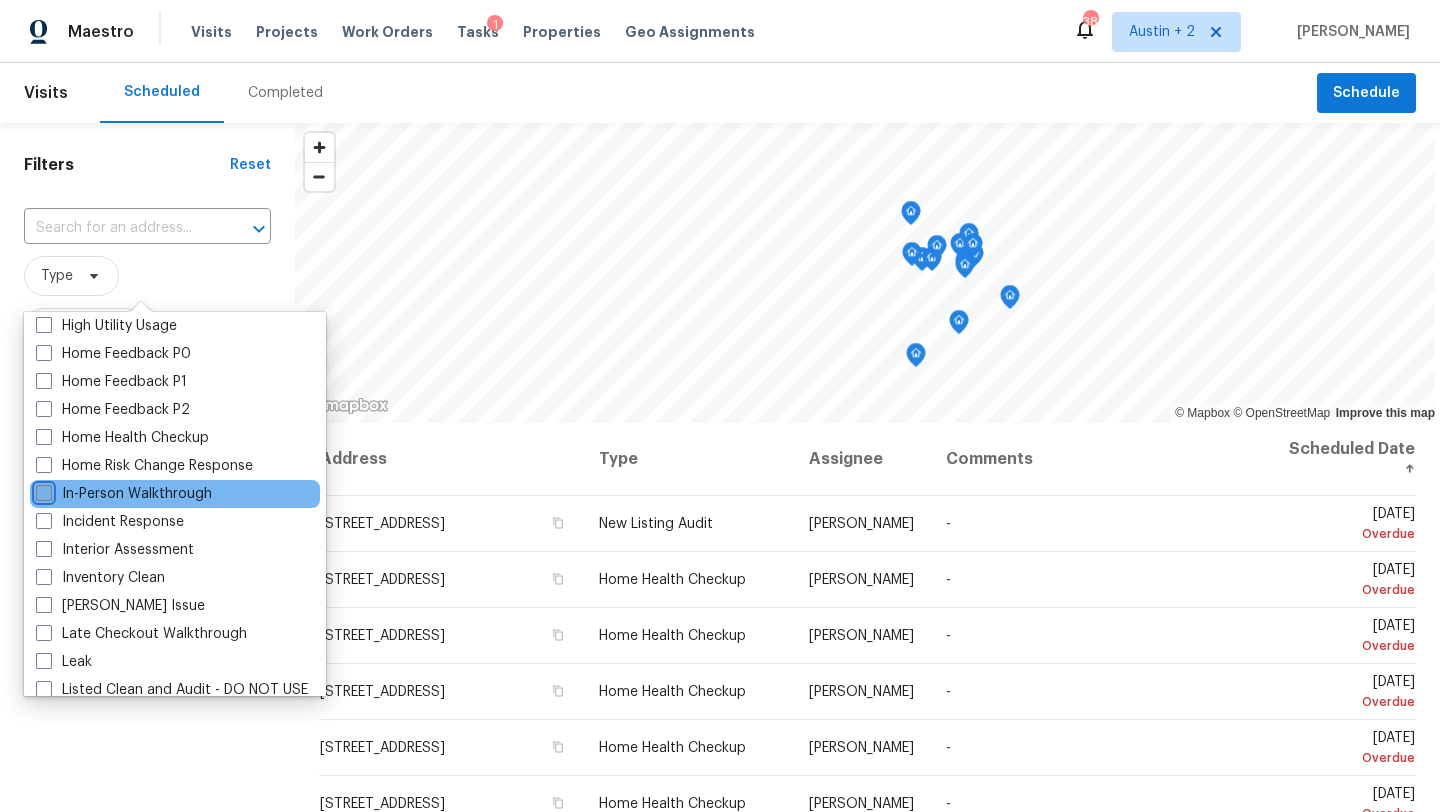 click on "In-Person Walkthrough" at bounding box center [42, 490] 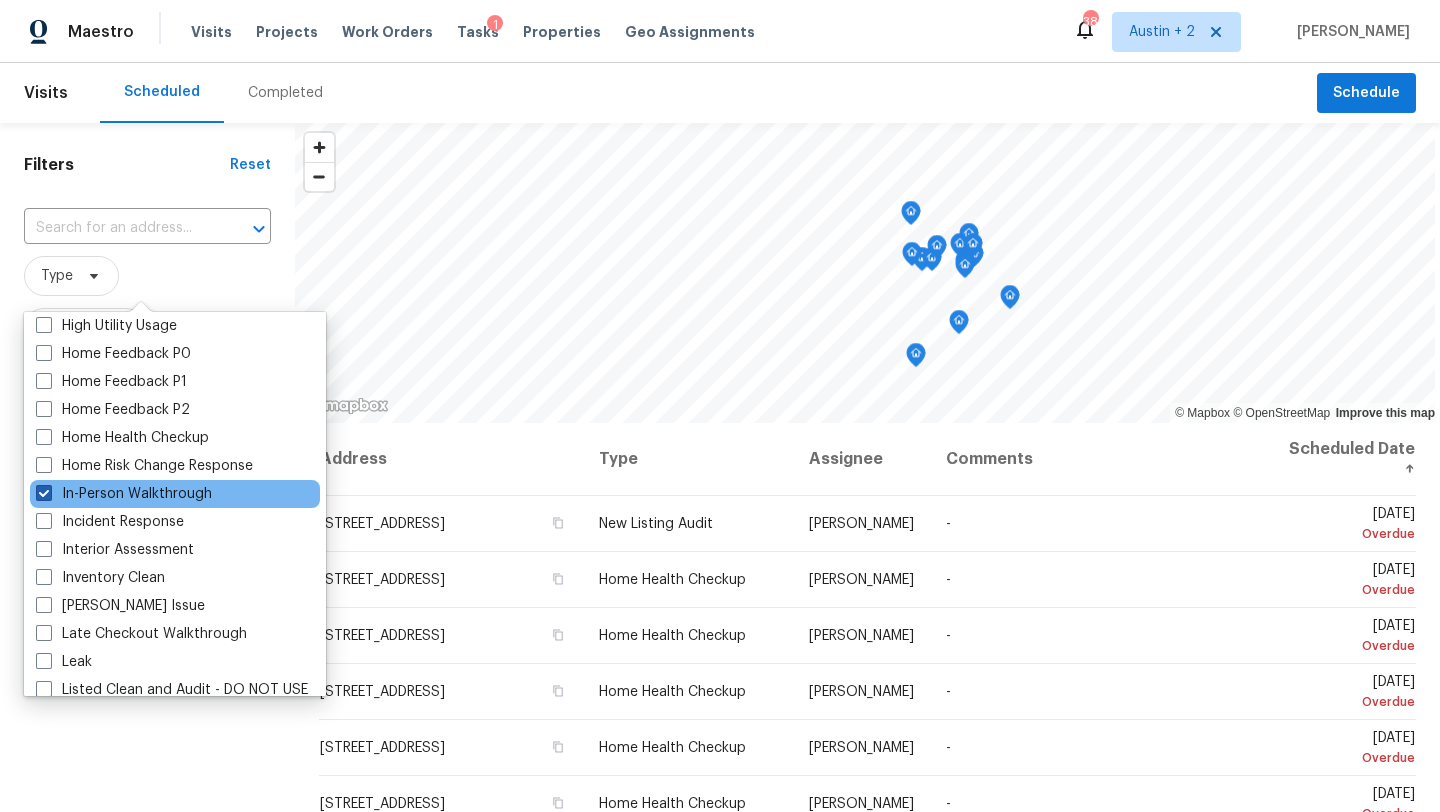 click on "In-Person Walkthrough" at bounding box center (124, 494) 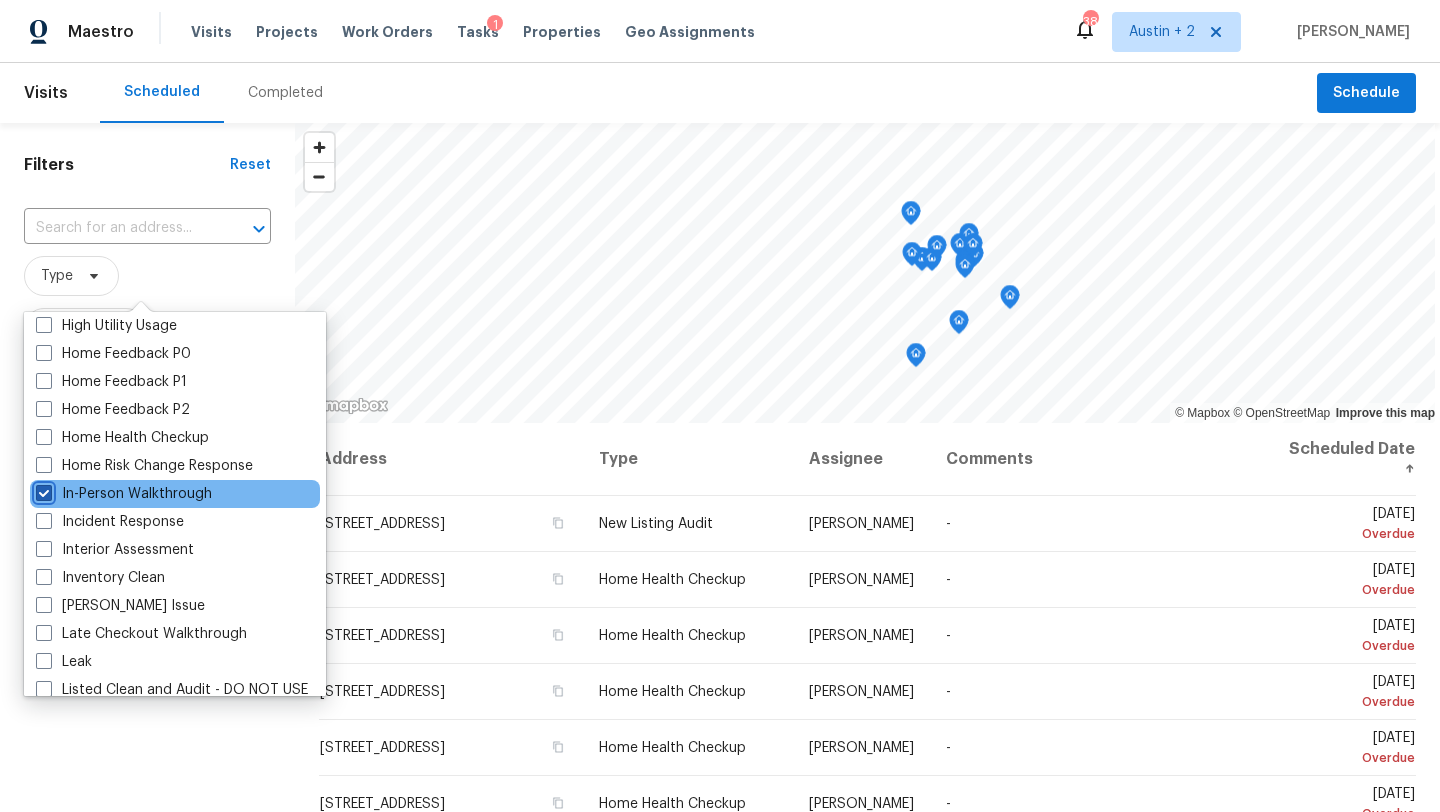 click on "In-Person Walkthrough" at bounding box center [42, 490] 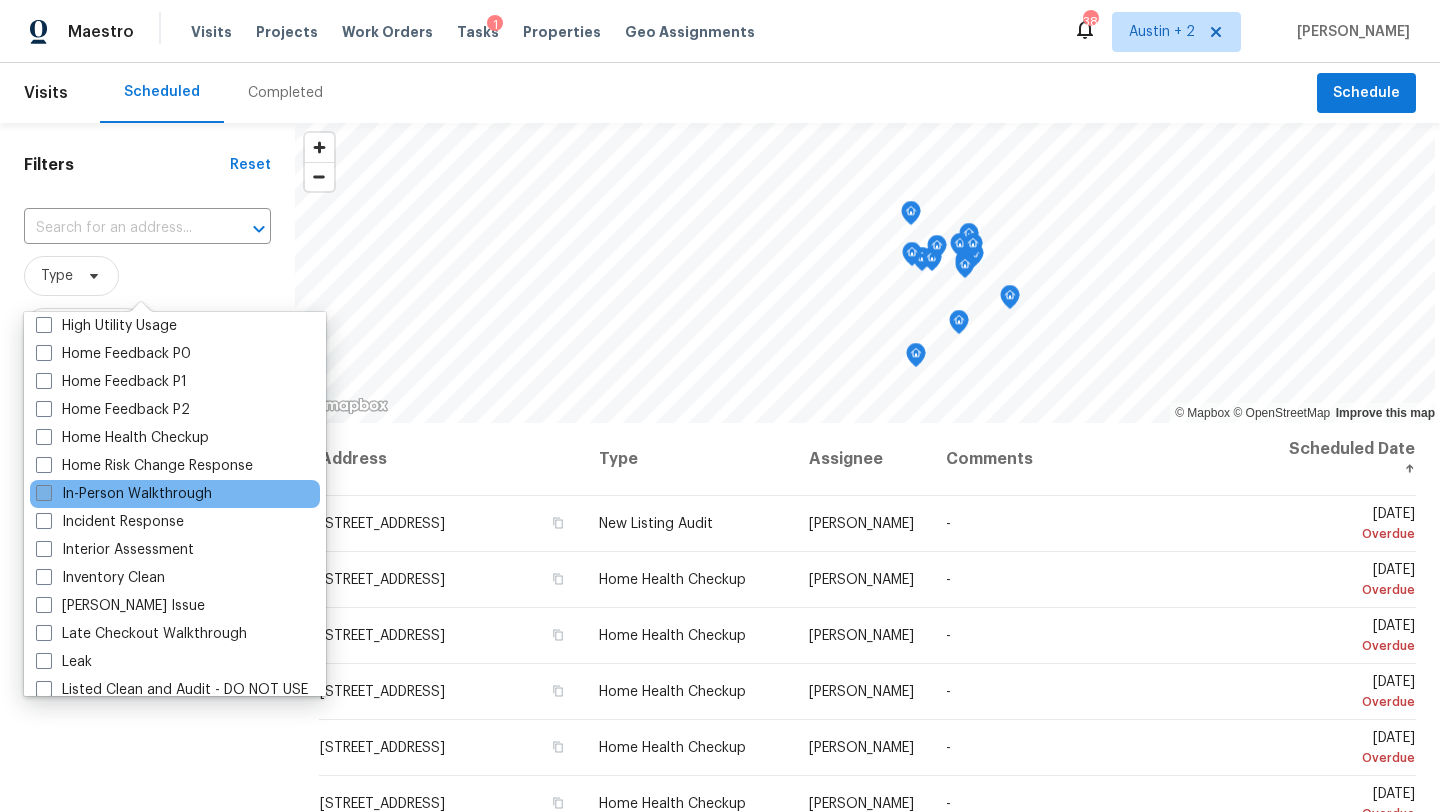 click at bounding box center [44, 493] 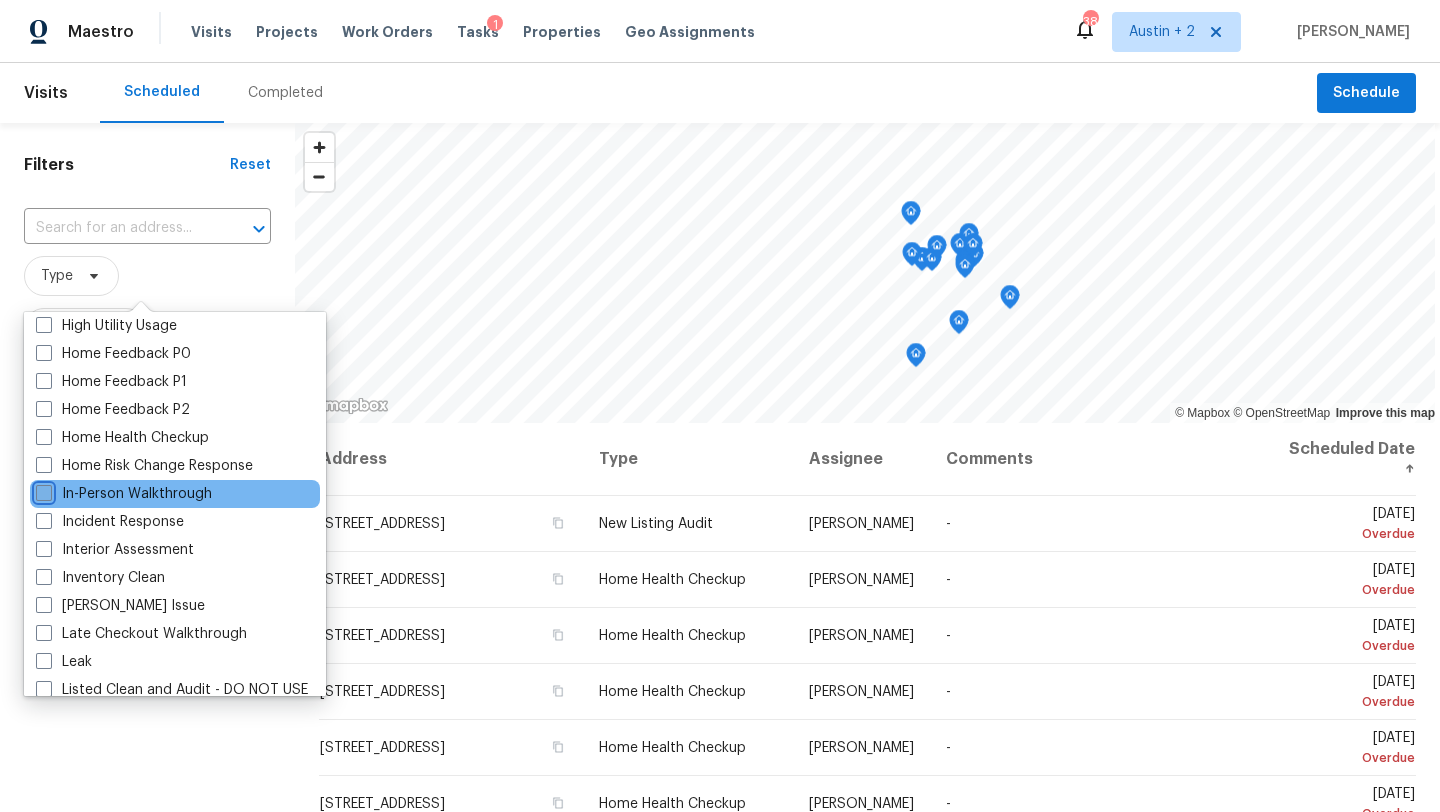click on "In-Person Walkthrough" at bounding box center (42, 490) 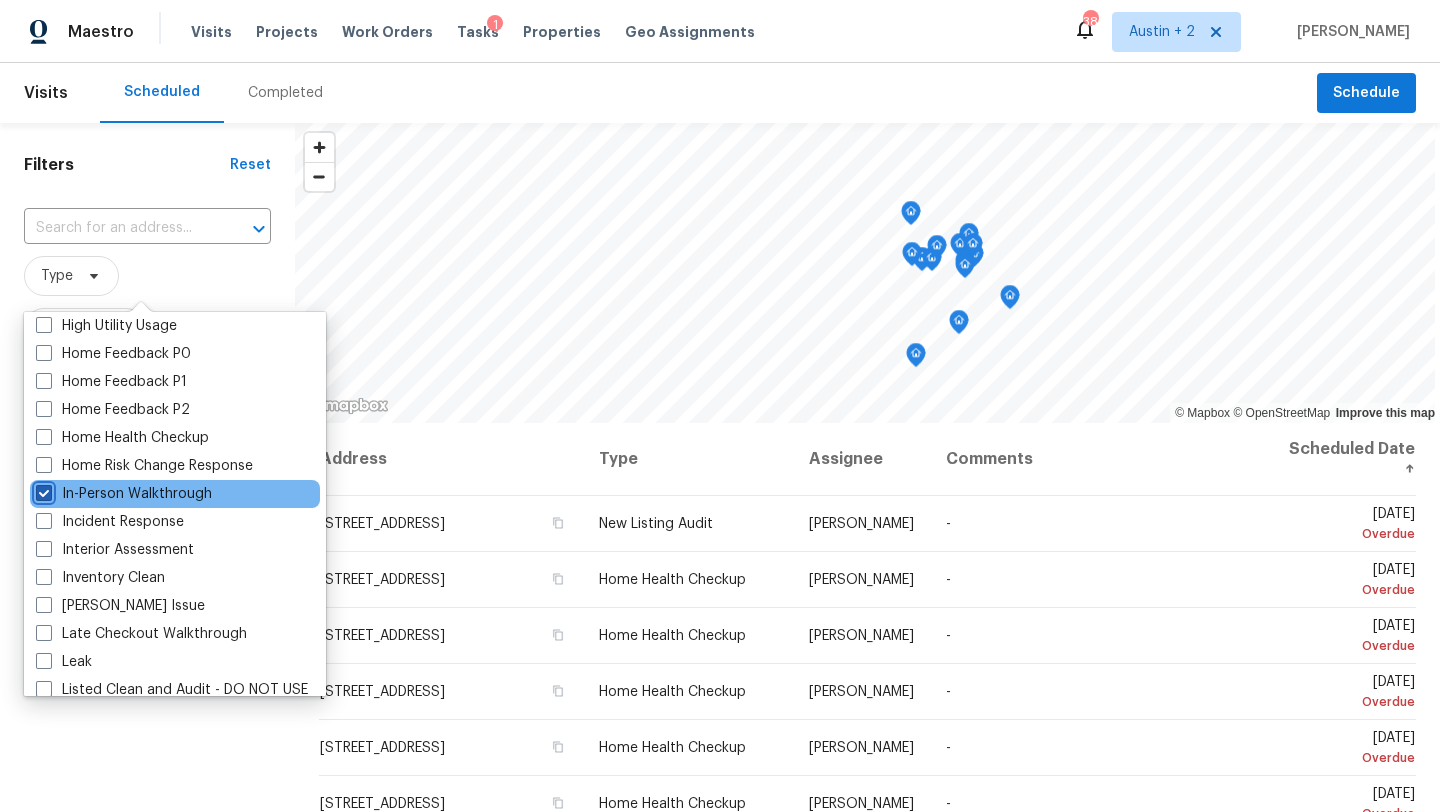 checkbox on "true" 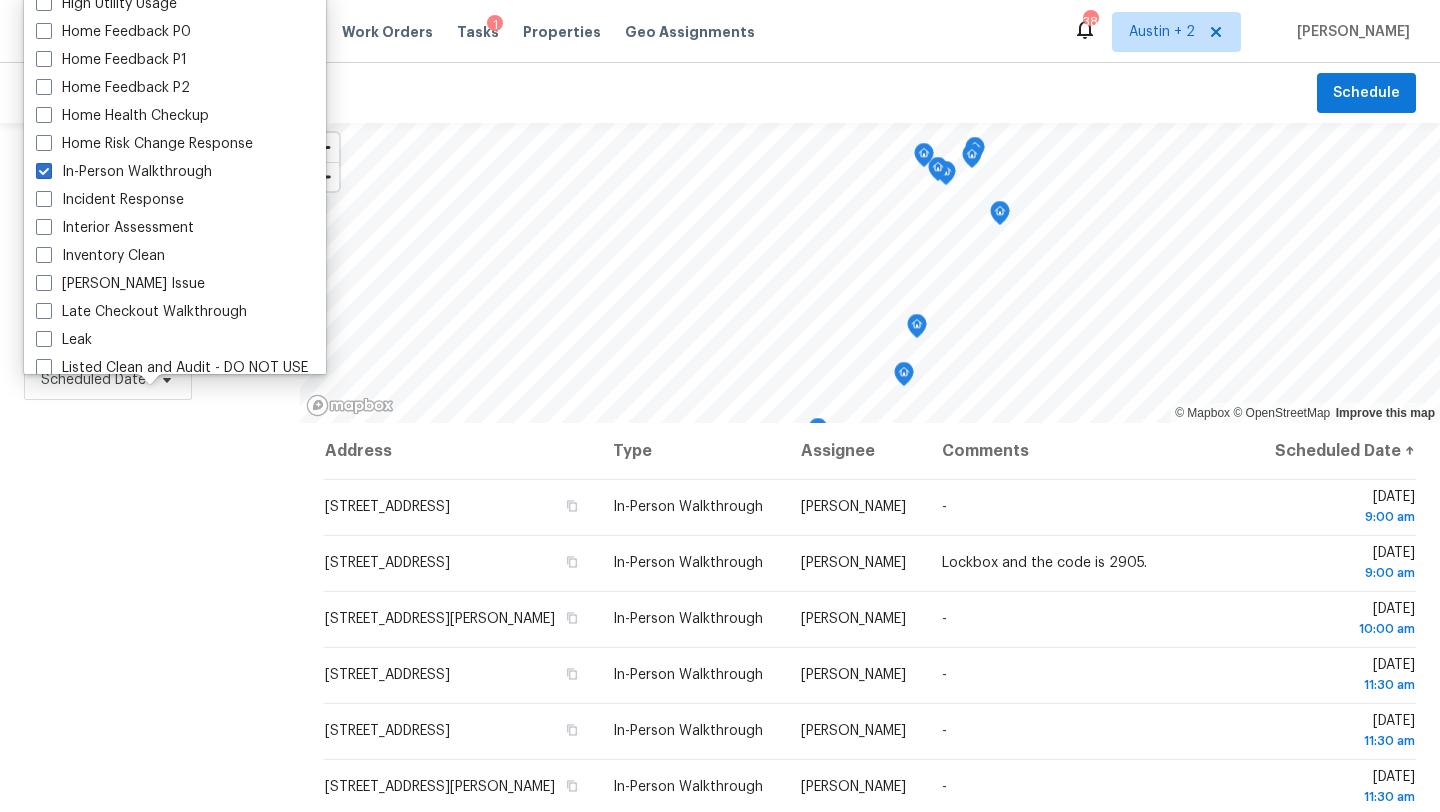 click on "Scheduled Completed" at bounding box center (708, 93) 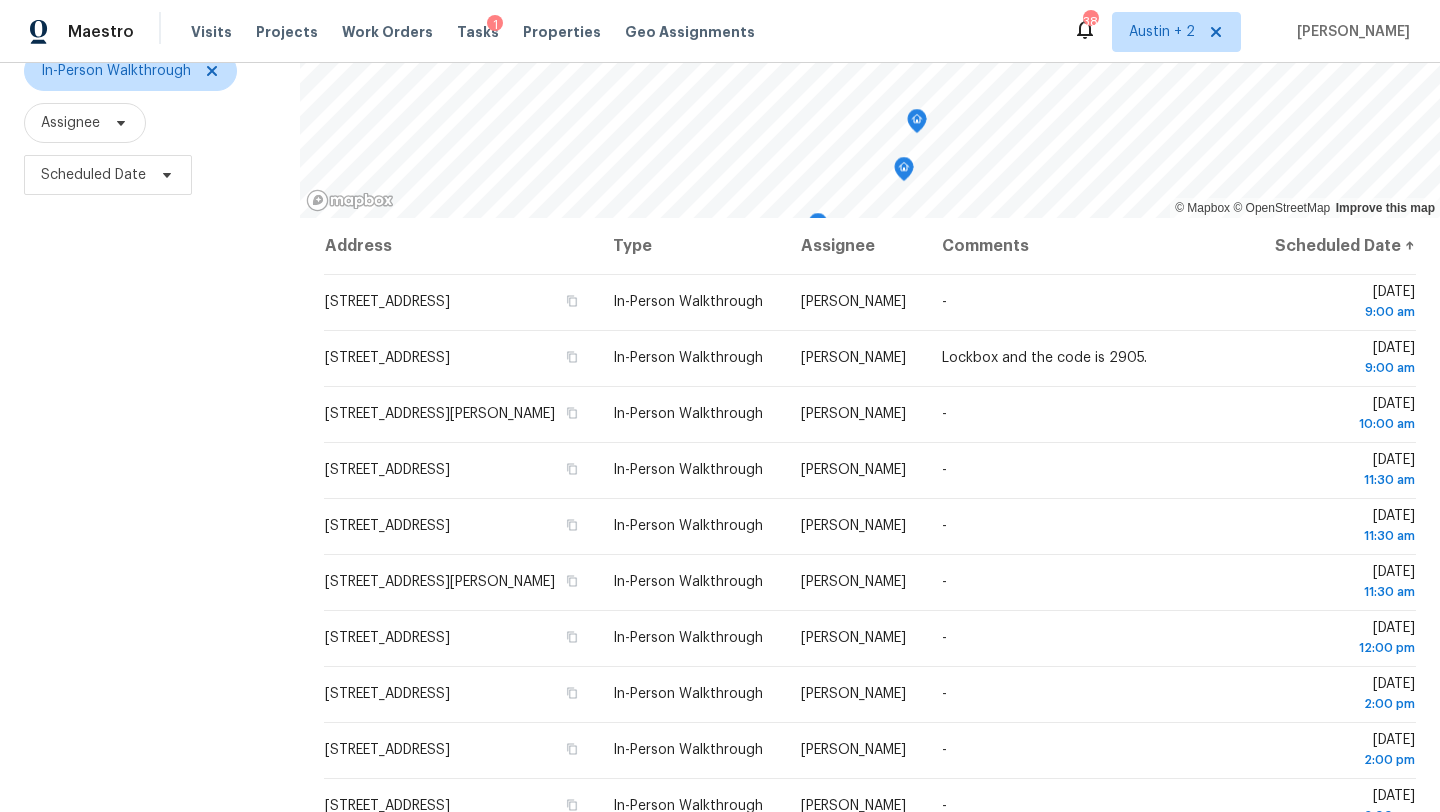 scroll, scrollTop: 260, scrollLeft: 0, axis: vertical 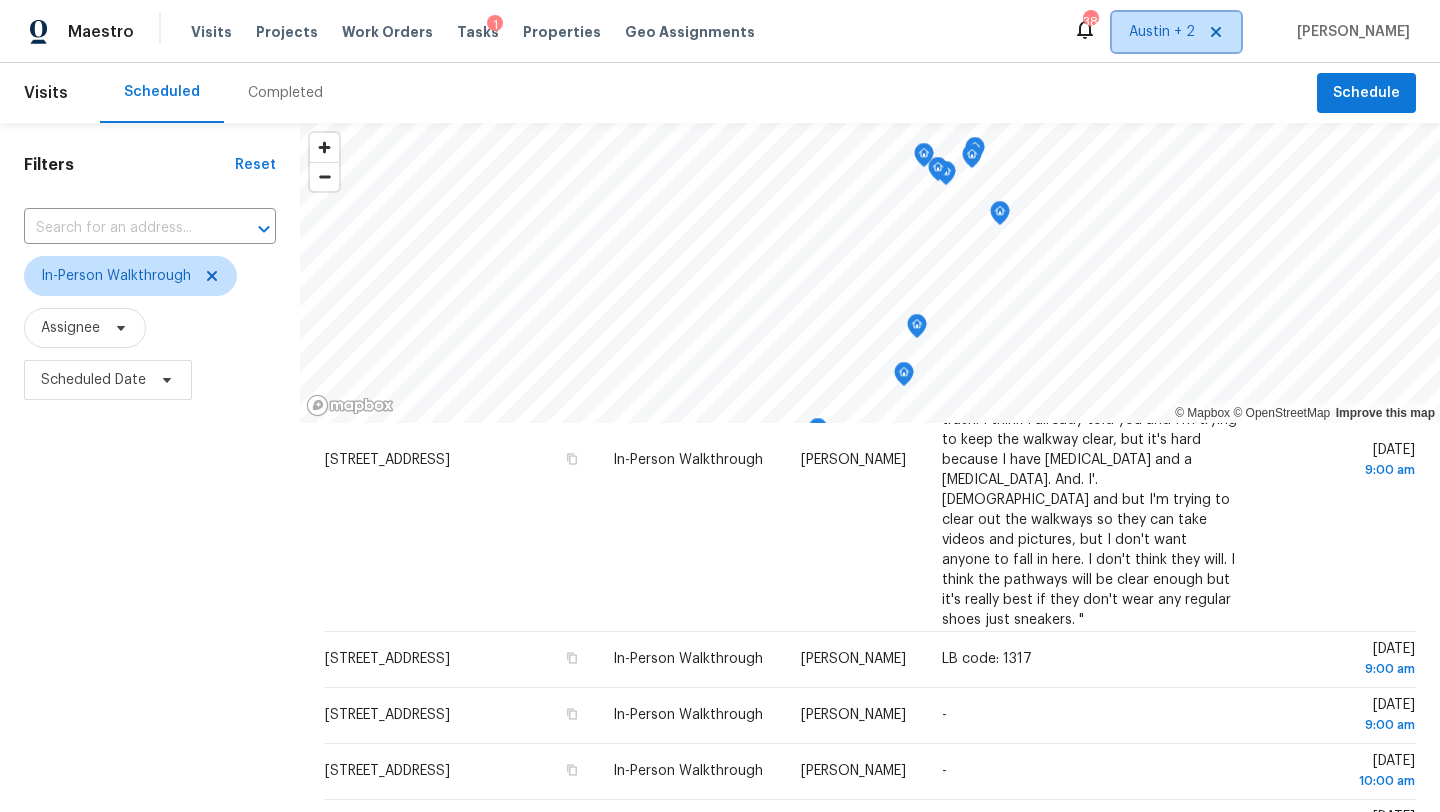 click on "Austin + 2" at bounding box center [1176, 32] 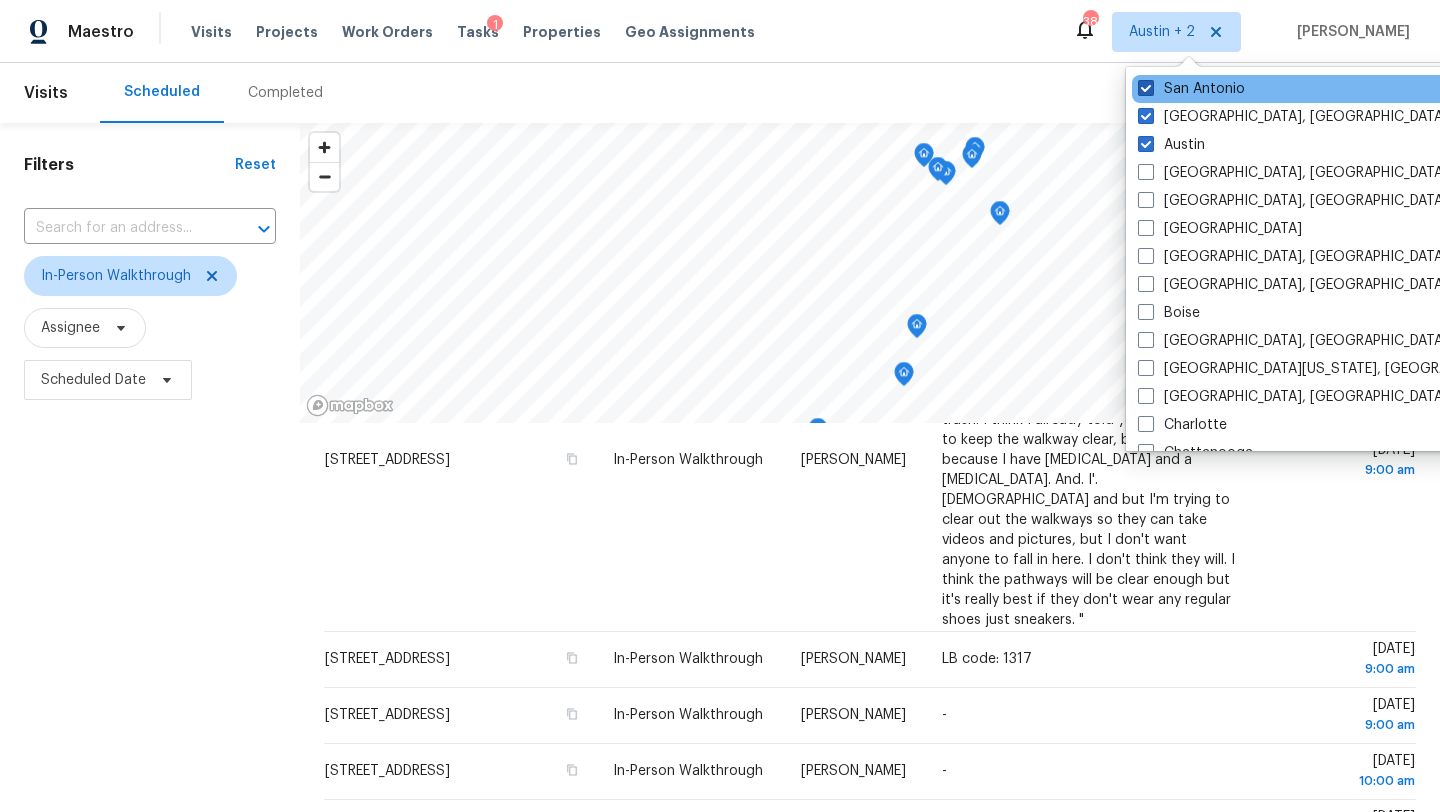 click on "San Antonio" at bounding box center [1191, 89] 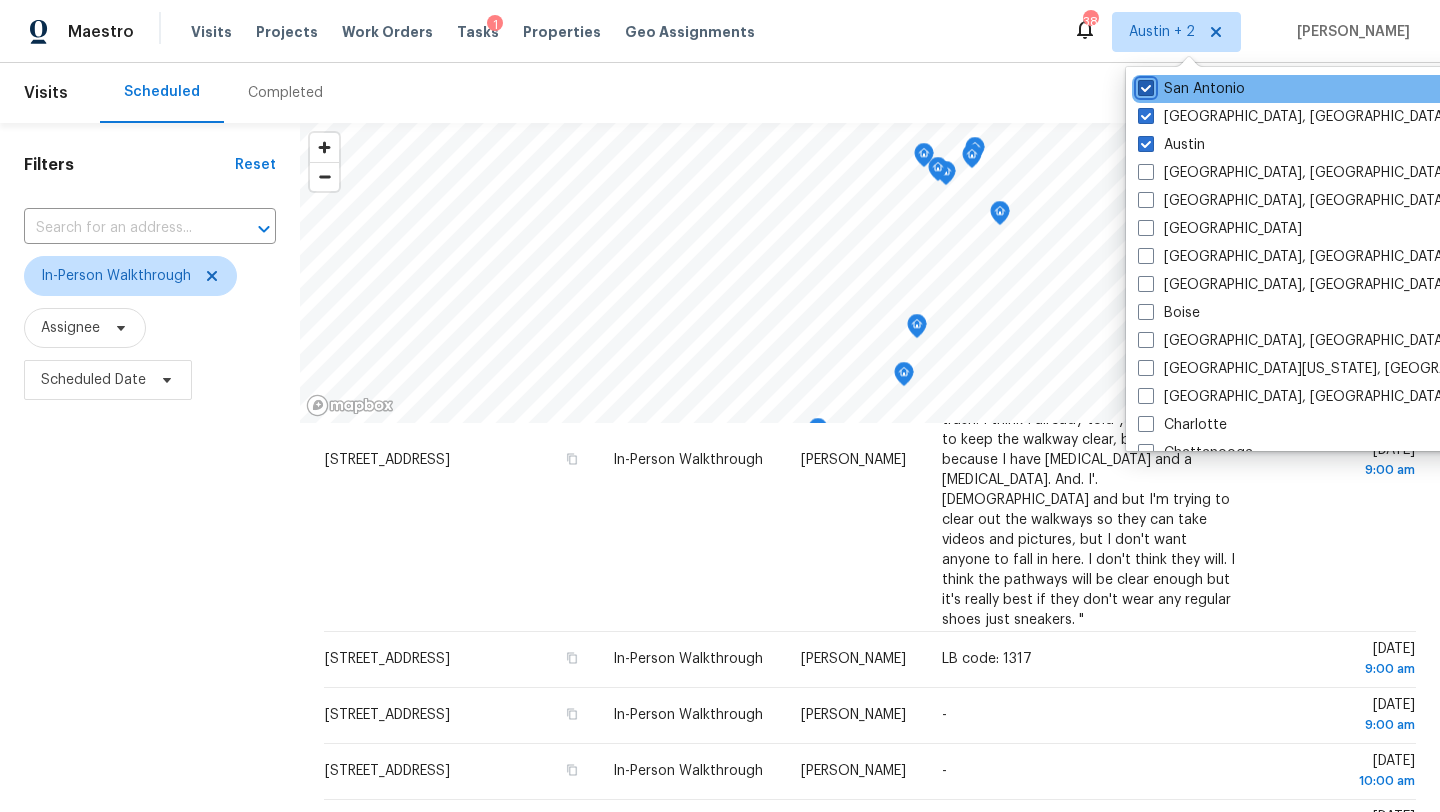 click on "San Antonio" at bounding box center [1144, 85] 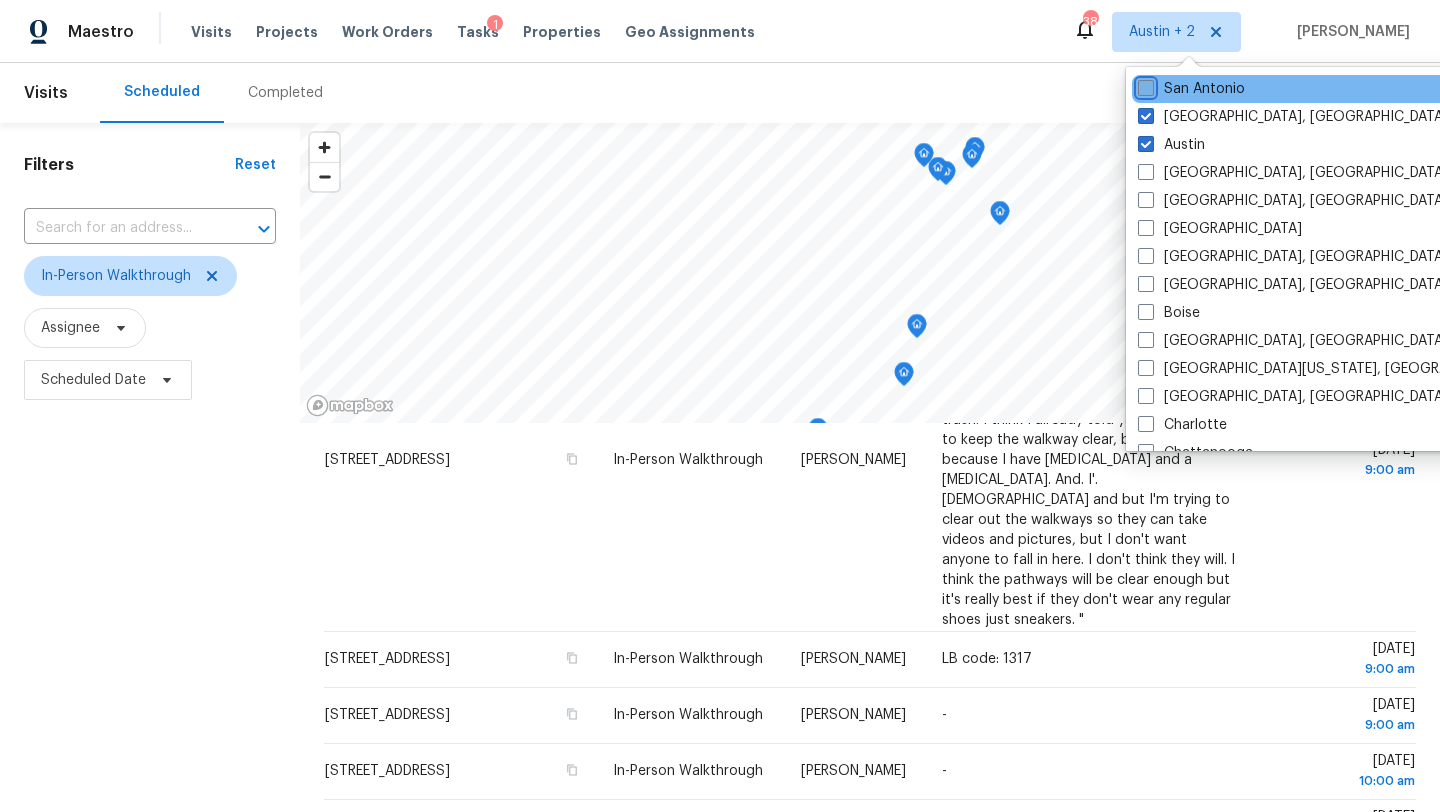 checkbox on "false" 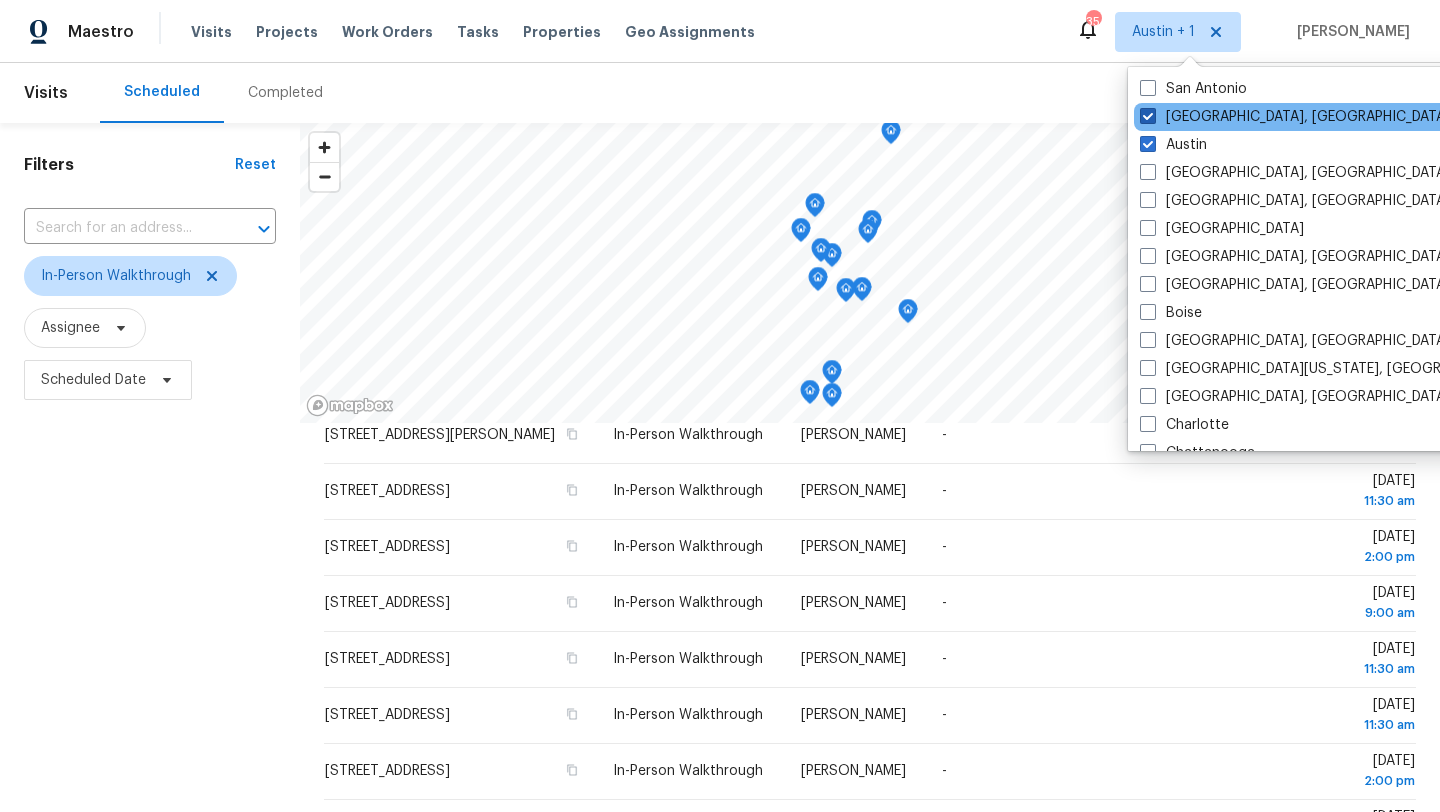 click on "Killeen, TX" at bounding box center [1295, 117] 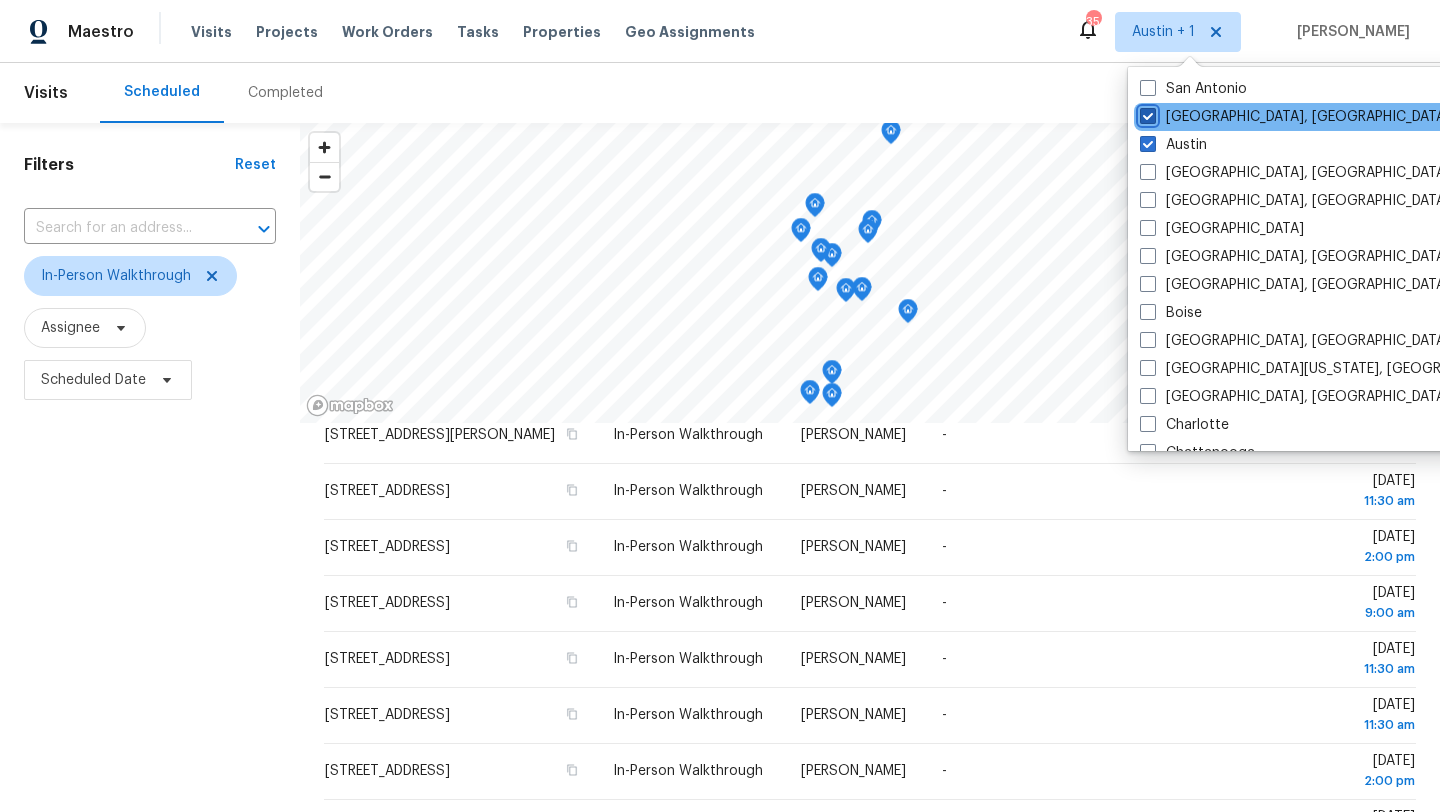 click on "Killeen, TX" at bounding box center (1146, 113) 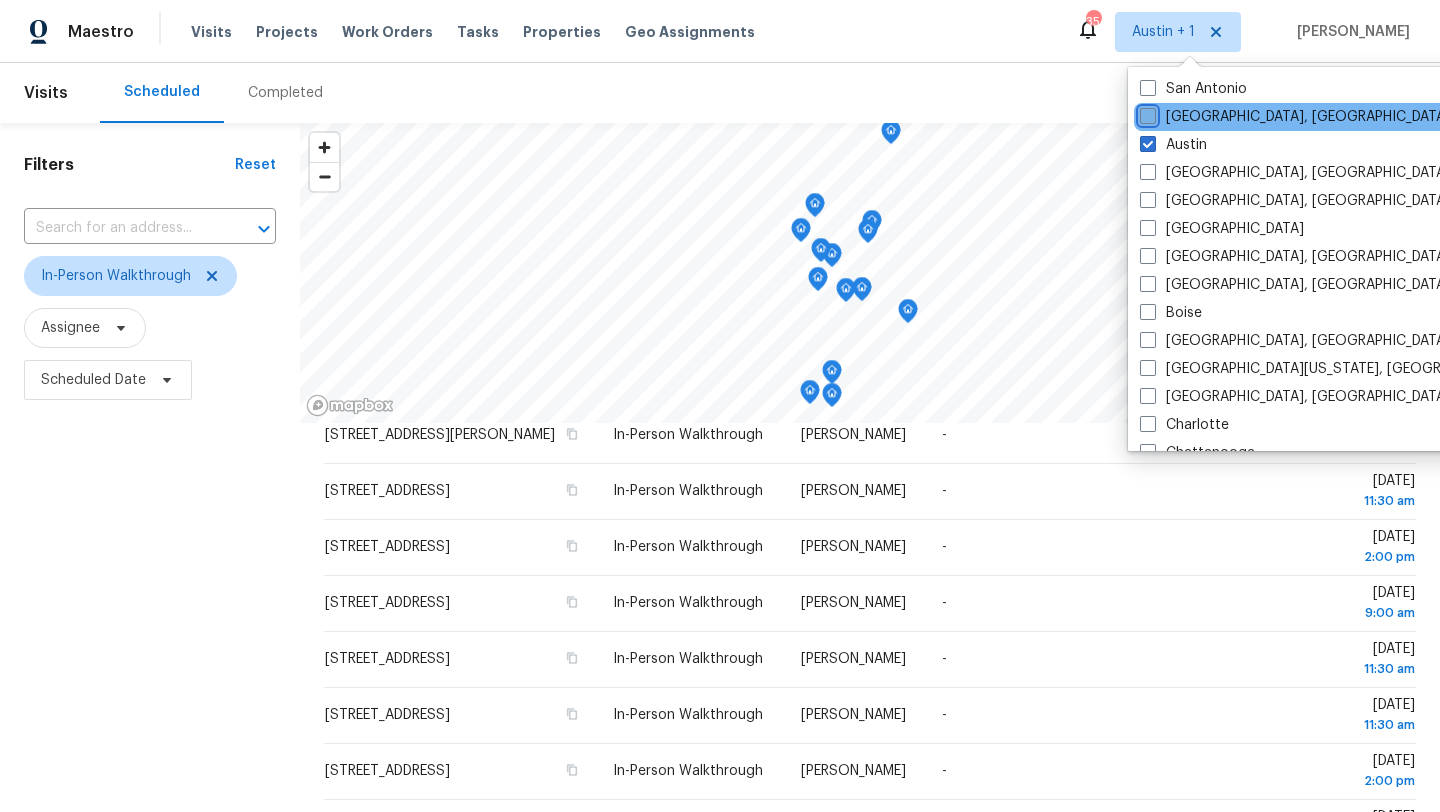 checkbox on "false" 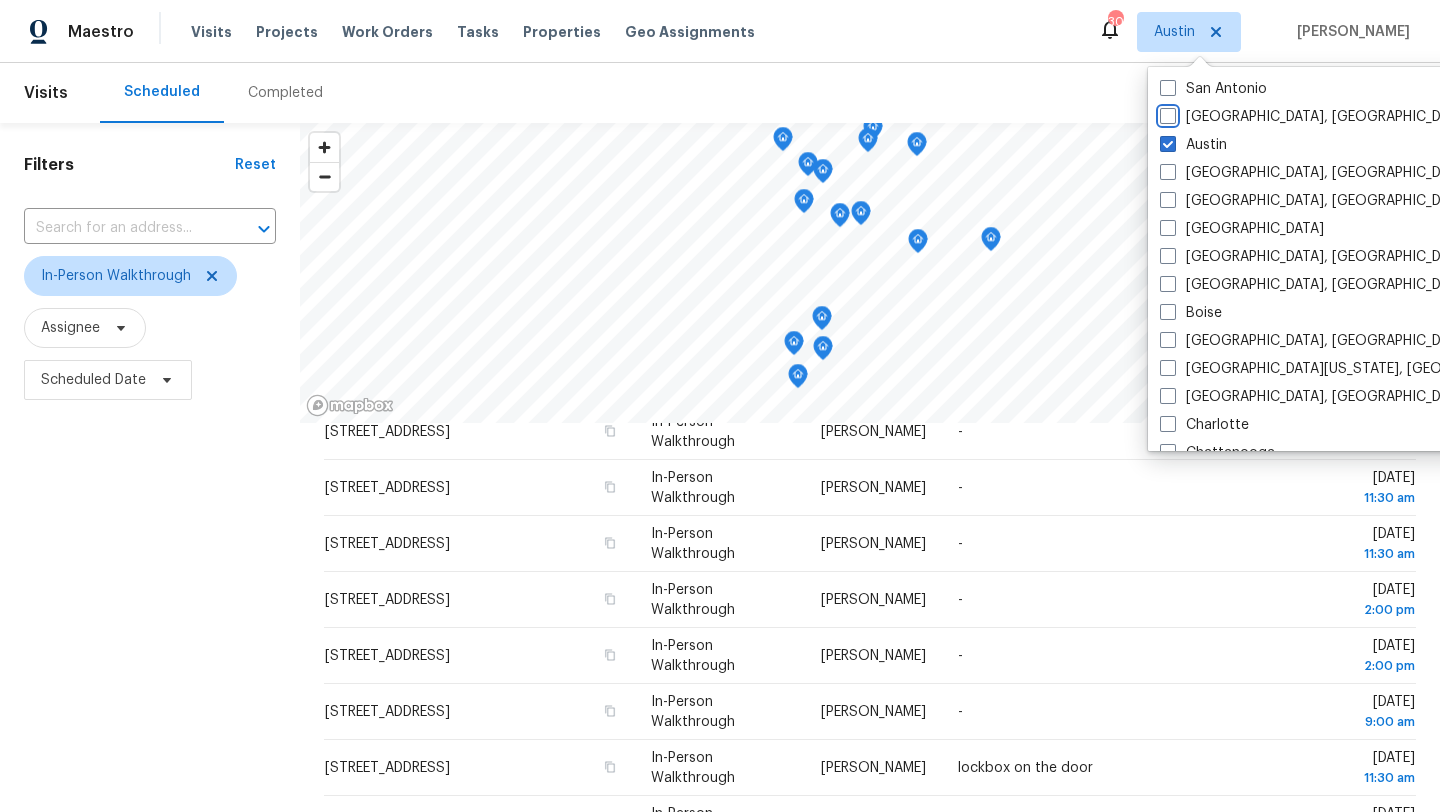 scroll, scrollTop: 596, scrollLeft: 0, axis: vertical 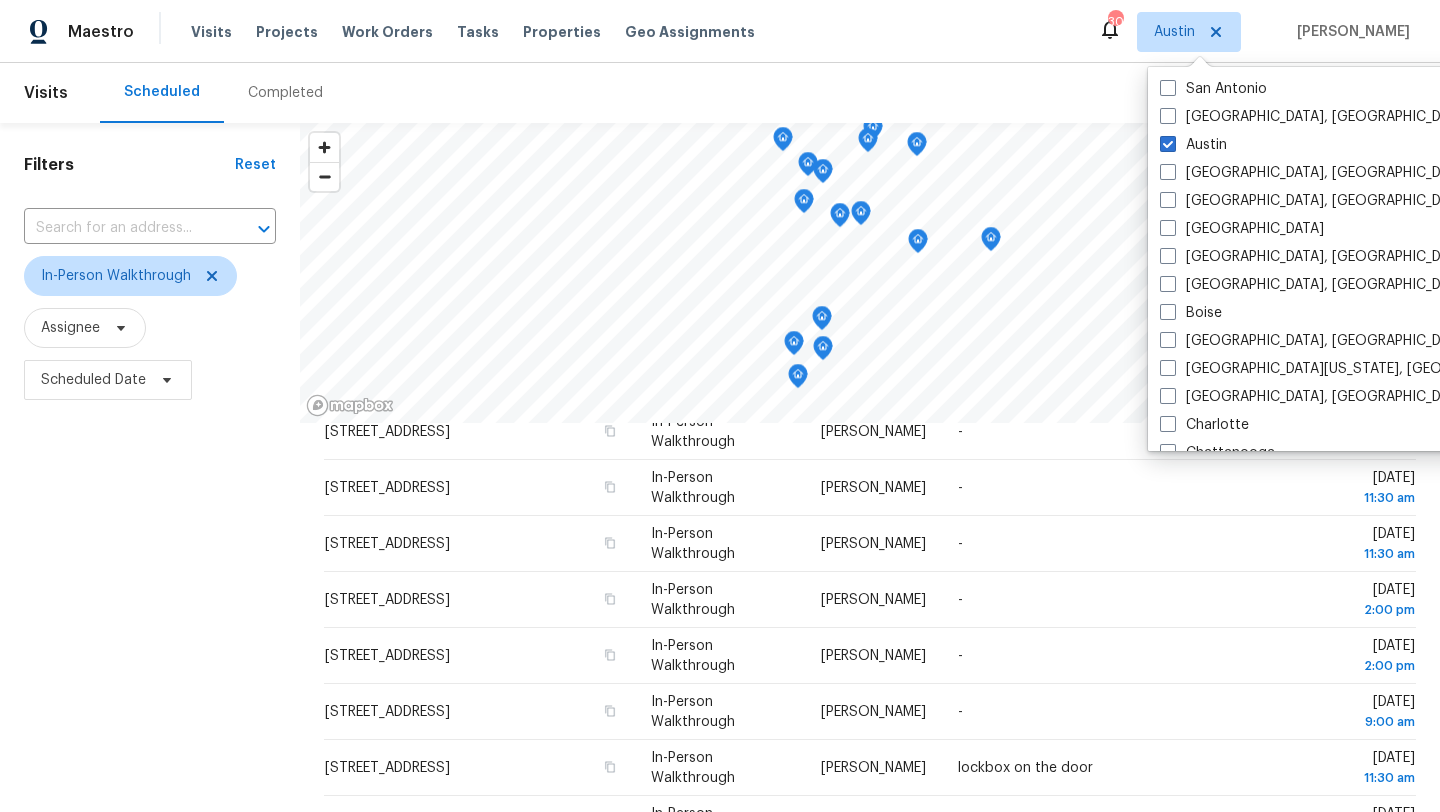 click on "Filters Reset ​ In-Person Walkthrough Assignee Scheduled Date" at bounding box center [150, 598] 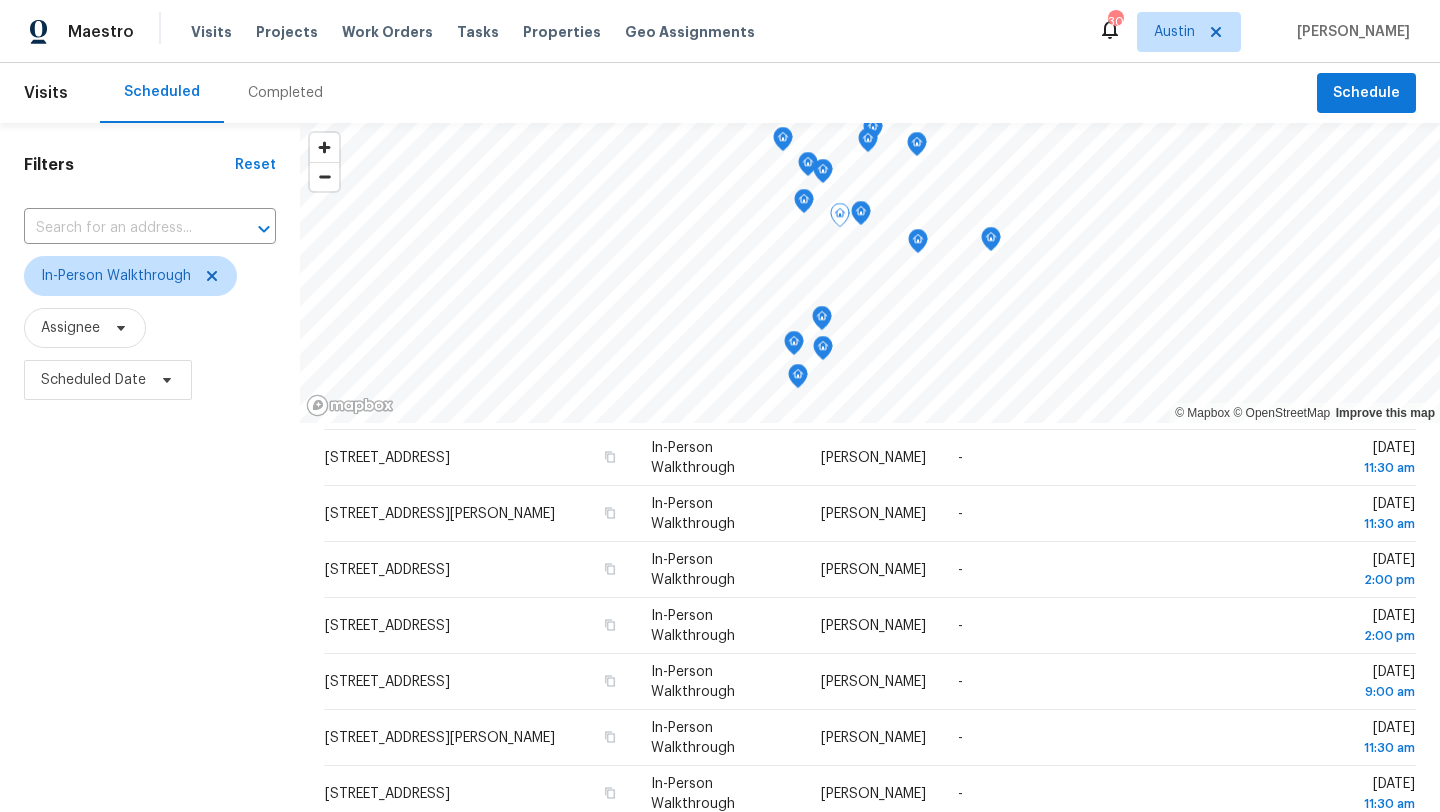 scroll, scrollTop: 77, scrollLeft: 0, axis: vertical 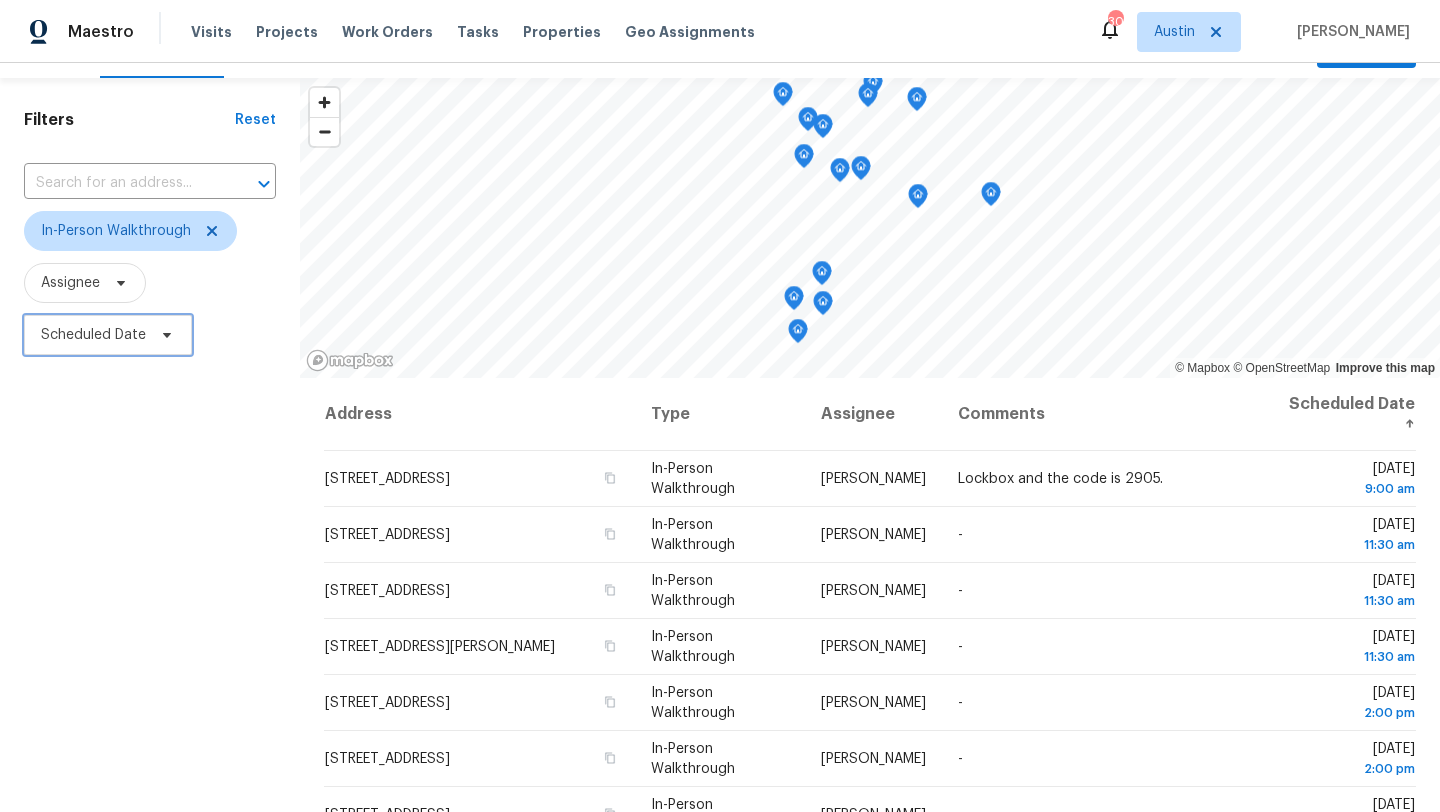 click 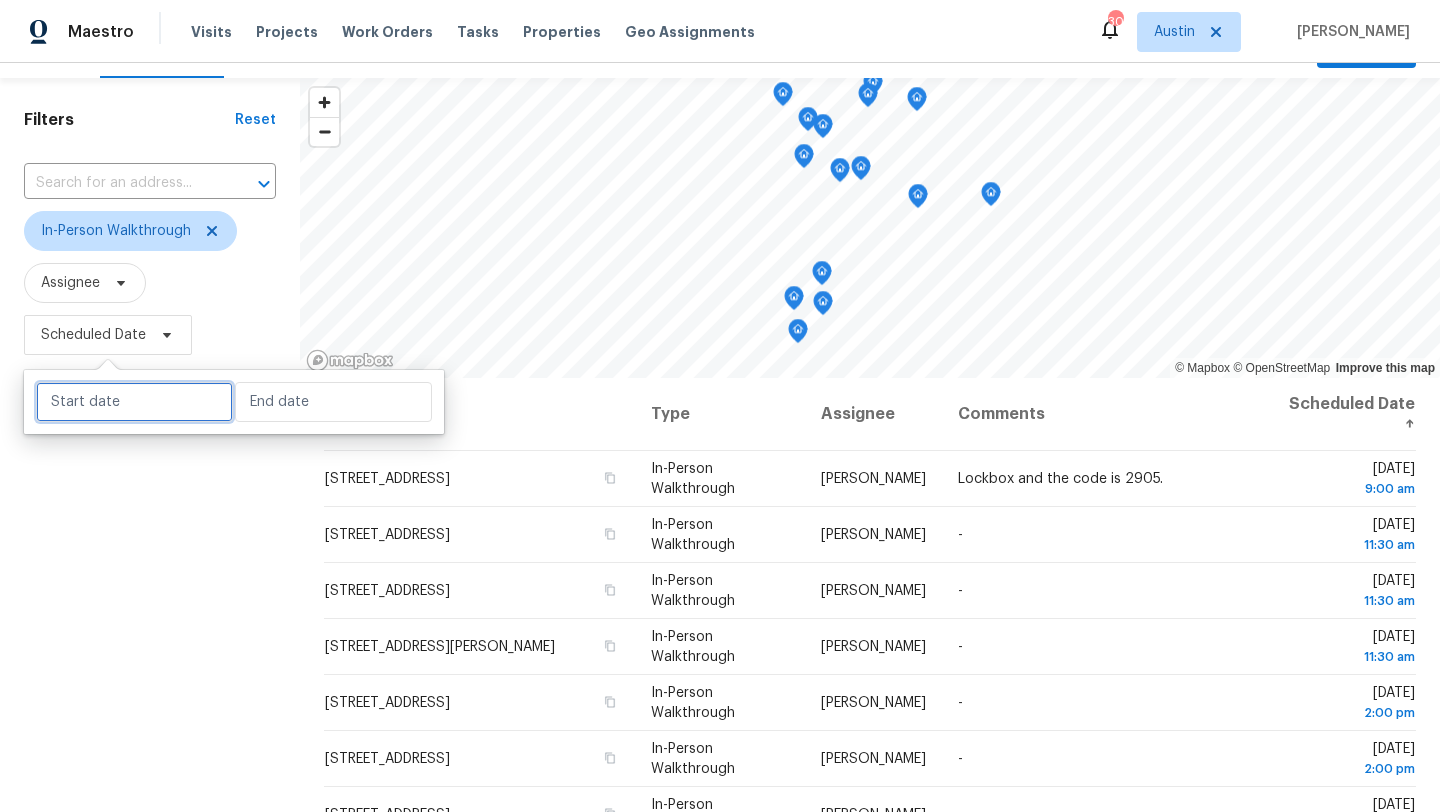 select on "6" 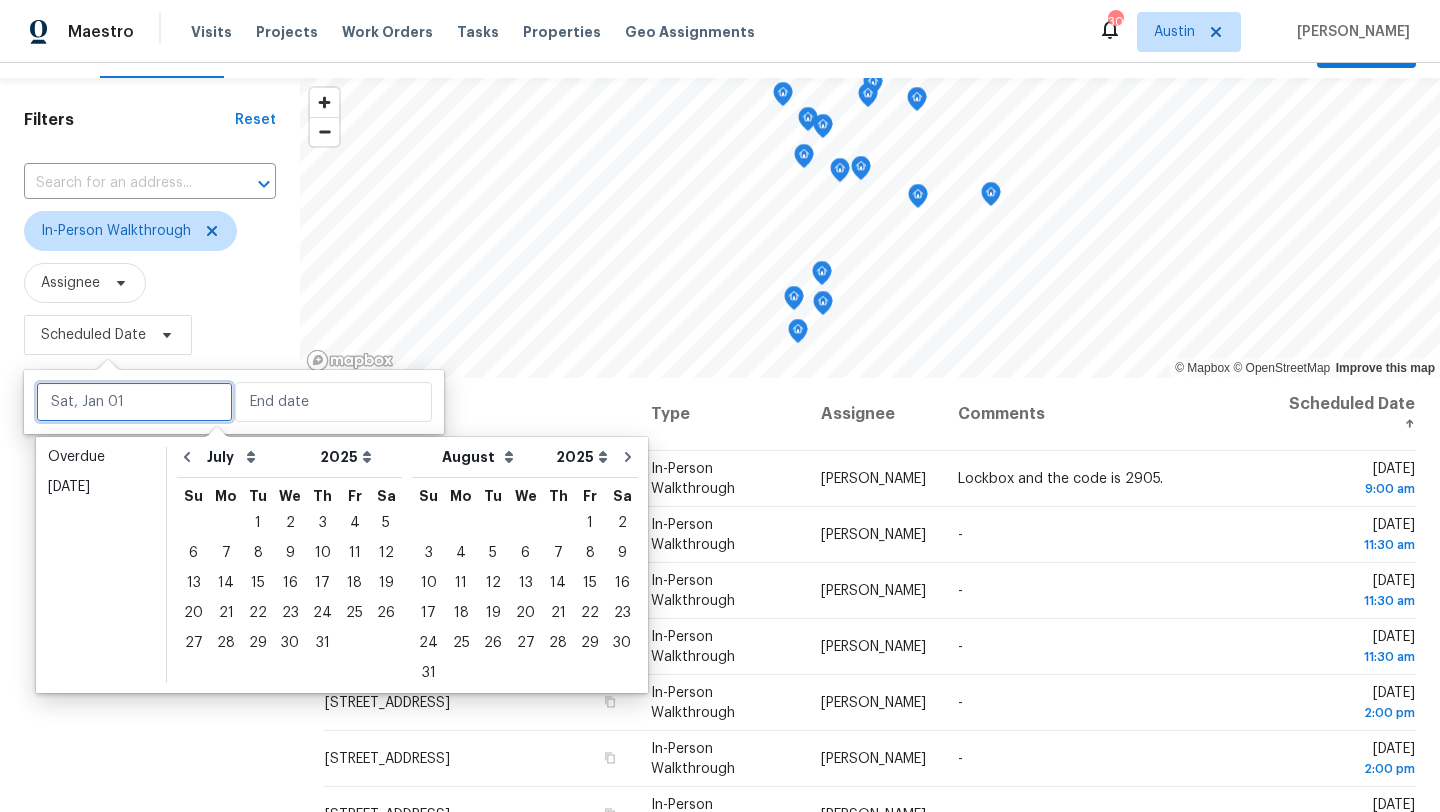 click at bounding box center [134, 402] 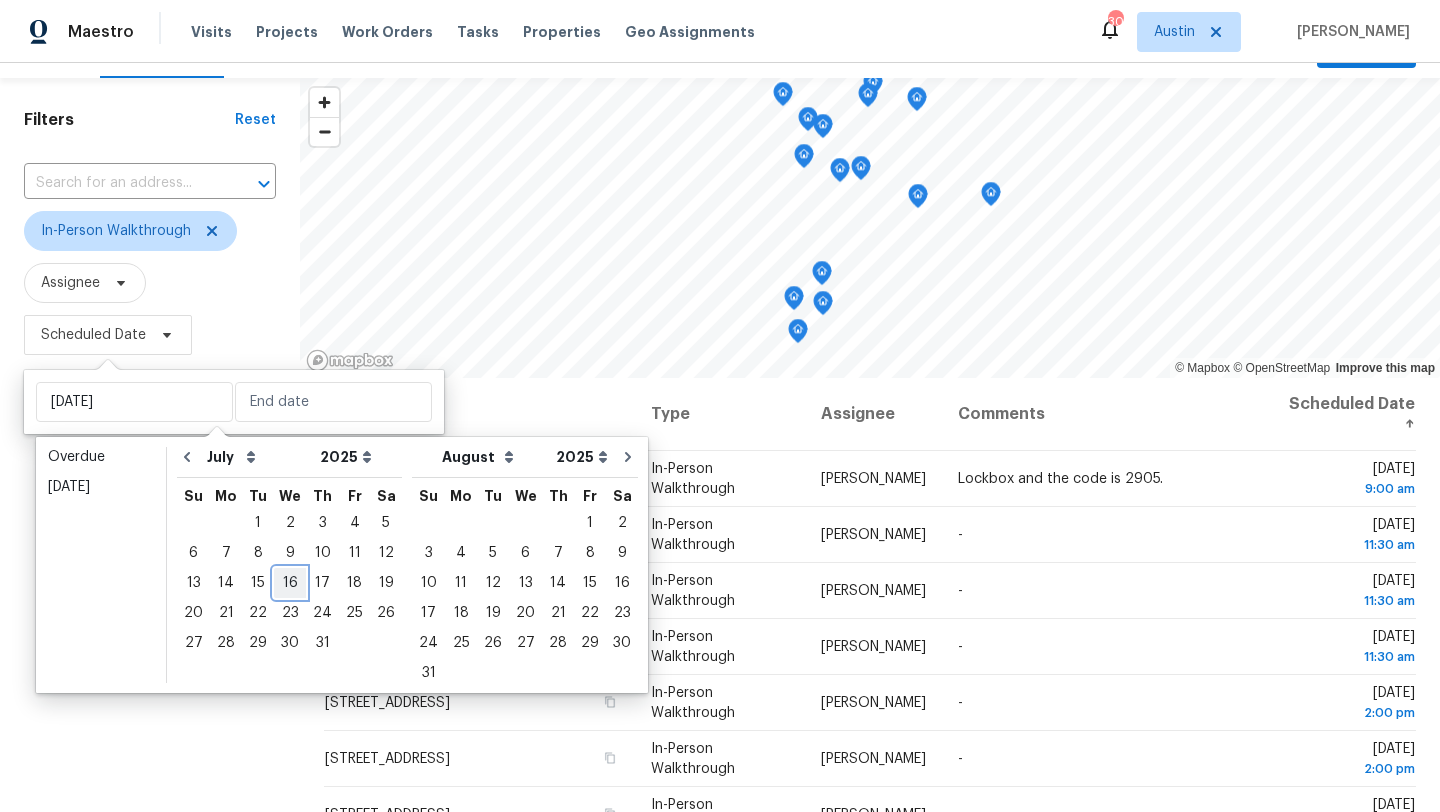 click on "16" at bounding box center (290, 583) 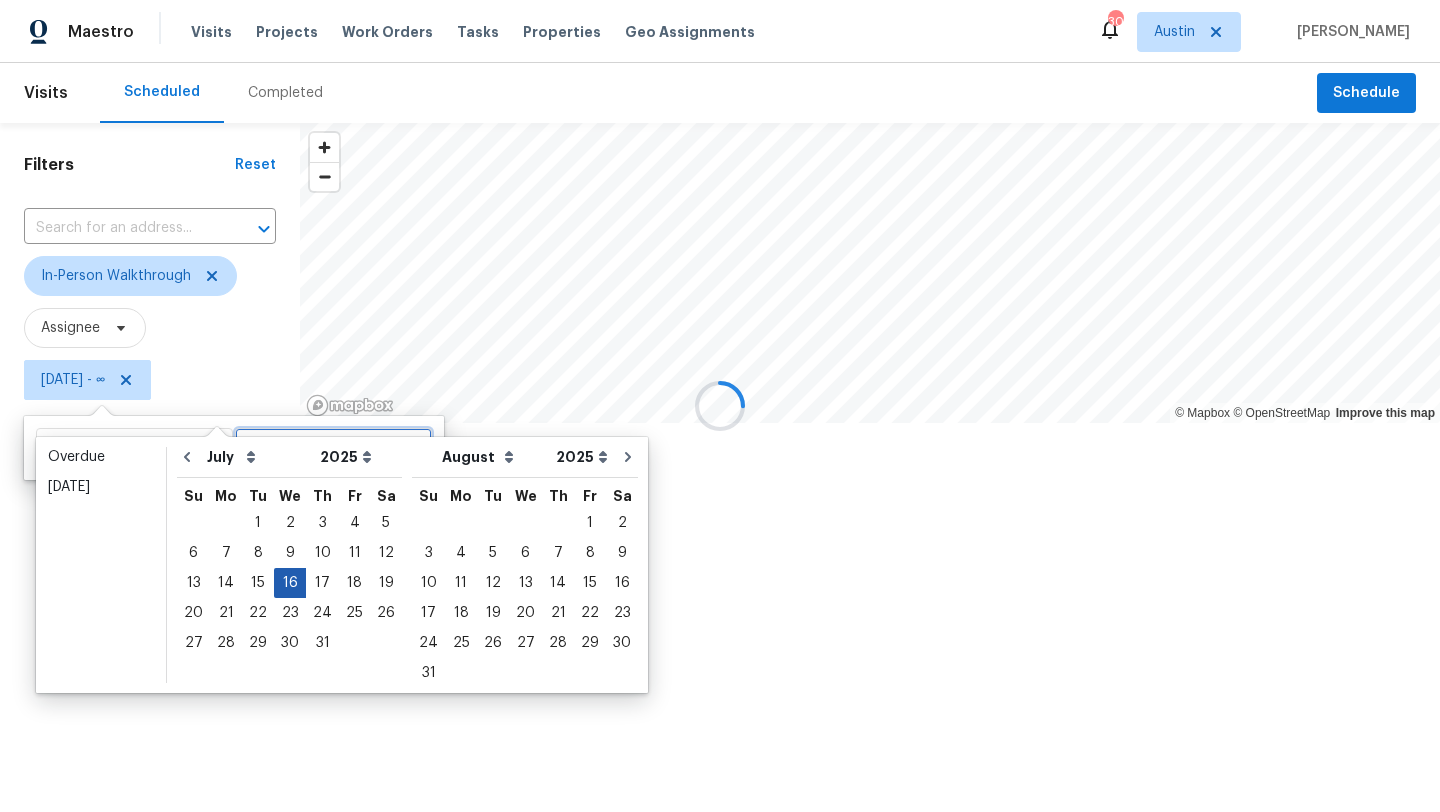 scroll, scrollTop: 0, scrollLeft: 0, axis: both 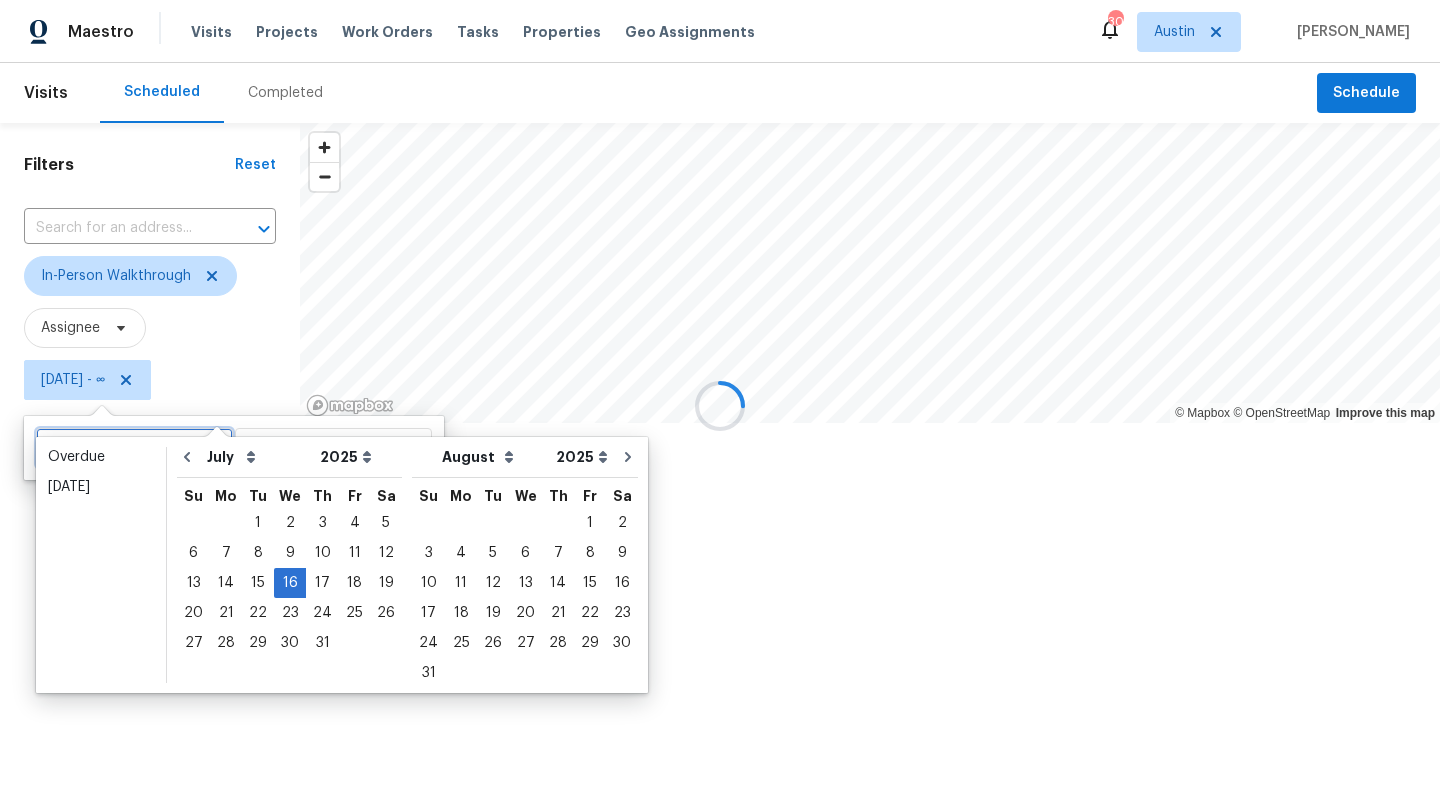 type on "Wed, Jul 09" 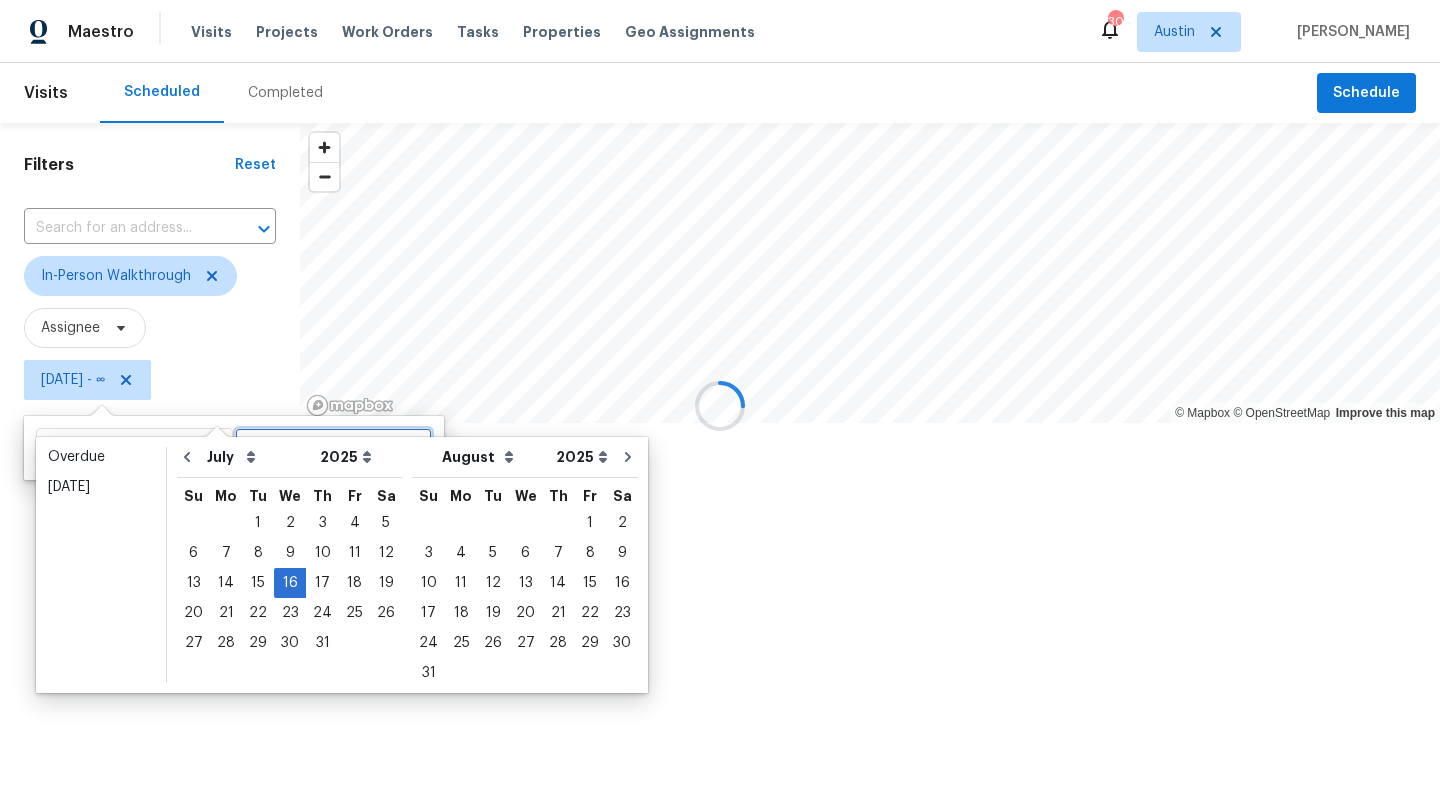 type on "Wed, Jul 16" 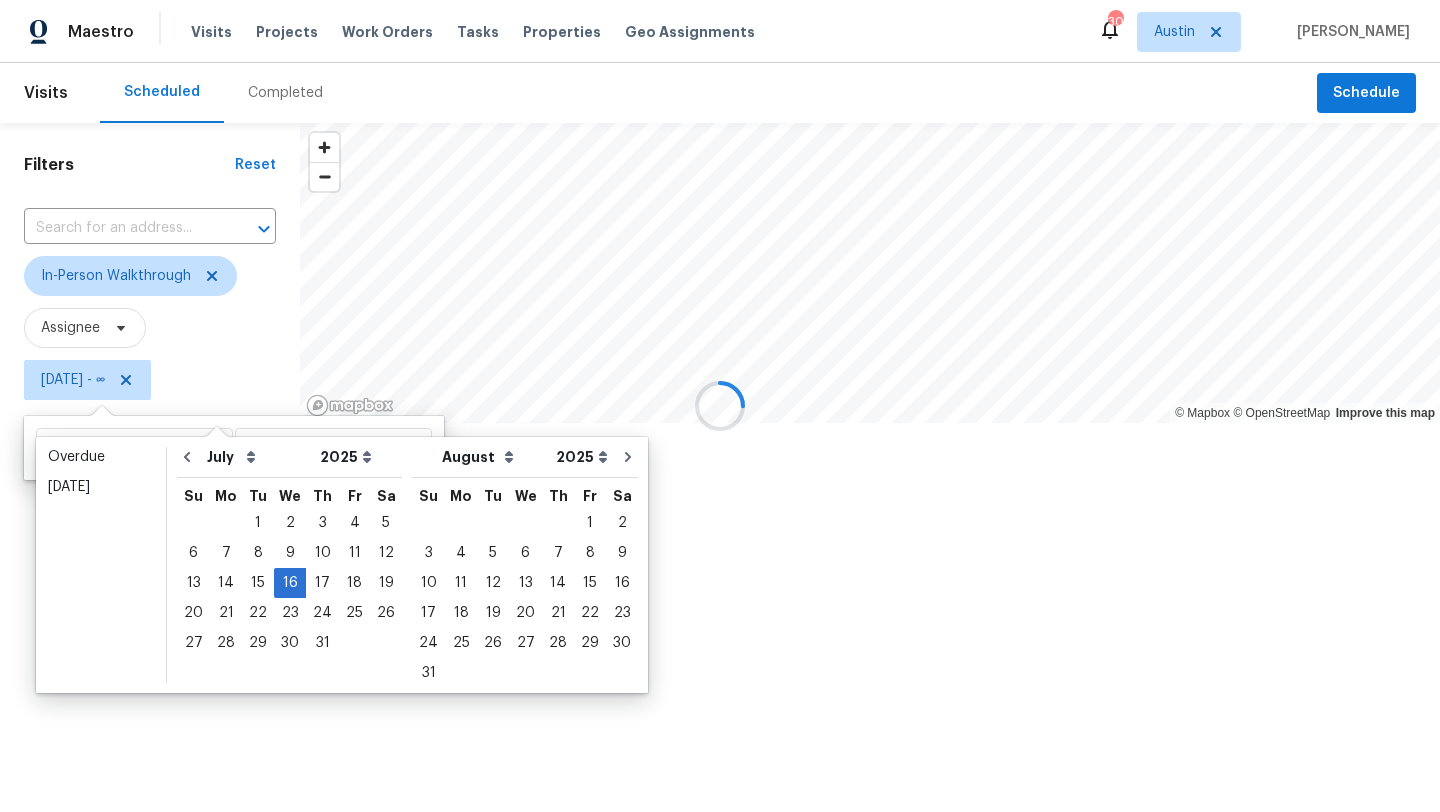 click on "Wed, Jul 16 - ∞" at bounding box center (150, 380) 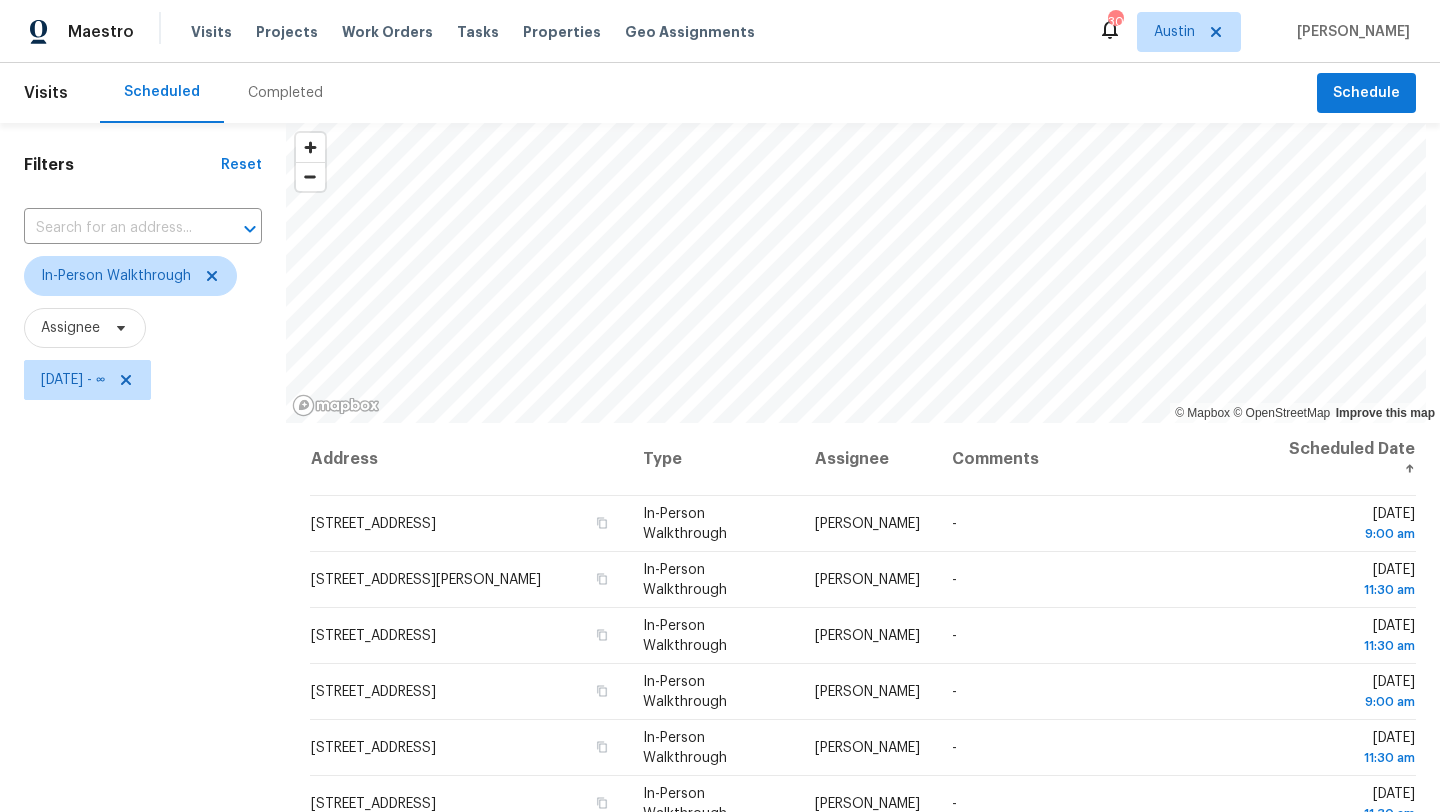 click on "Filters Reset ​ In-Person Walkthrough Assignee Wed, Jul 16 - ∞" at bounding box center [143, 598] 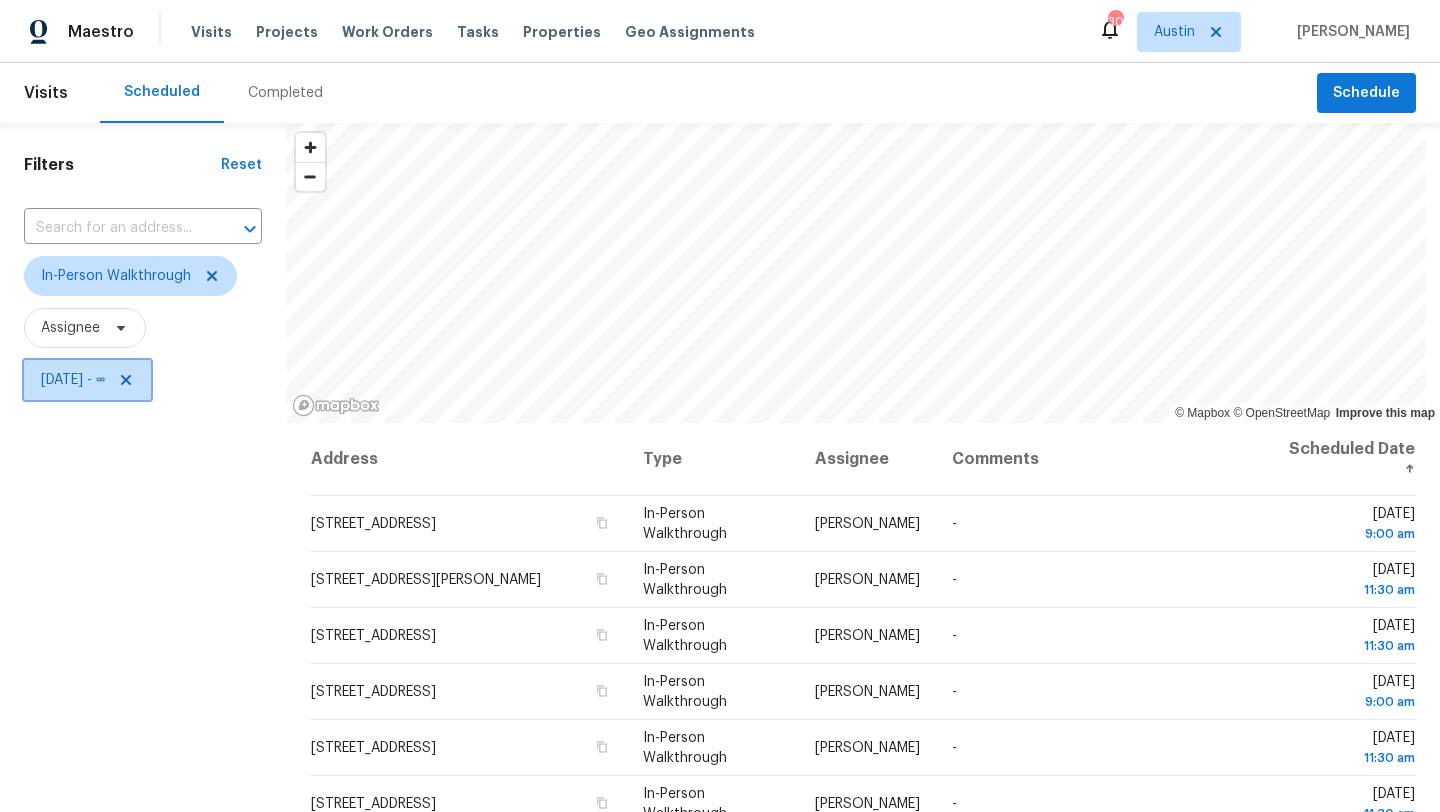 click on "Wed, Jul 16 - ∞" at bounding box center [73, 380] 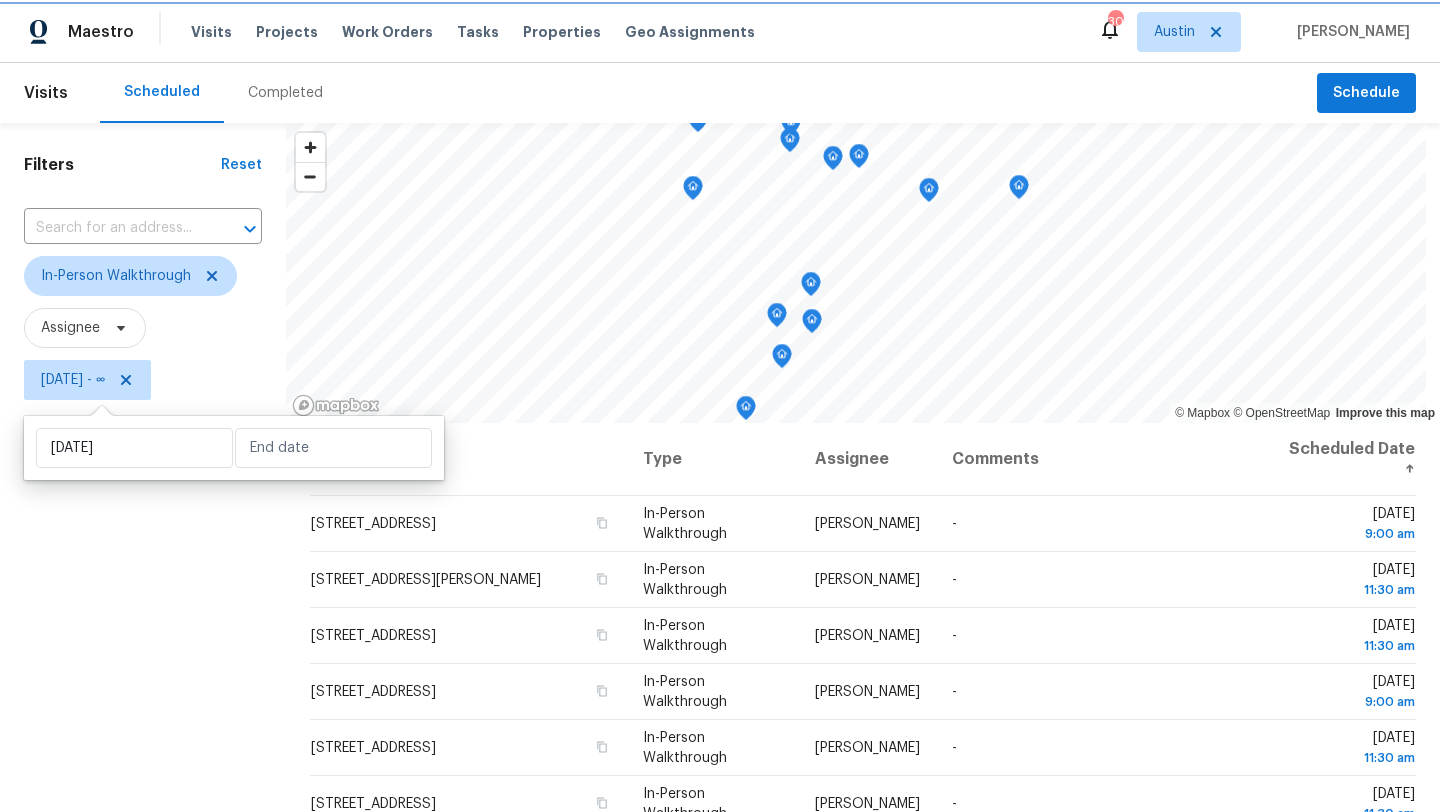 click on "Wed, Jul 16 - ∞" at bounding box center (73, 380) 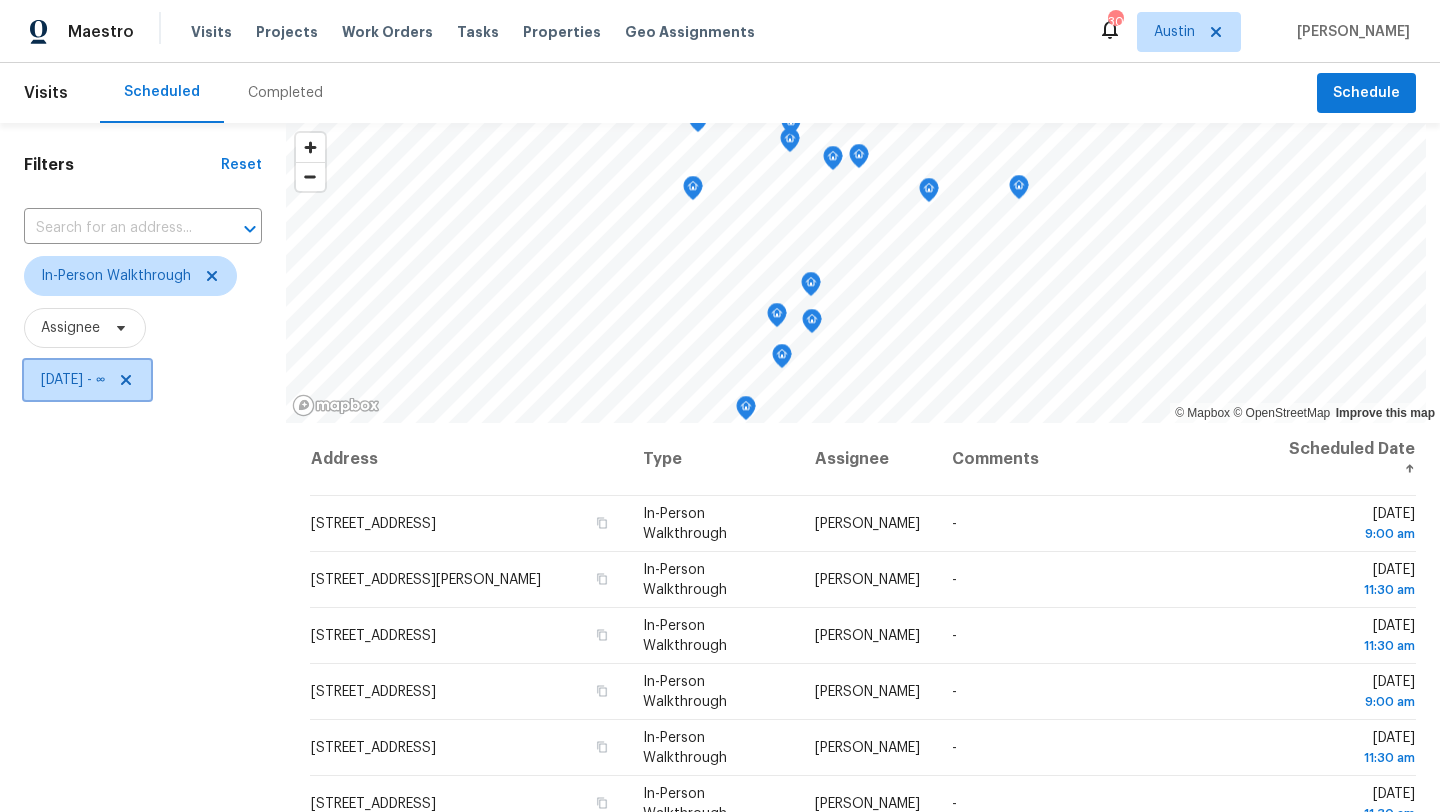 click on "Wed, Jul 16 - ∞" at bounding box center [73, 380] 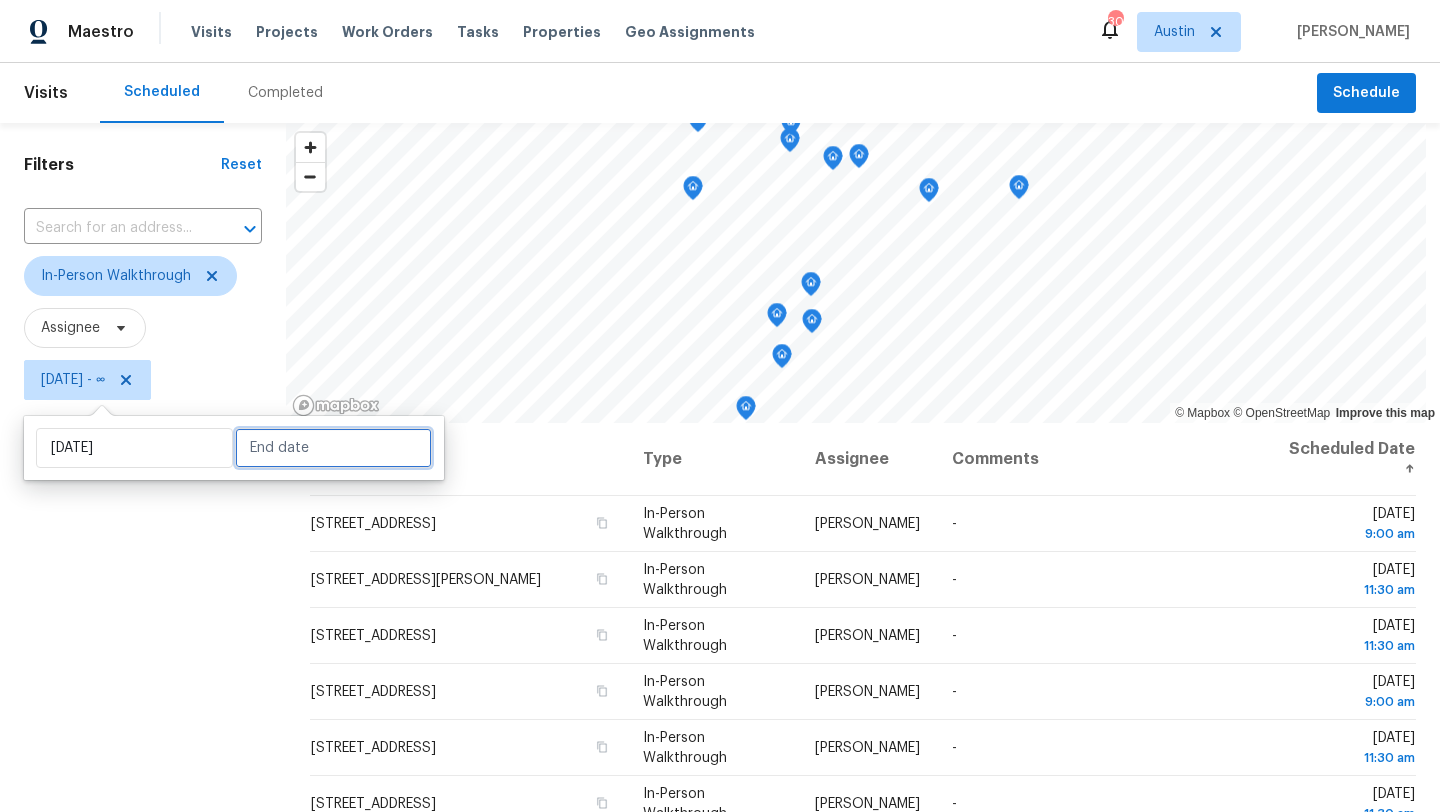 click at bounding box center [333, 448] 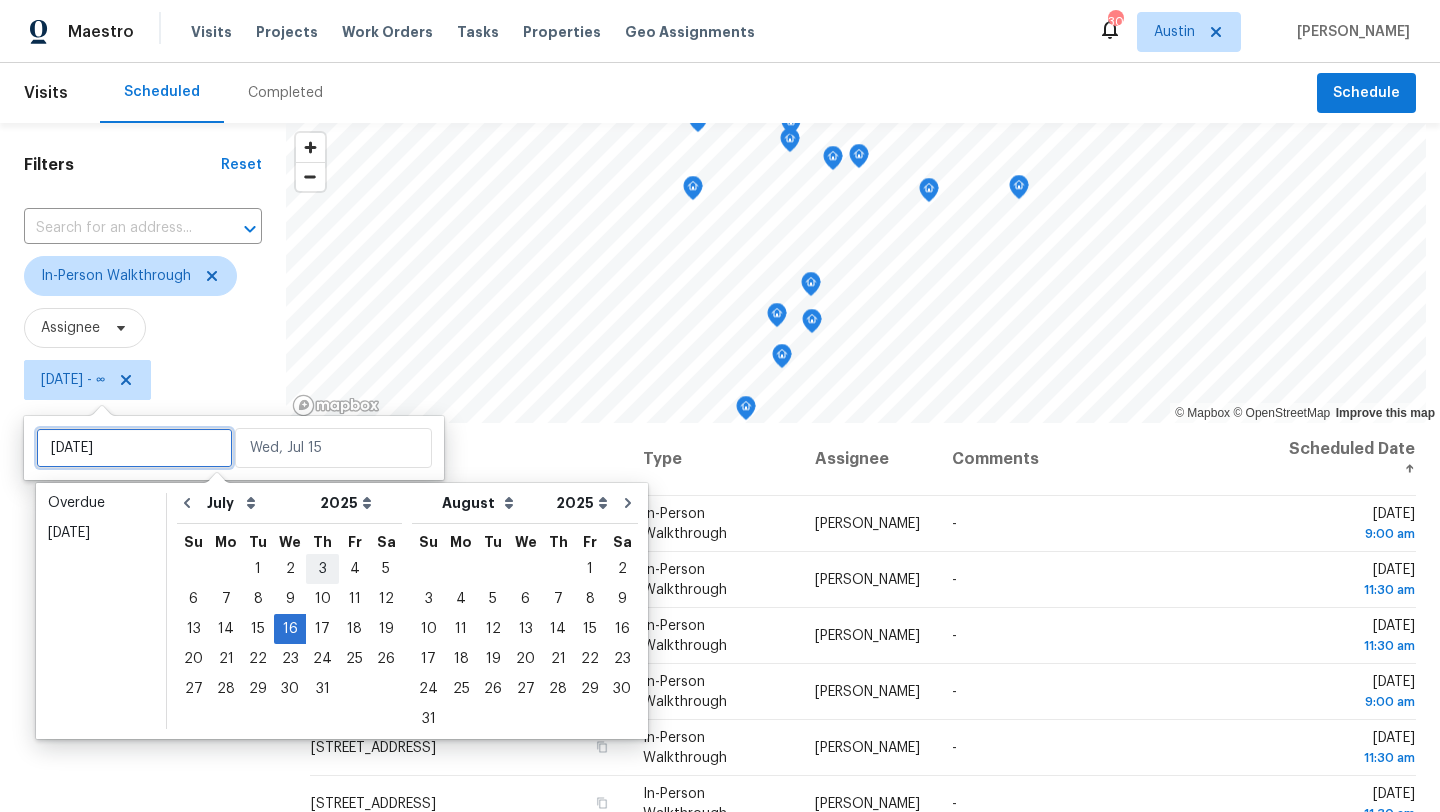 type on "Thu, Jul 03" 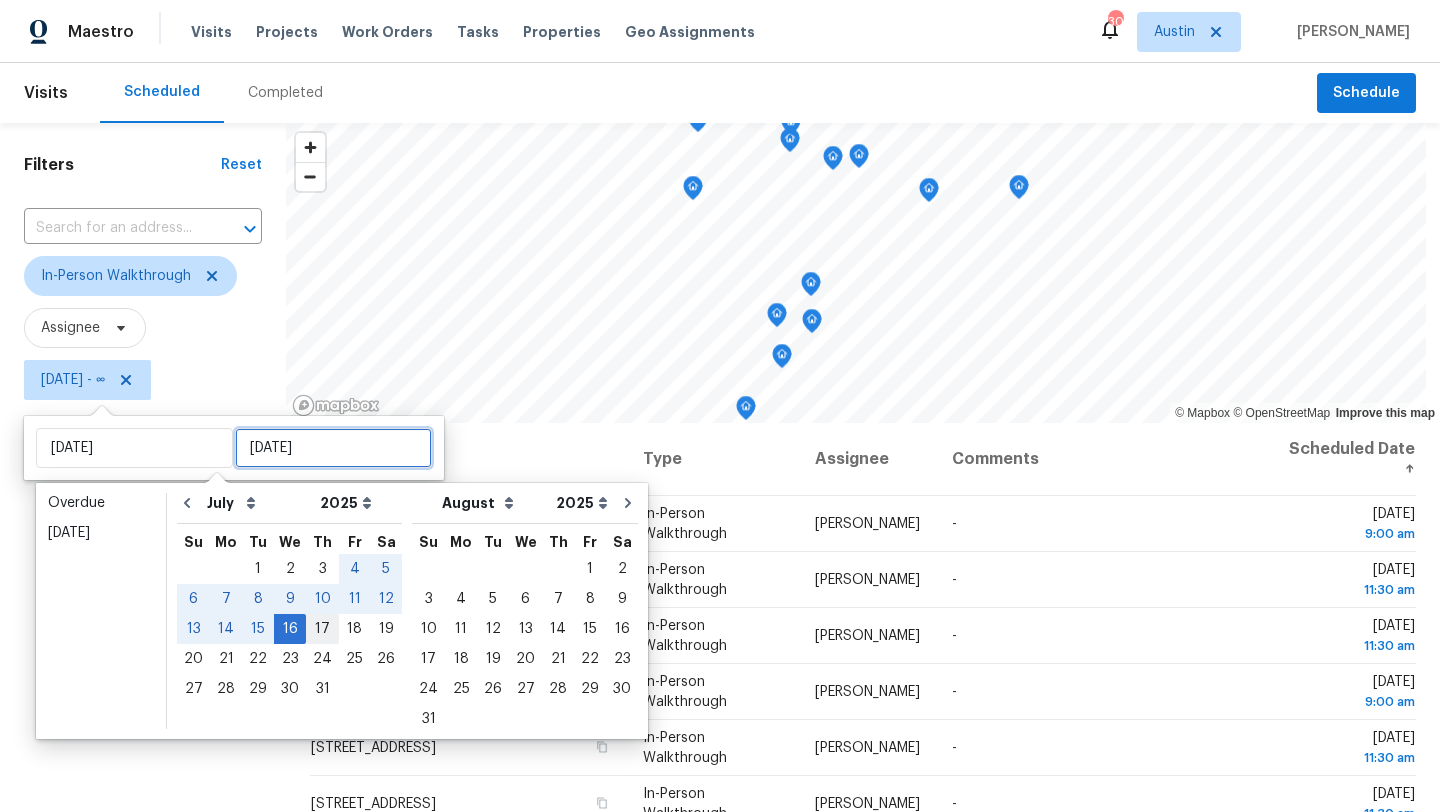type on "Wed, Jul 16" 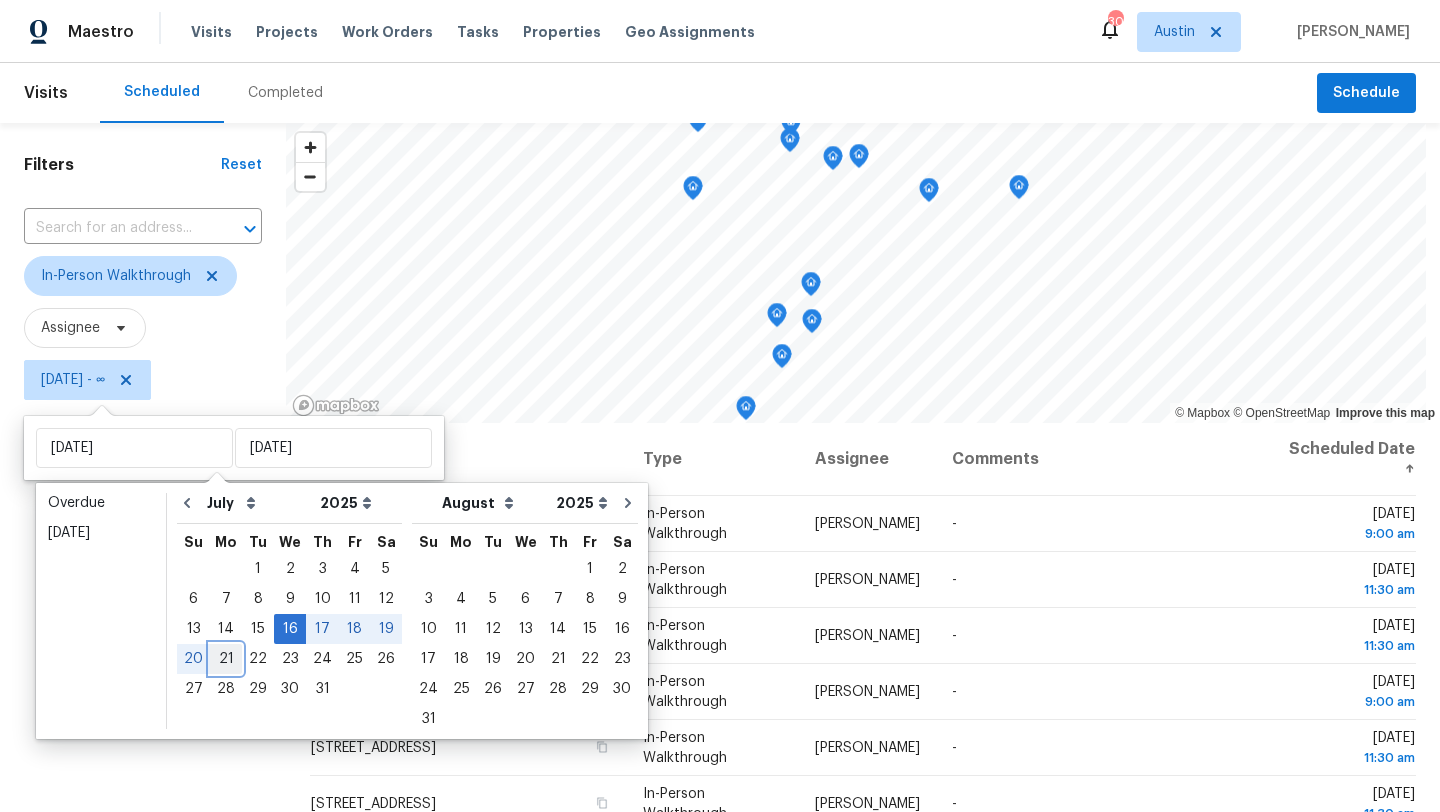 click on "21" at bounding box center (226, 659) 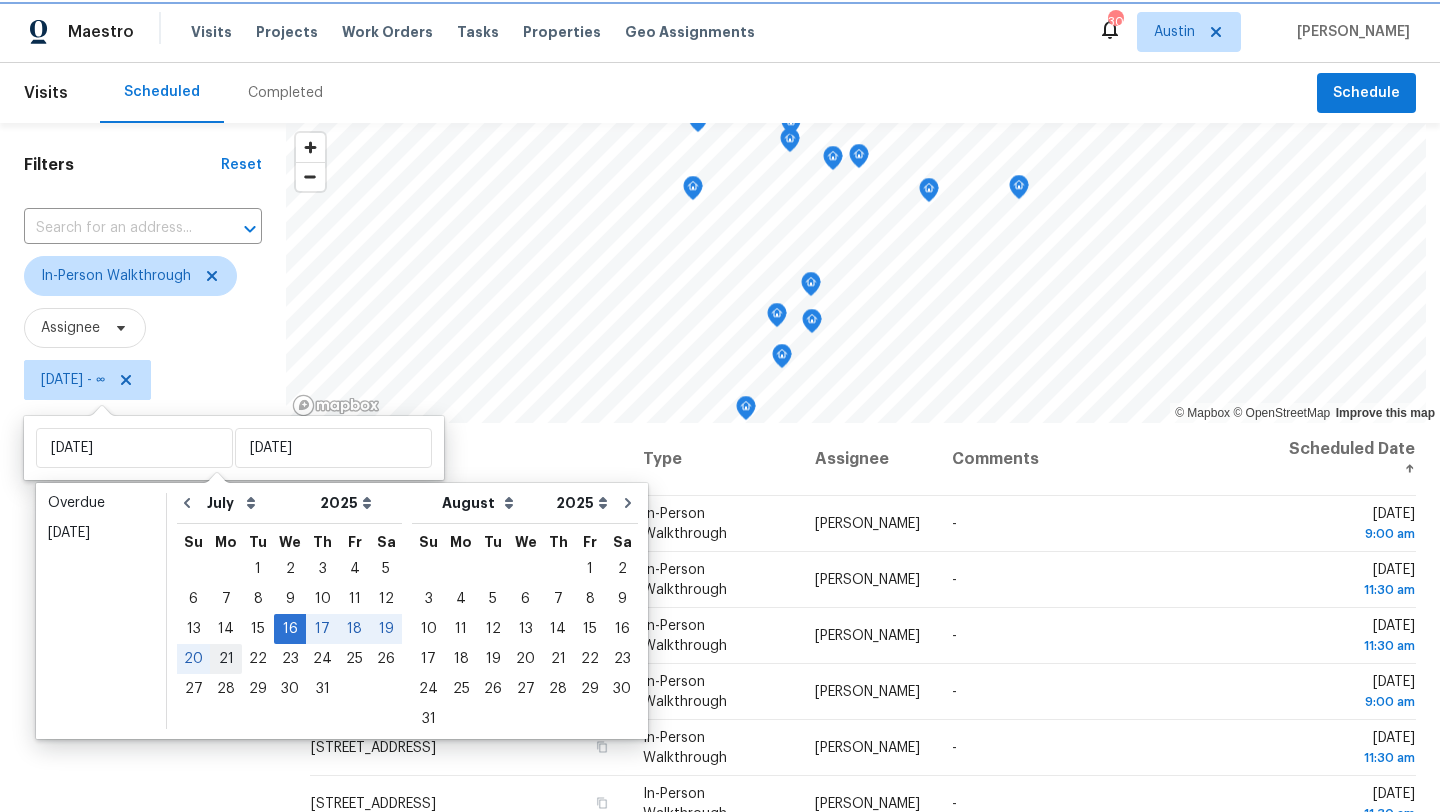 type on "Mon, Jul 21" 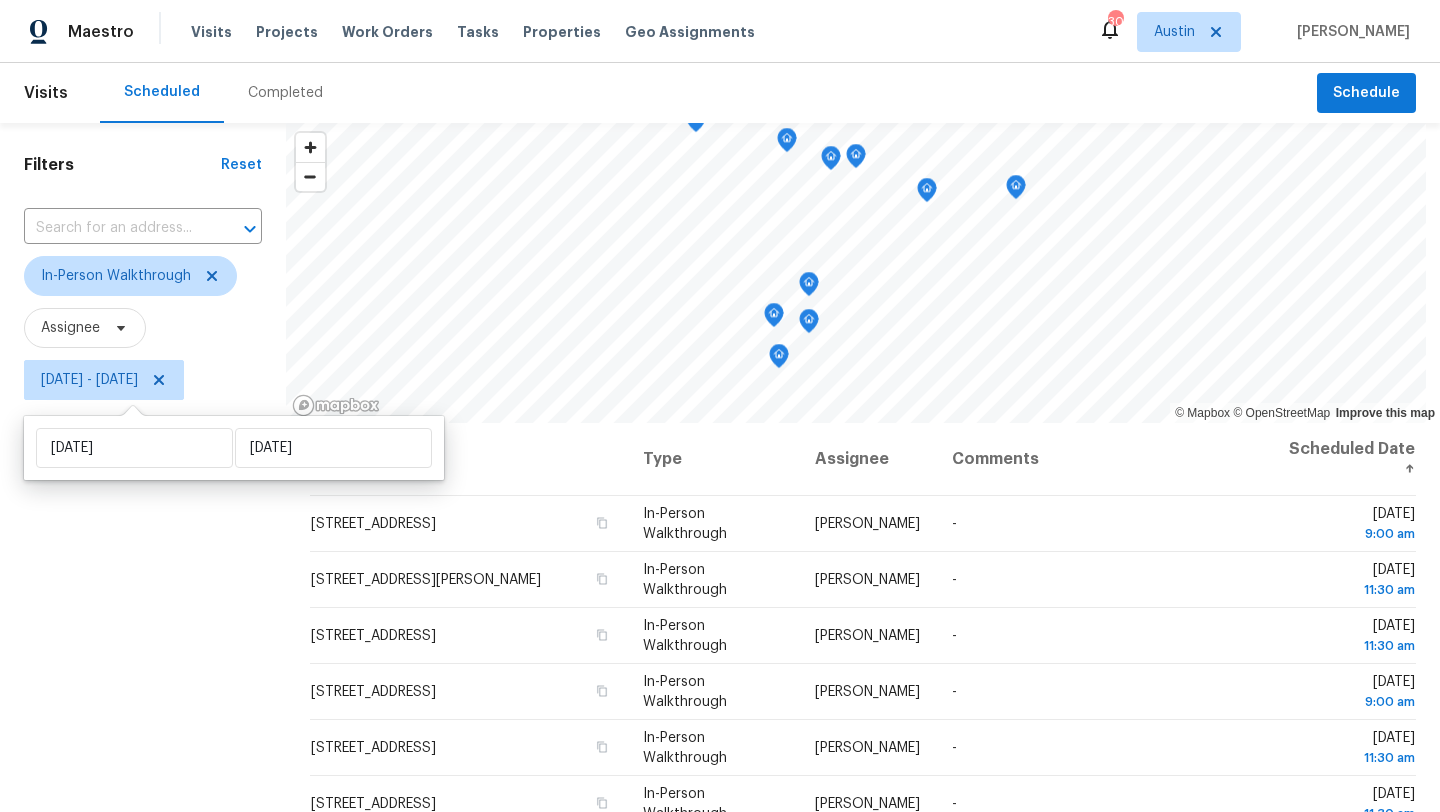 click on "Filters Reset ​ In-Person Walkthrough Assignee Wed, Jul 16 - Mon, Jul 21" at bounding box center (143, 598) 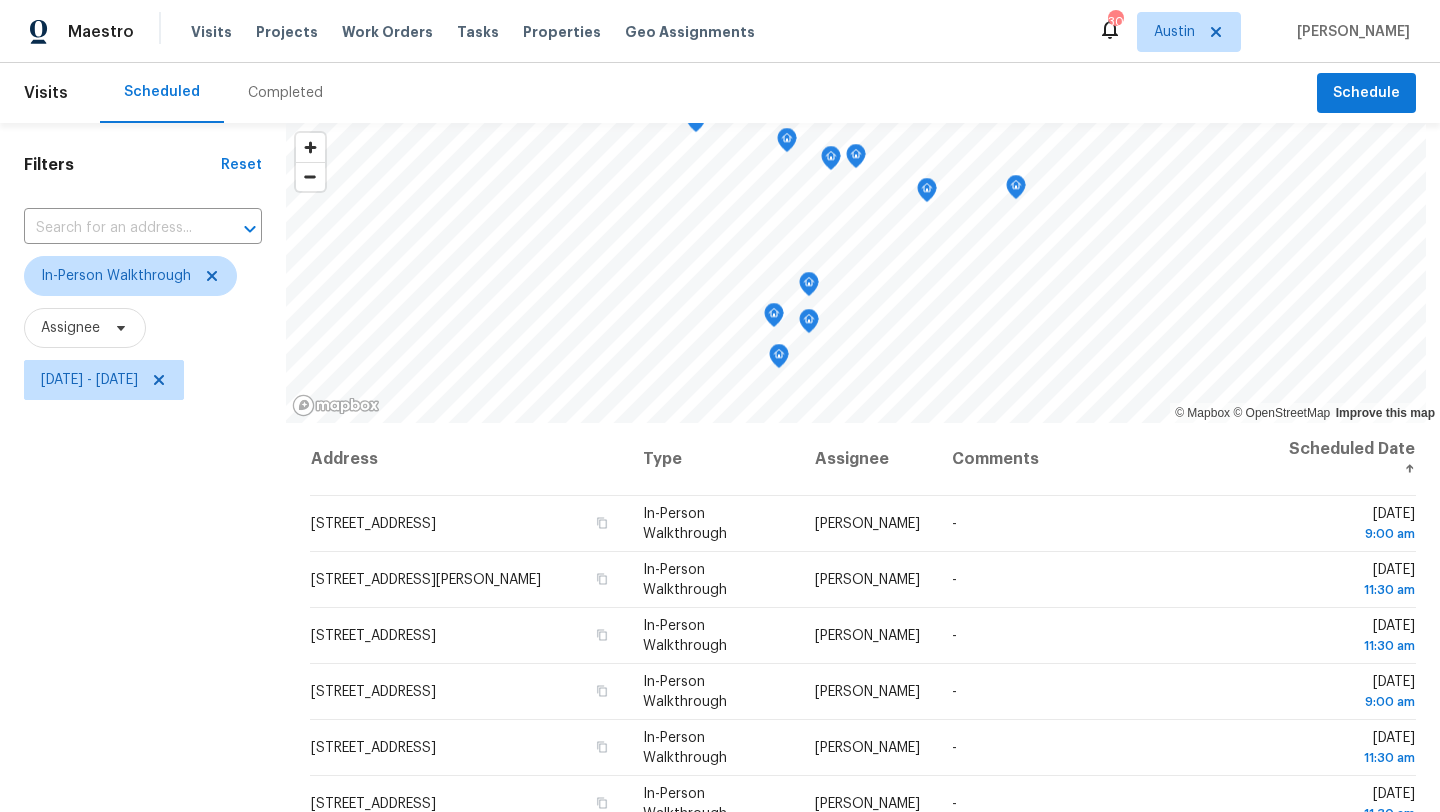 scroll, scrollTop: 260, scrollLeft: 0, axis: vertical 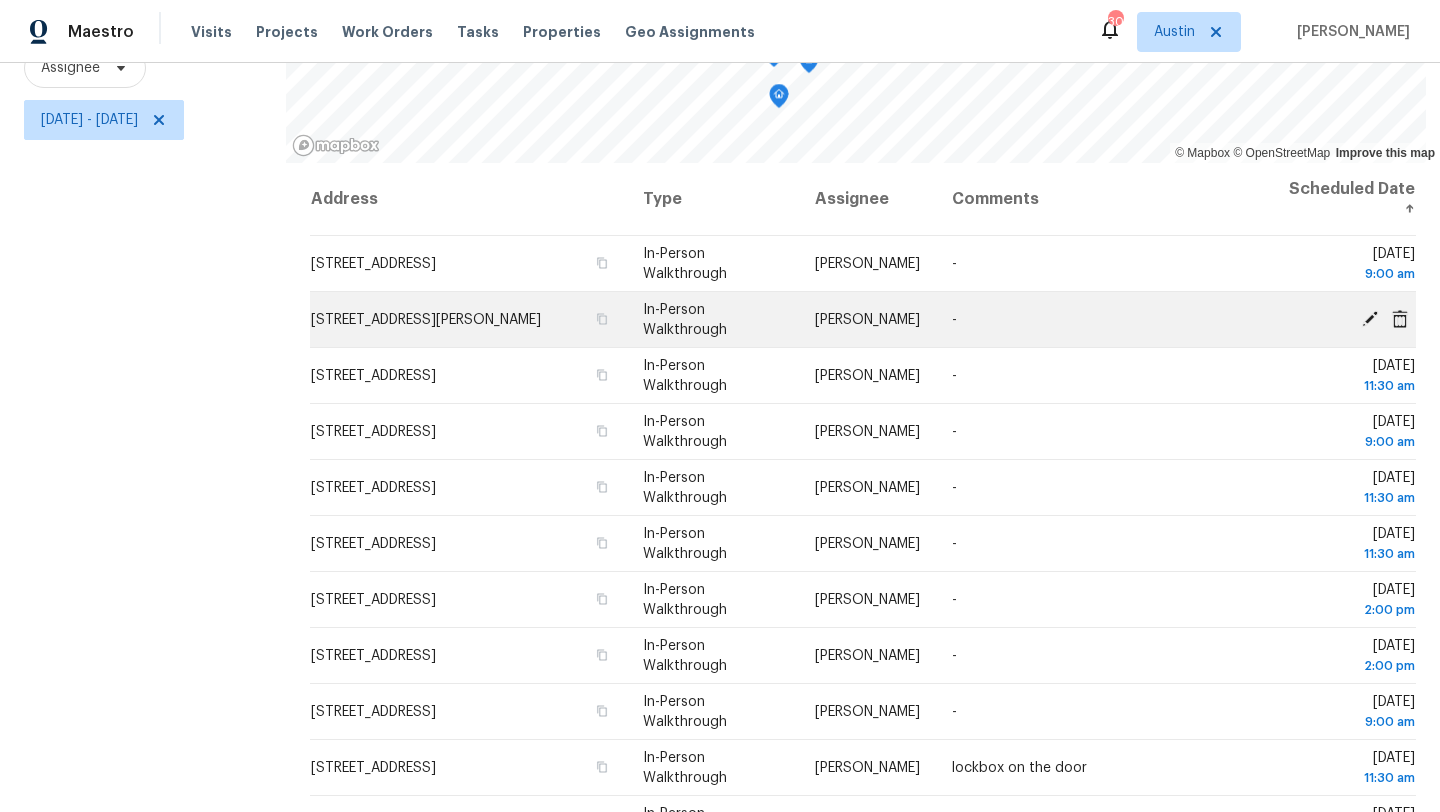 click 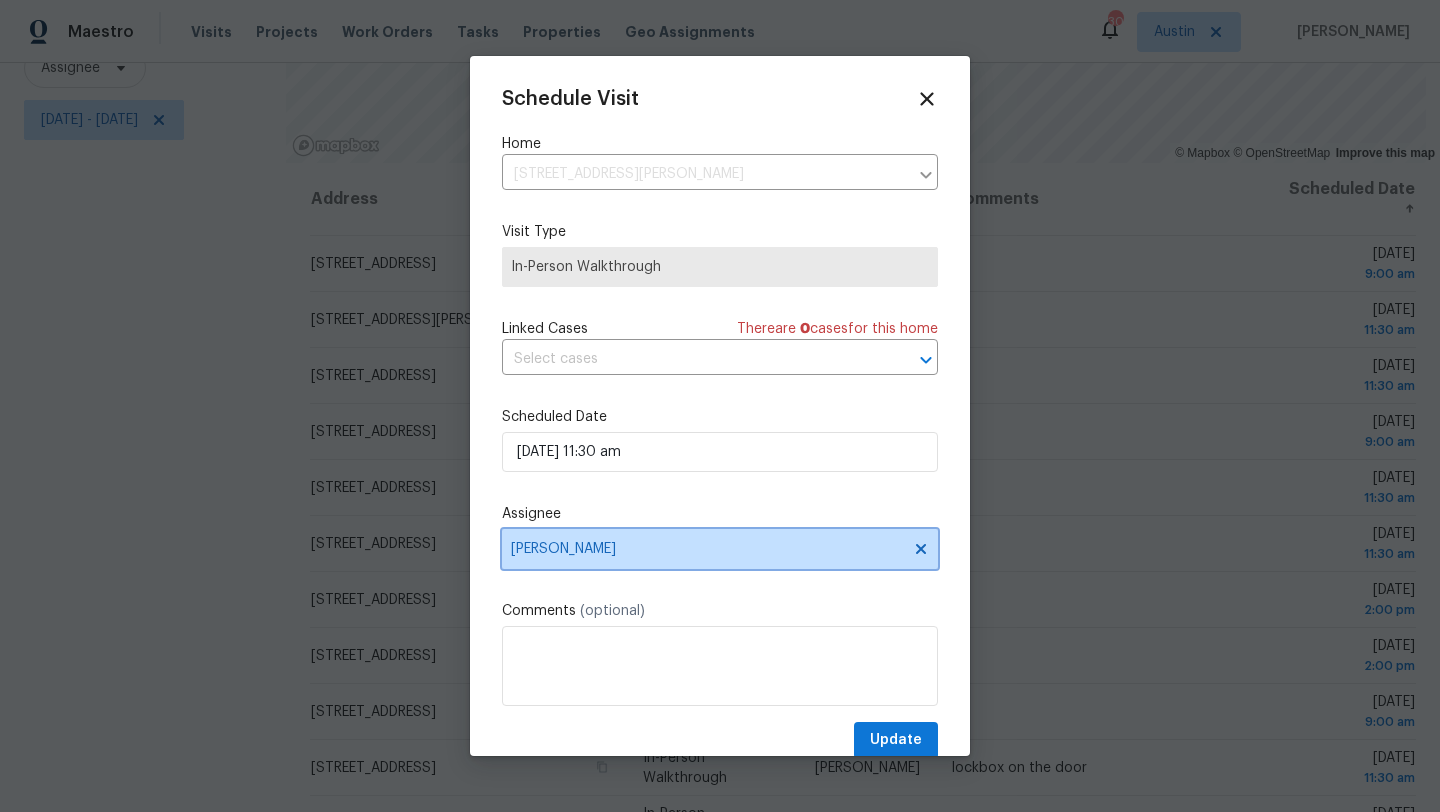 click on "[PERSON_NAME]" at bounding box center [720, 549] 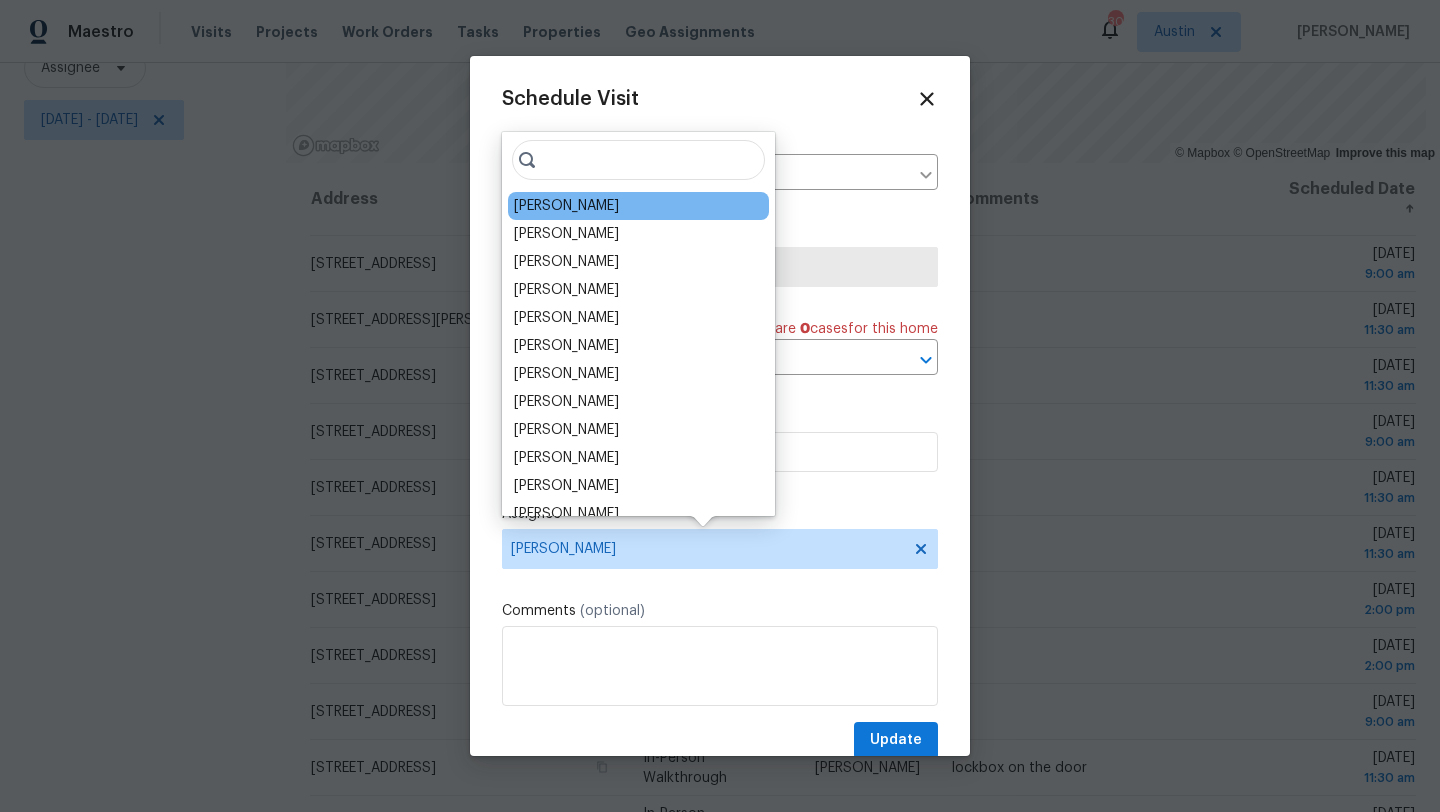 click on "[PERSON_NAME]" at bounding box center (566, 206) 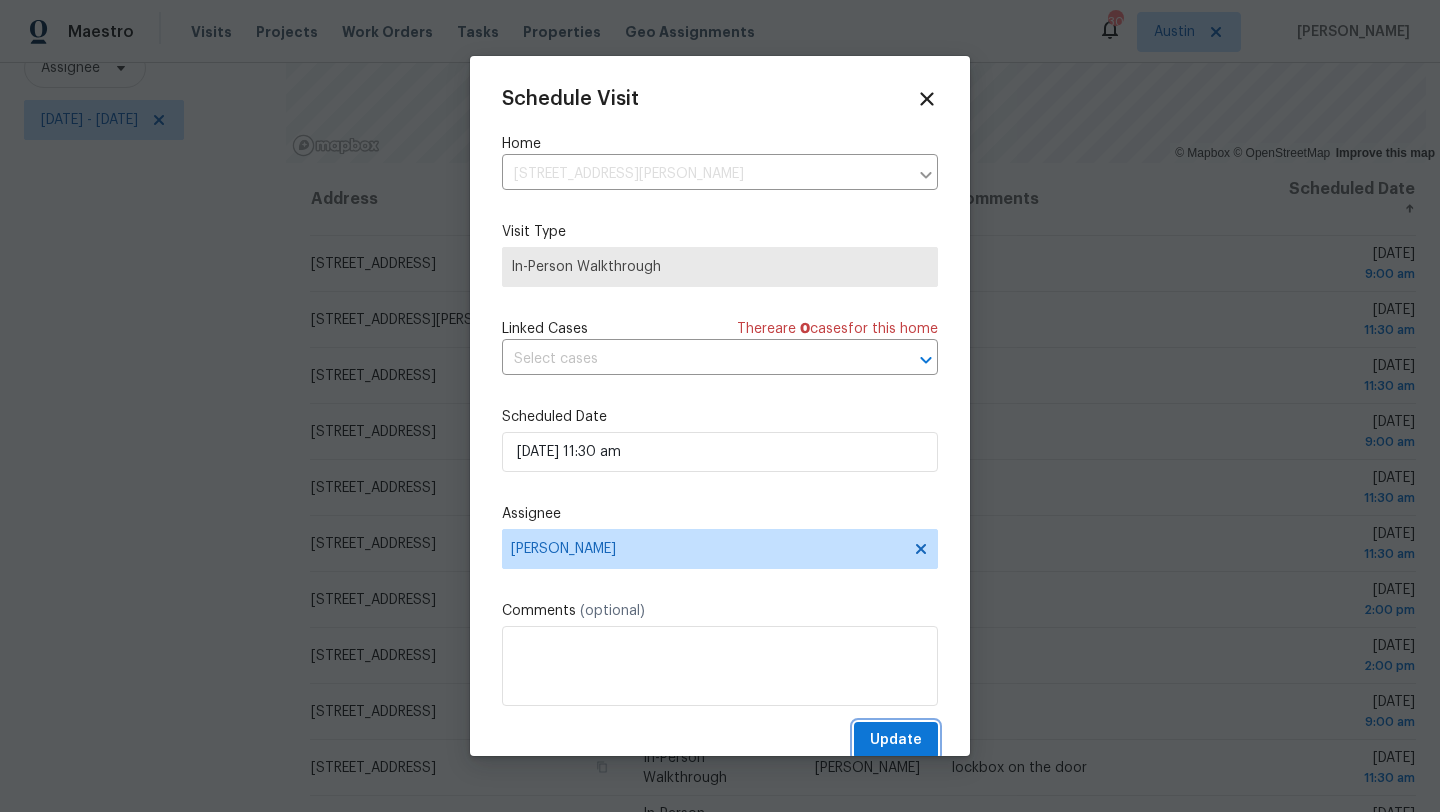 click on "Update" at bounding box center (896, 740) 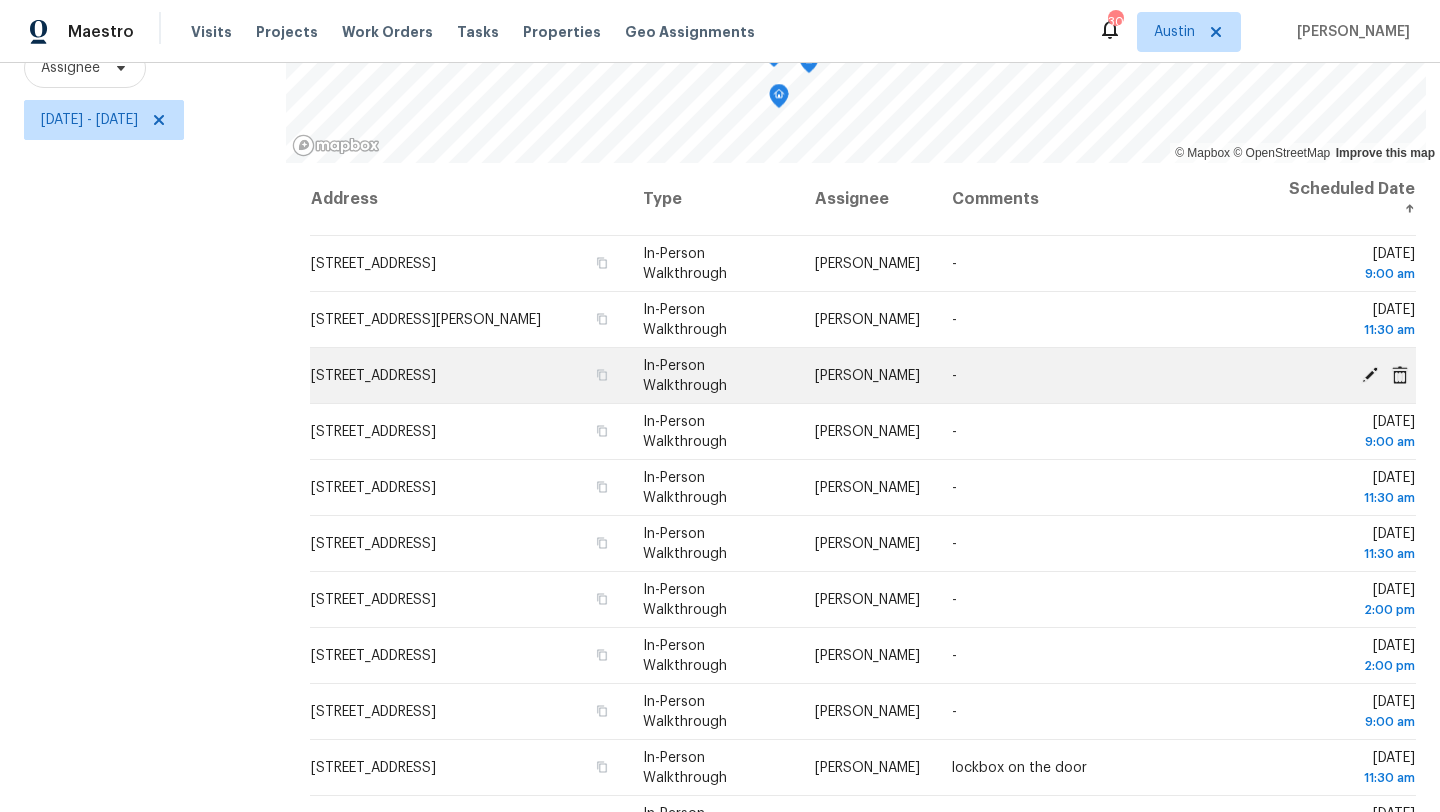 click 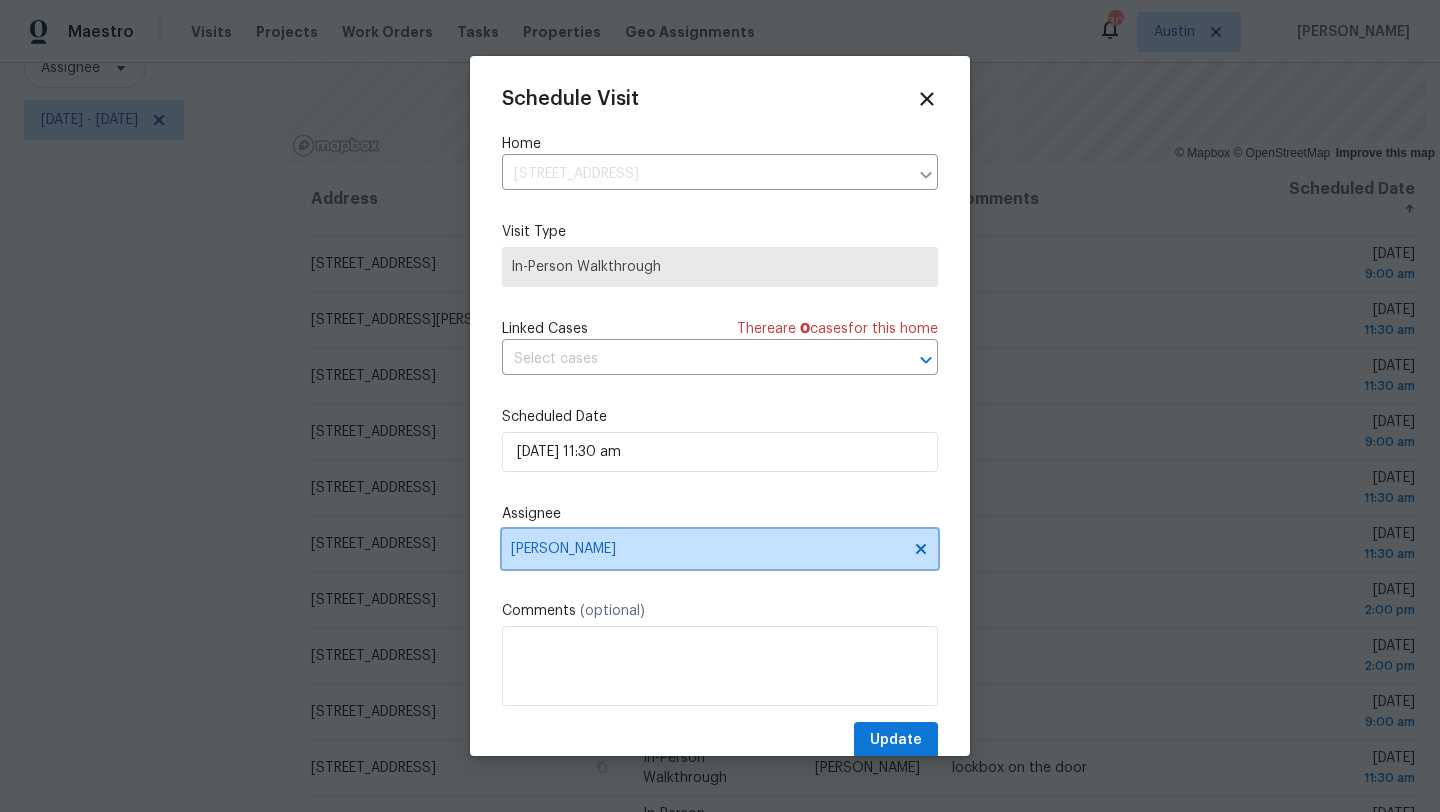 click on "[PERSON_NAME]" at bounding box center (707, 549) 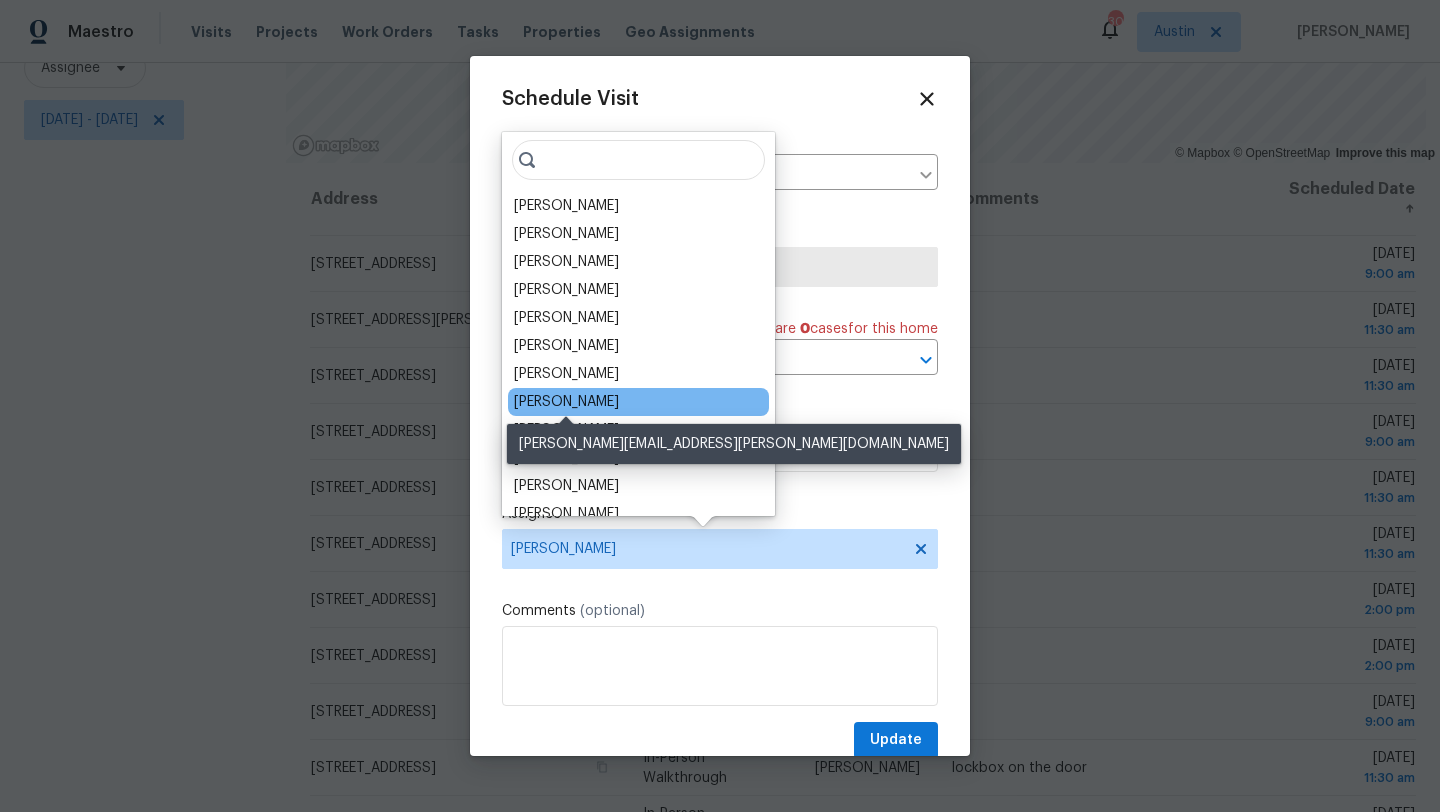 click on "[PERSON_NAME]" at bounding box center [566, 402] 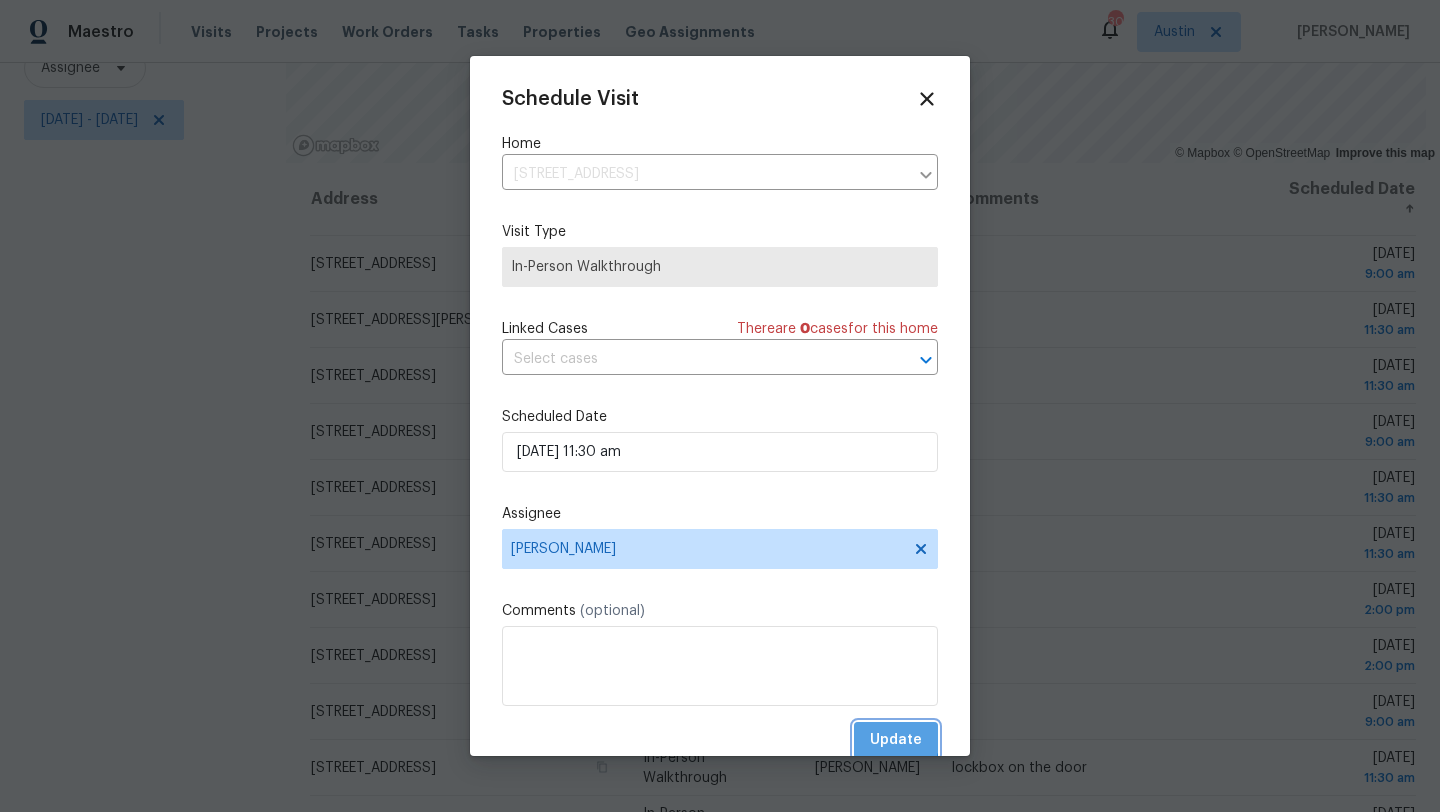 click on "Update" at bounding box center [896, 740] 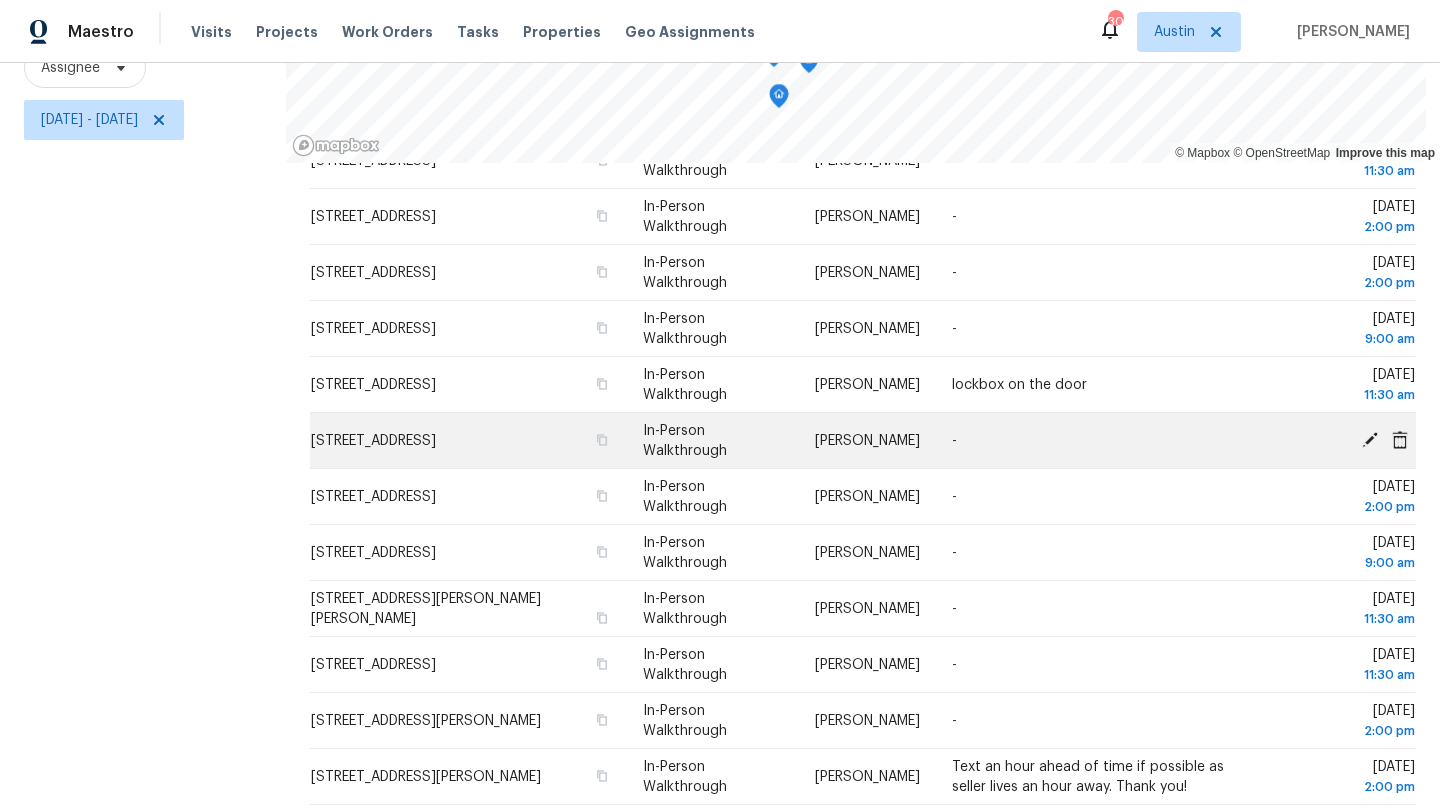 scroll, scrollTop: 391, scrollLeft: 0, axis: vertical 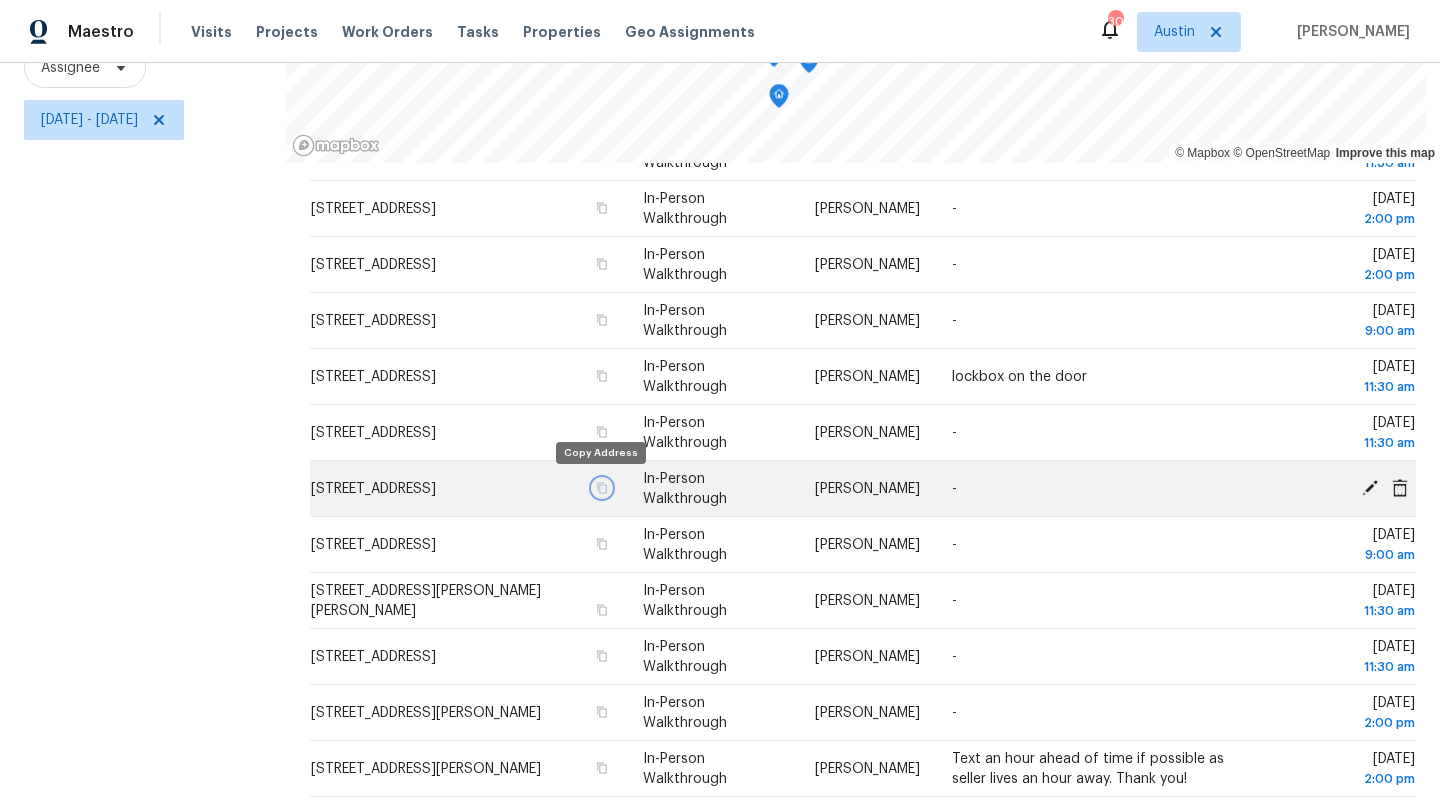 click 